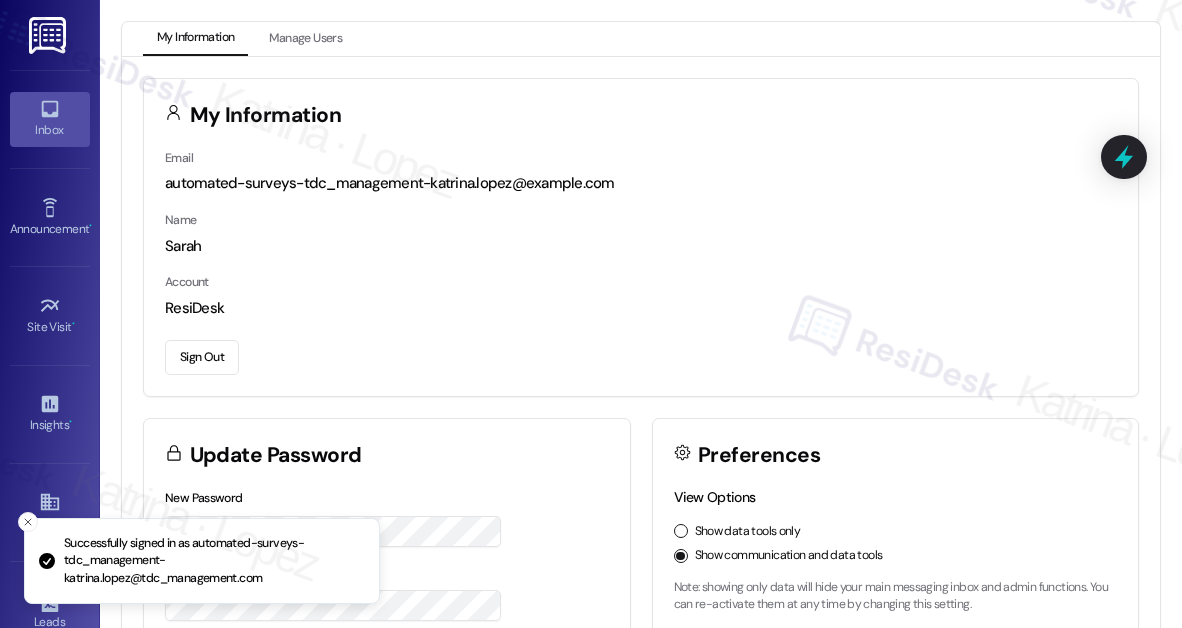 scroll, scrollTop: 0, scrollLeft: 0, axis: both 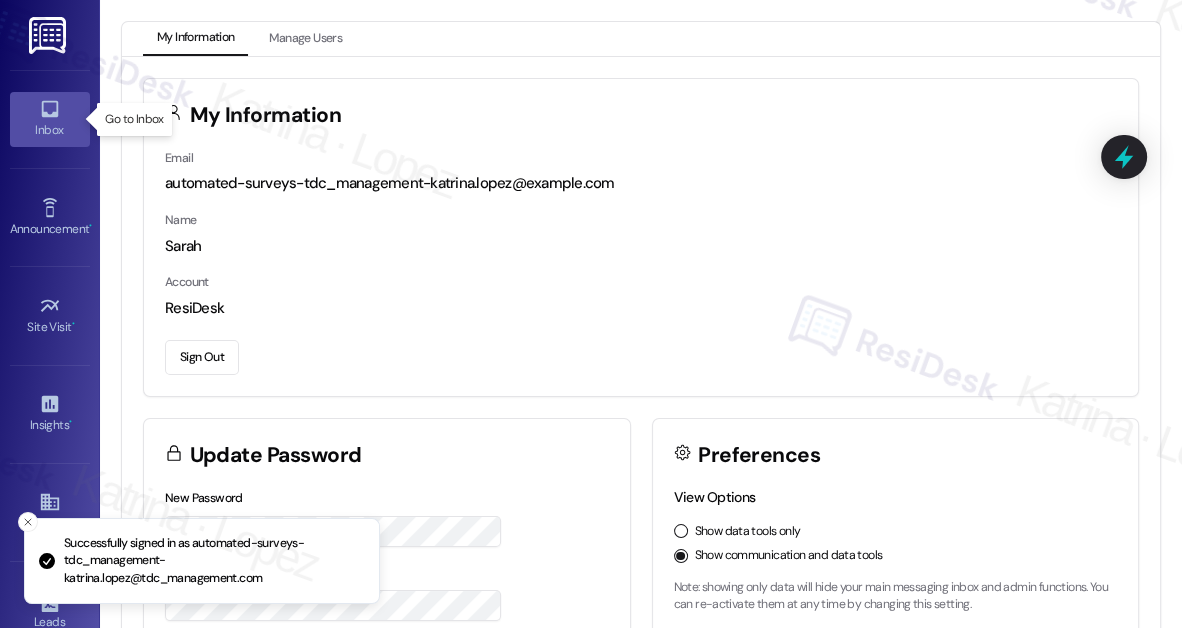click on "Inbox" at bounding box center (50, 119) 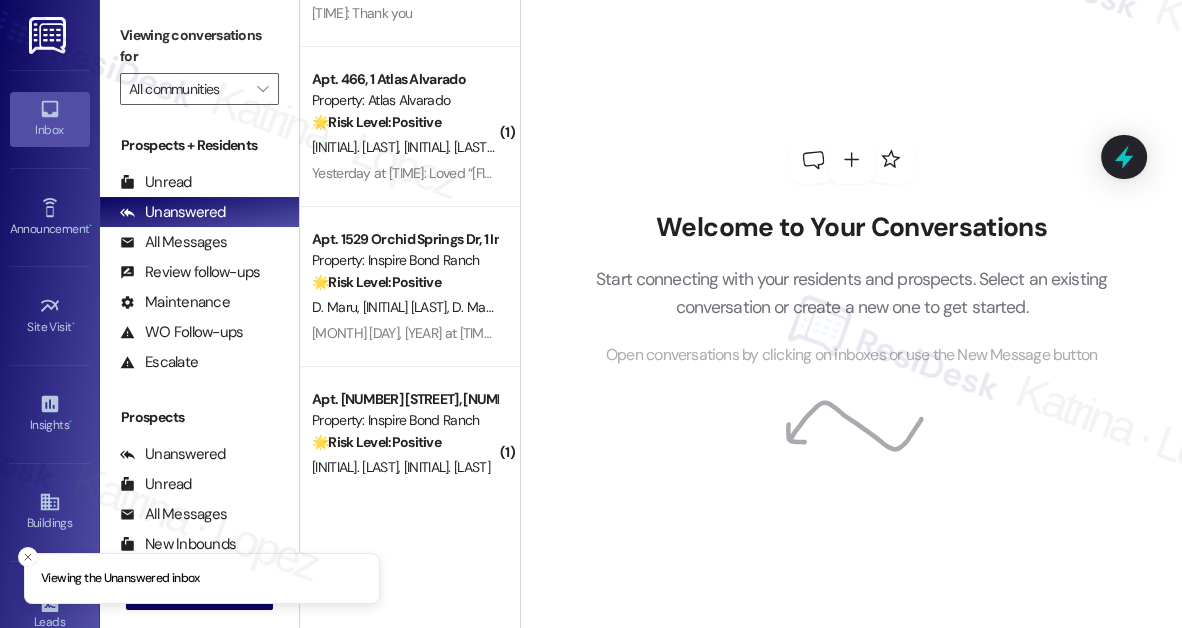 scroll, scrollTop: 634, scrollLeft: 0, axis: vertical 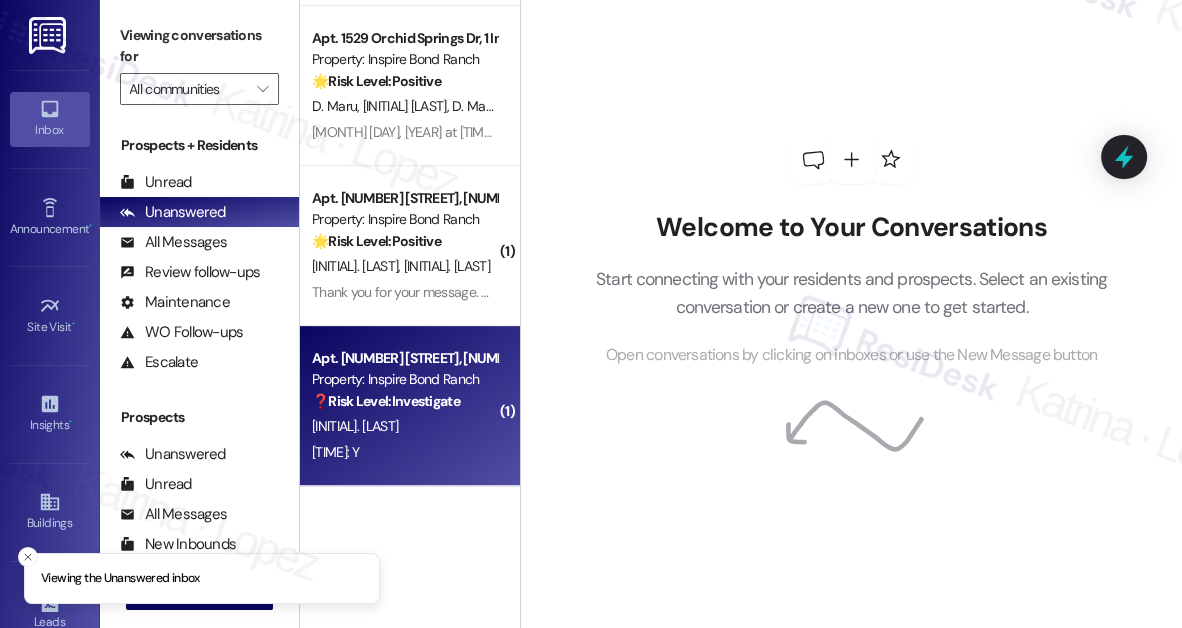 click on "❓  Risk Level:  Investigate" at bounding box center (386, 401) 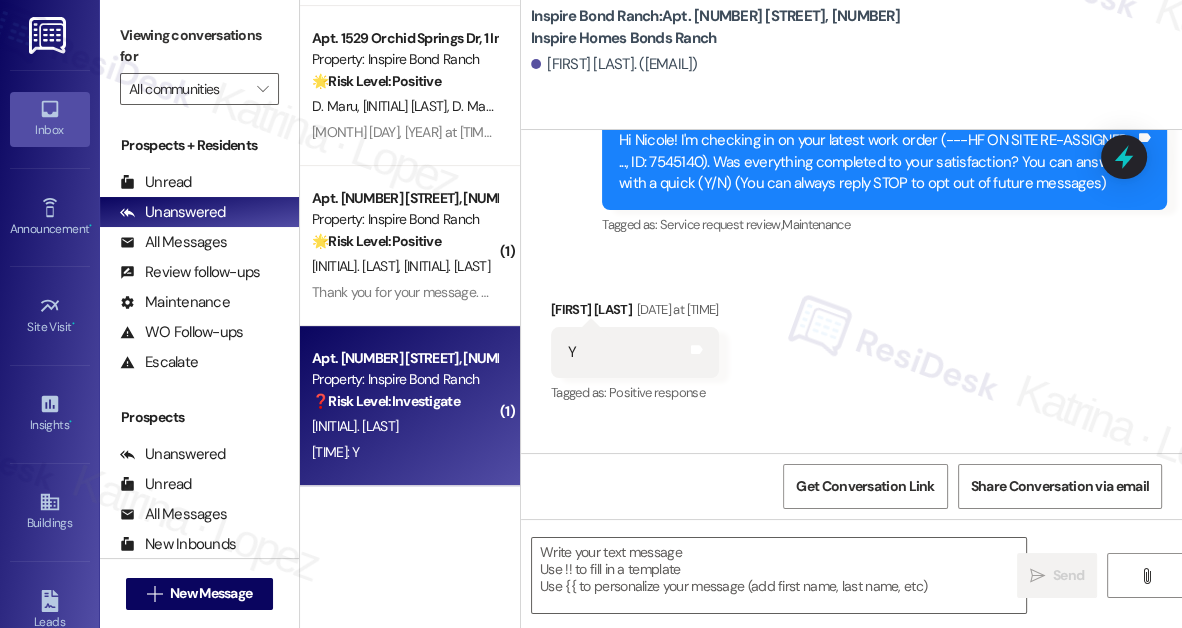 type on "Fetching suggested responses. Please feel free to read through the conversation in the meantime." 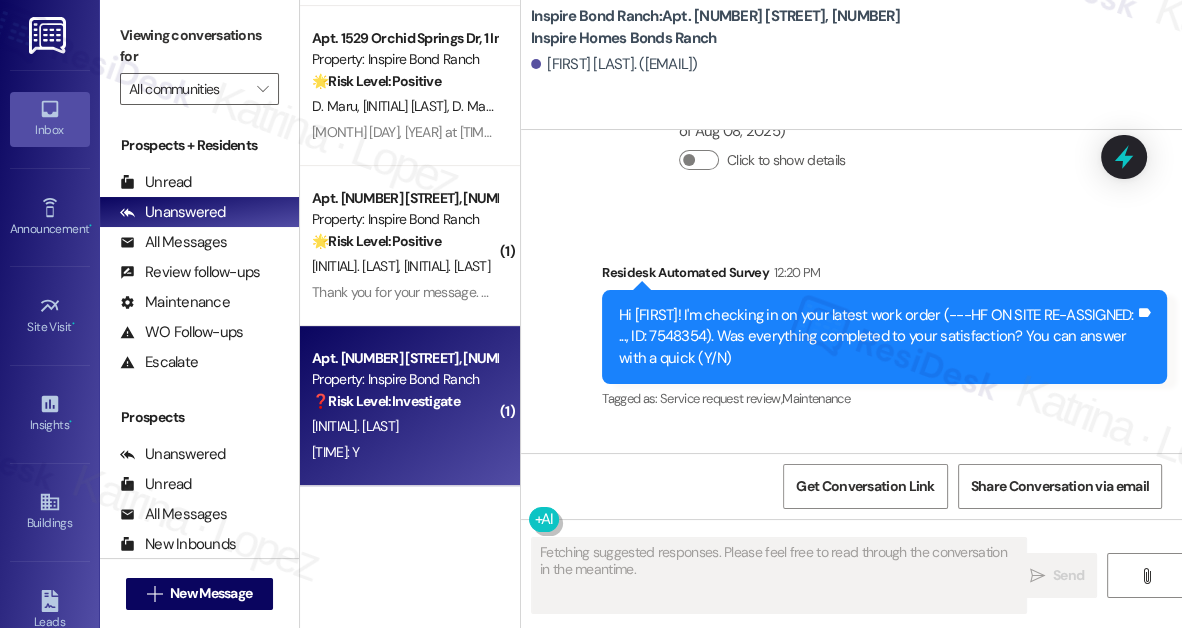 scroll, scrollTop: 1536, scrollLeft: 0, axis: vertical 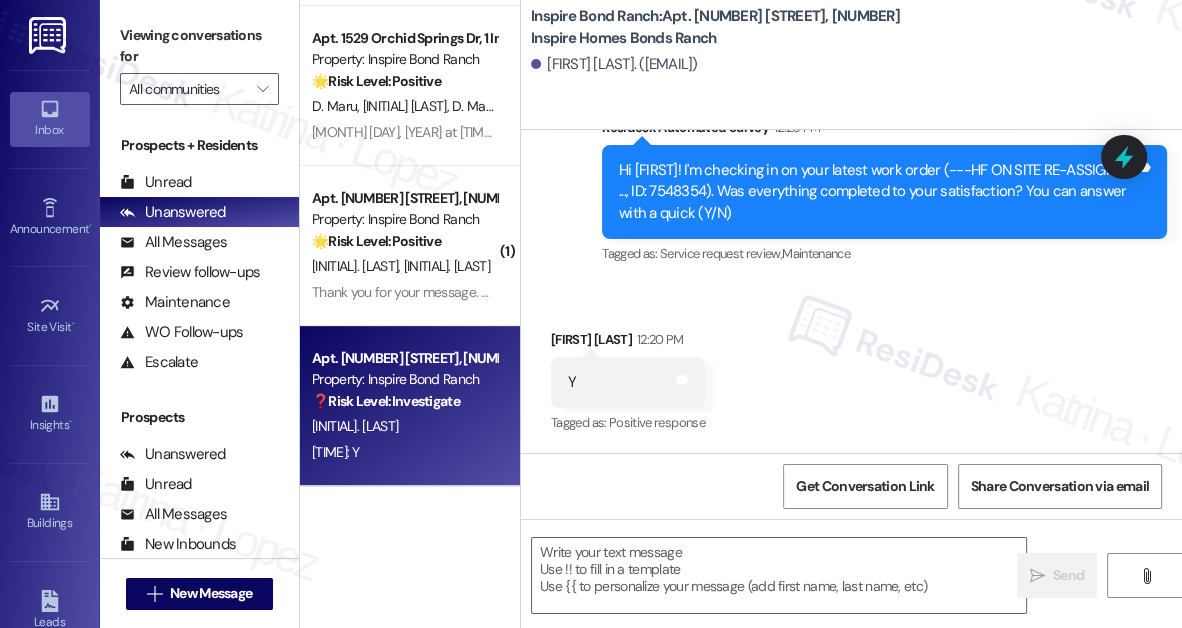 click on "Hi [FIRST]! I'm checking in on your latest work order (---HF ON SITE RE-ASSIGNED: ..., ID: 7548354). Was everything completed to your satisfaction? You can answer with a quick (Y/N)" at bounding box center (877, 192) 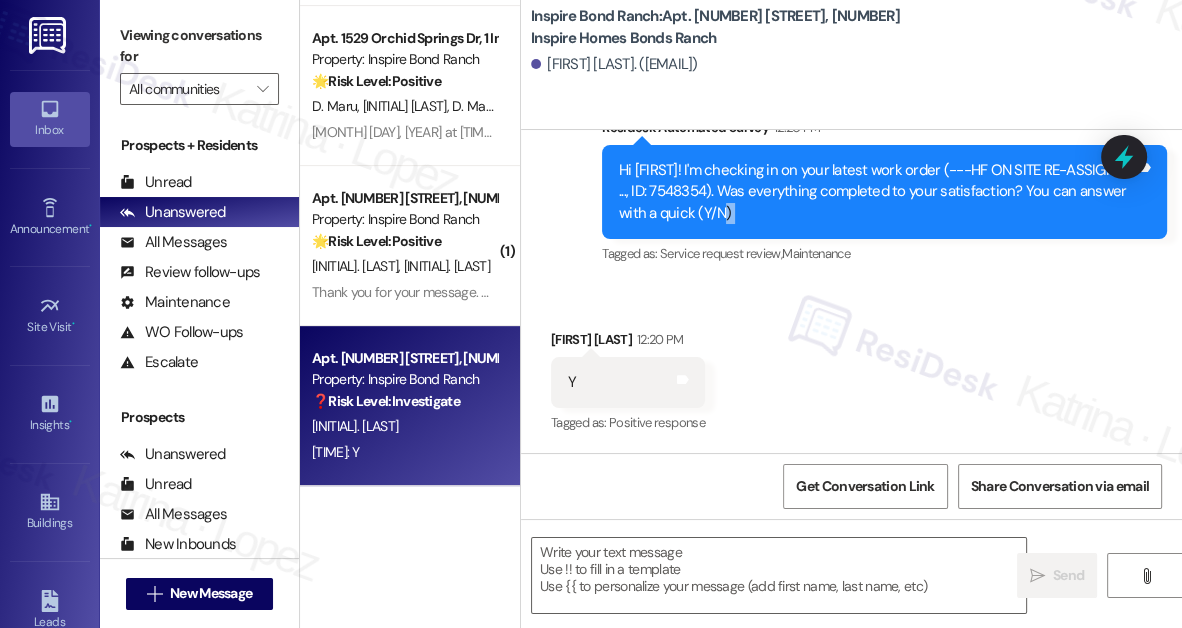 click on "Hi [FIRST]! I'm checking in on your latest work order (---HF ON SITE RE-ASSIGNED: ..., ID: 7548354). Was everything completed to your satisfaction? You can answer with a quick (Y/N)" at bounding box center [877, 192] 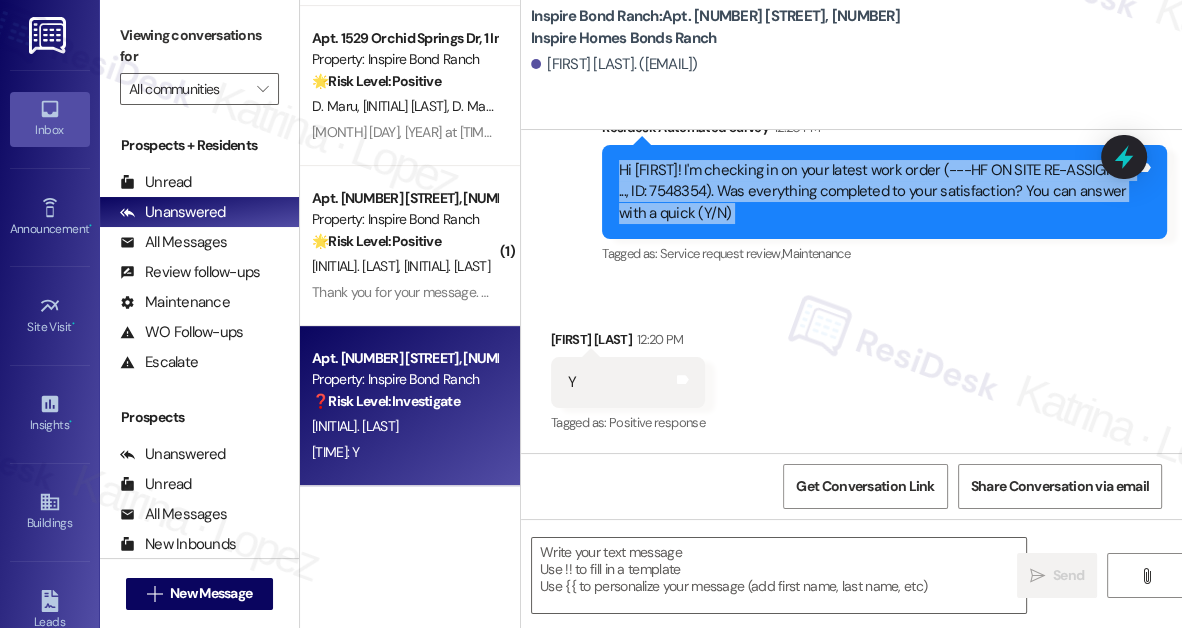 click on "Hi [FIRST]! I'm checking in on your latest work order (---HF ON SITE RE-ASSIGNED: ..., ID: 7548354). Was everything completed to your satisfaction? You can answer with a quick (Y/N)" at bounding box center (877, 192) 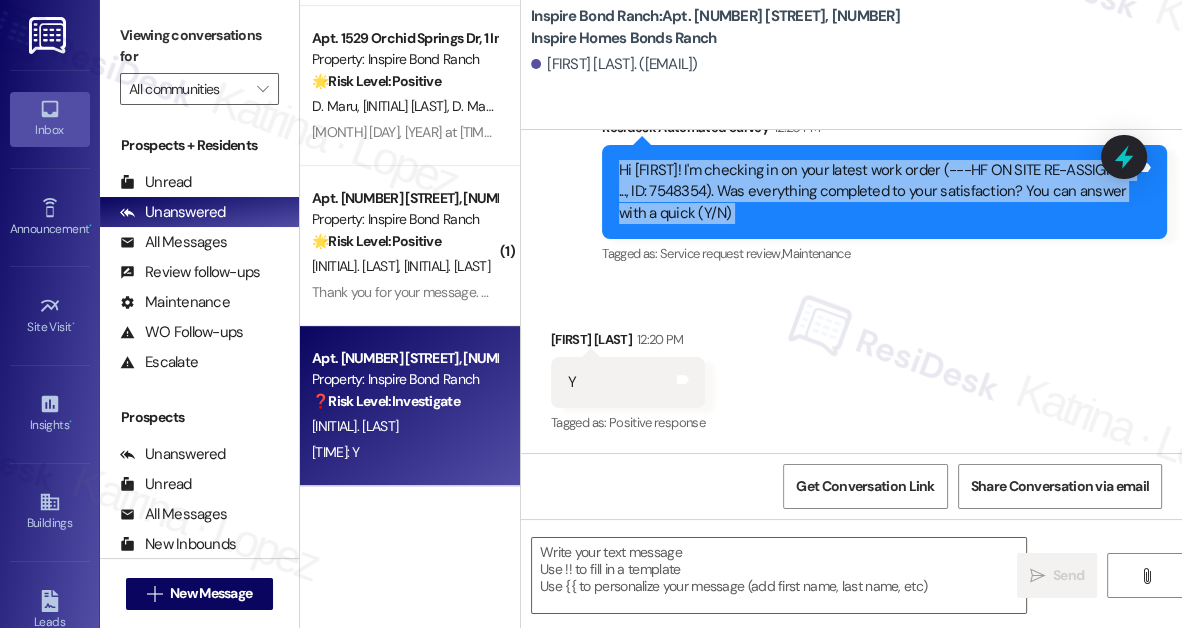click on "Viewing conversations for" at bounding box center (199, 46) 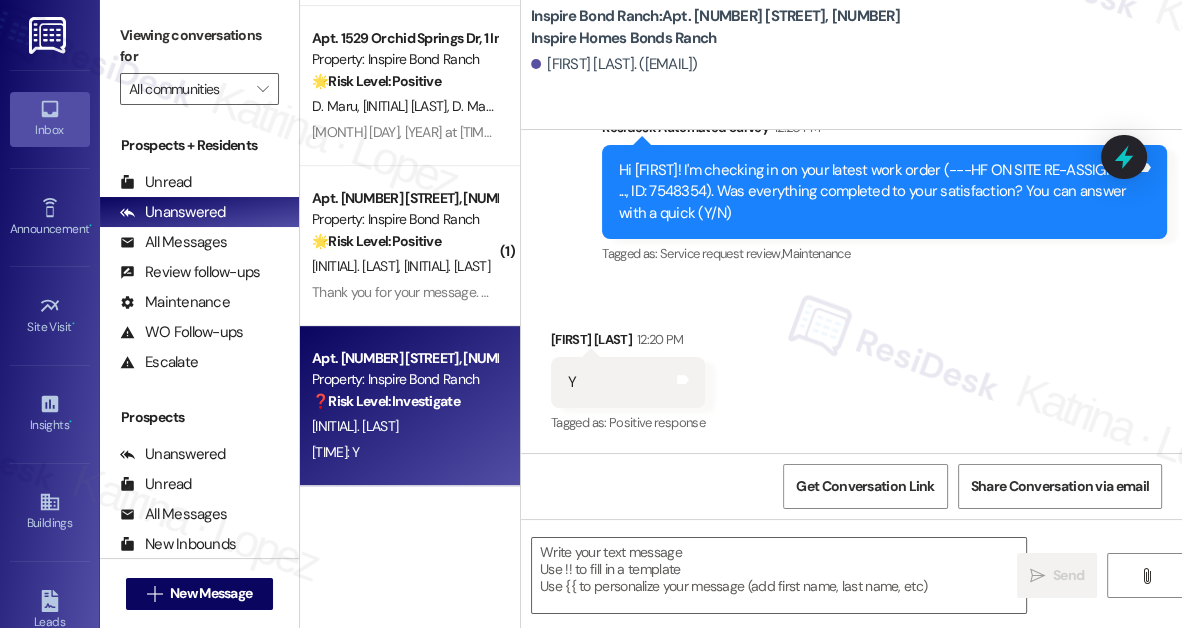 click on "Viewing conversations for" at bounding box center (199, 46) 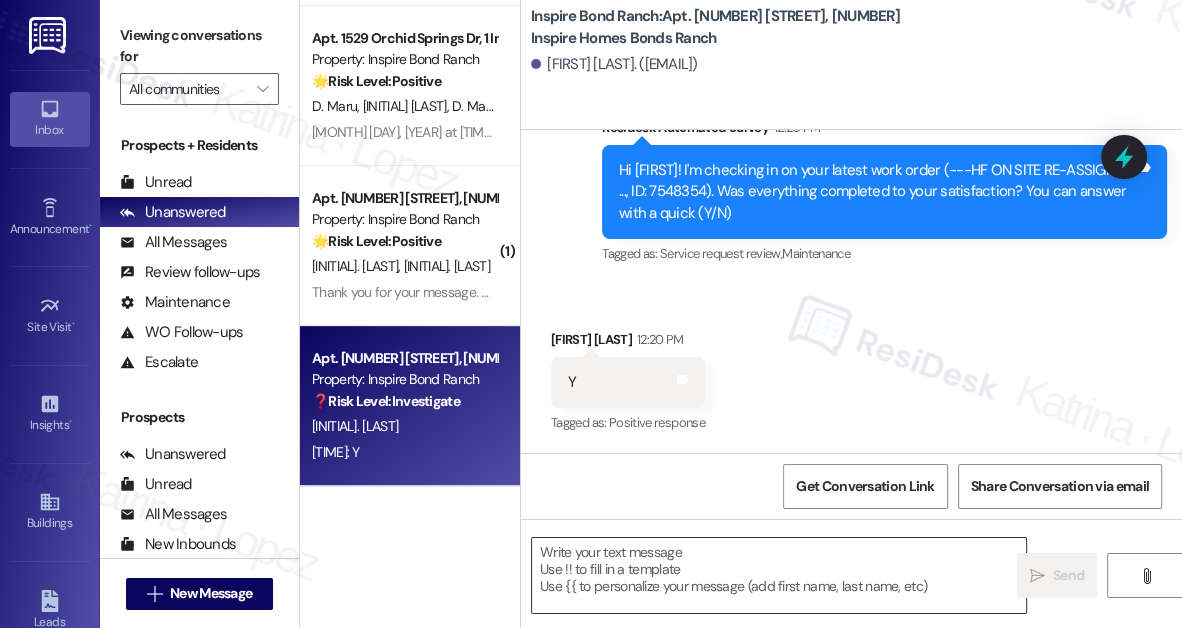 click at bounding box center (779, 575) 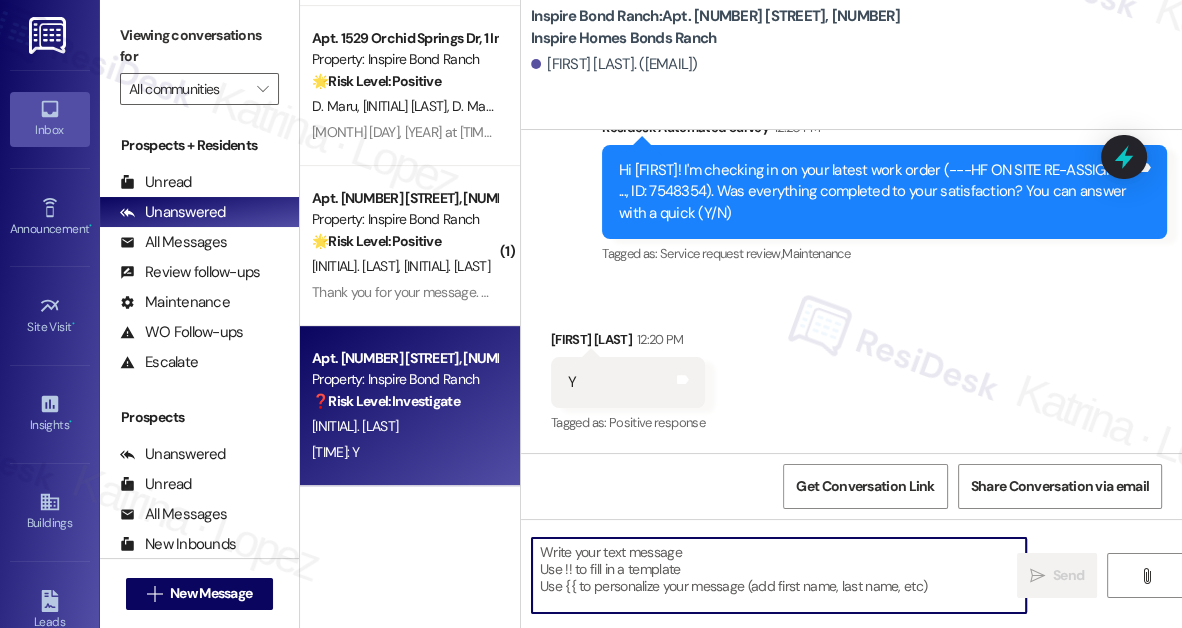 paste on "Hi {{first_name}}! I'm glad to hear that the latest work order was completed to your satisfaction. Could I also take this chance to ask if has {{property}} lived up to your expectations?" 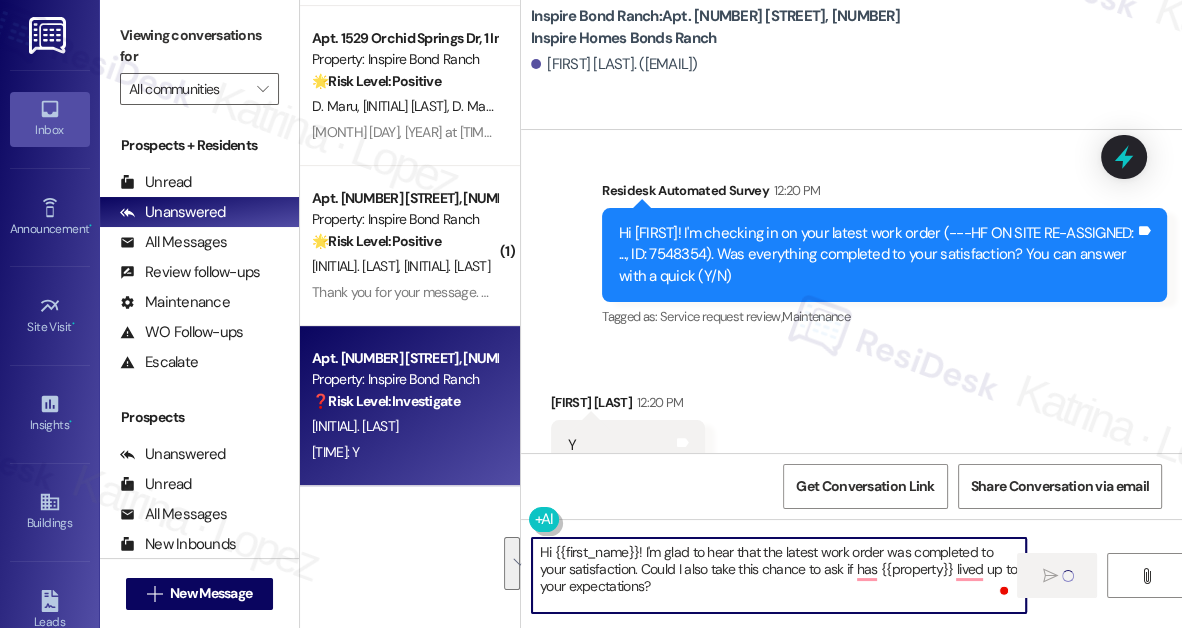 type 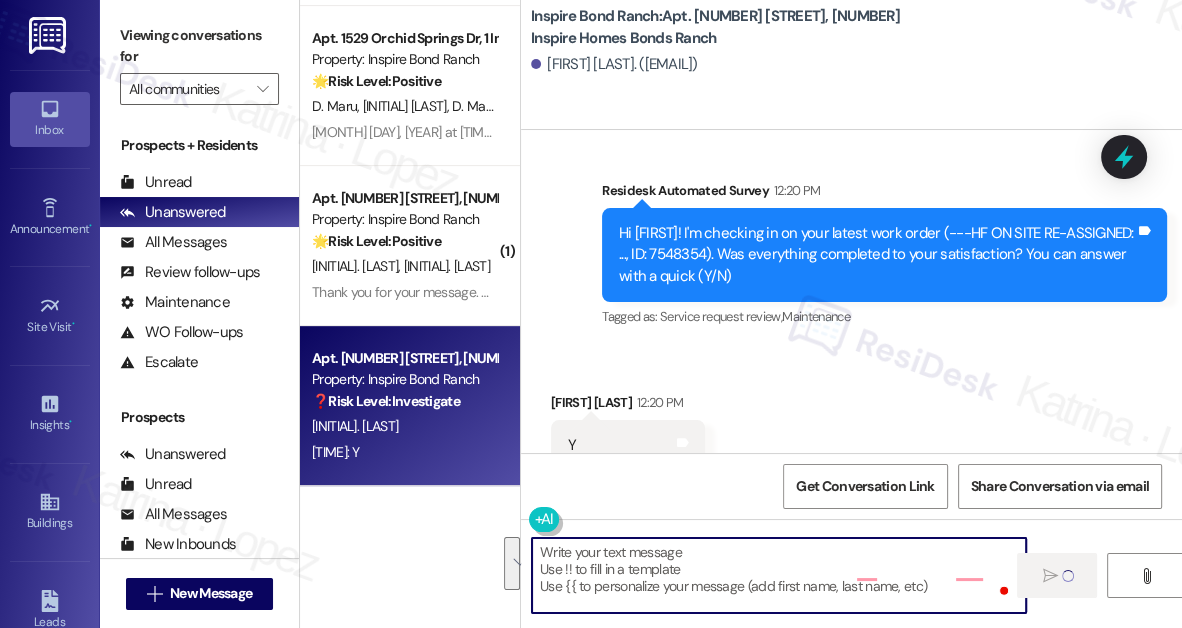 scroll, scrollTop: 1536, scrollLeft: 0, axis: vertical 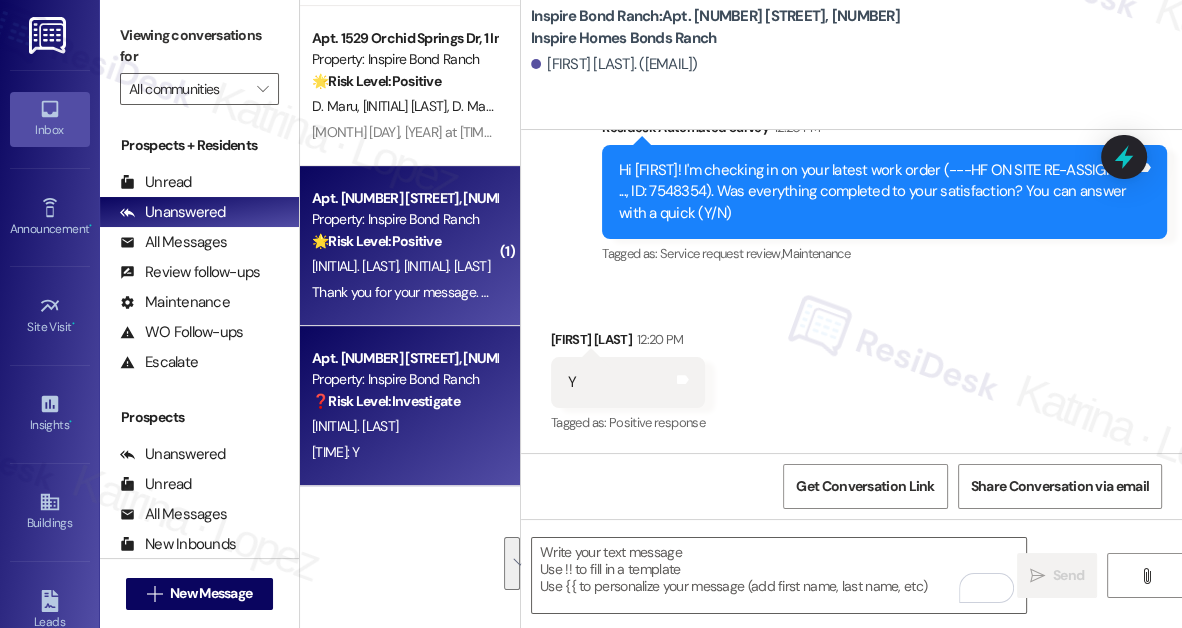 click on "[INITIAL]. [LAST]" at bounding box center [447, 266] 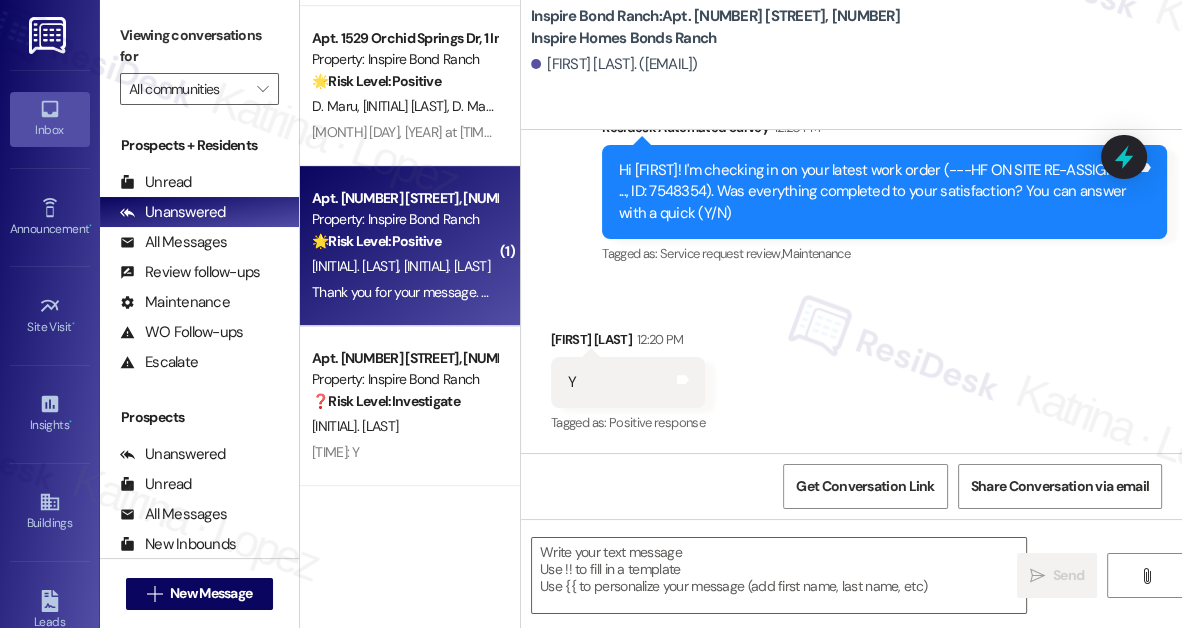 type on "Fetching suggested responses. Please feel free to read through the conversation in the meantime." 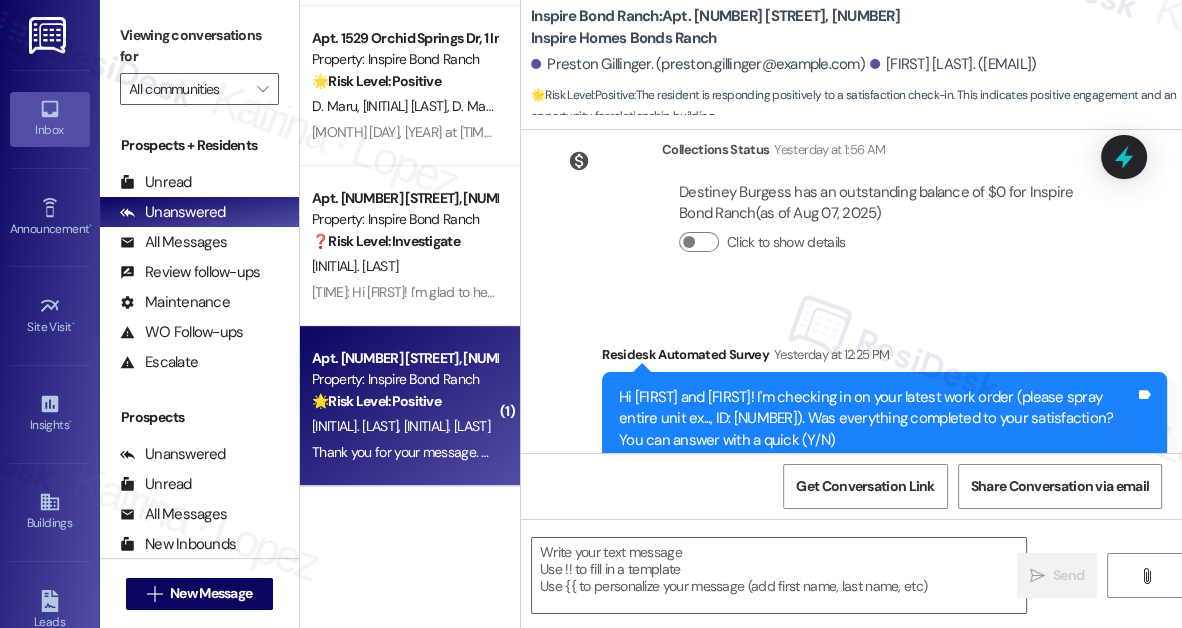 type on "Fetching suggested responses. Please feel free to read through the conversation in the meantime." 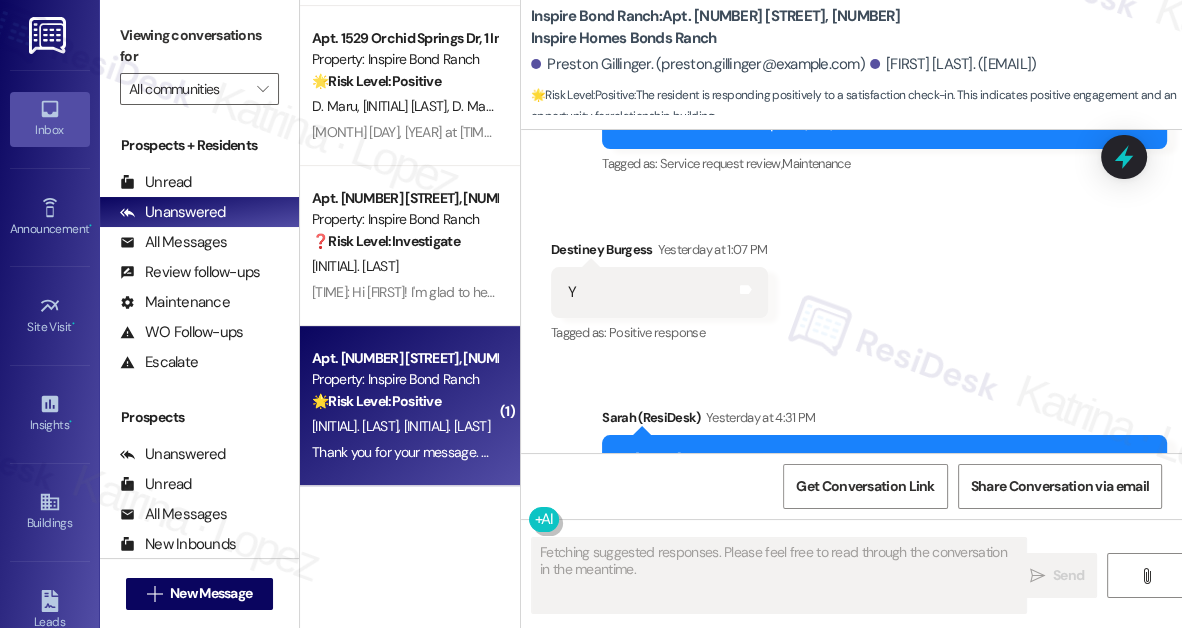scroll, scrollTop: 1560, scrollLeft: 0, axis: vertical 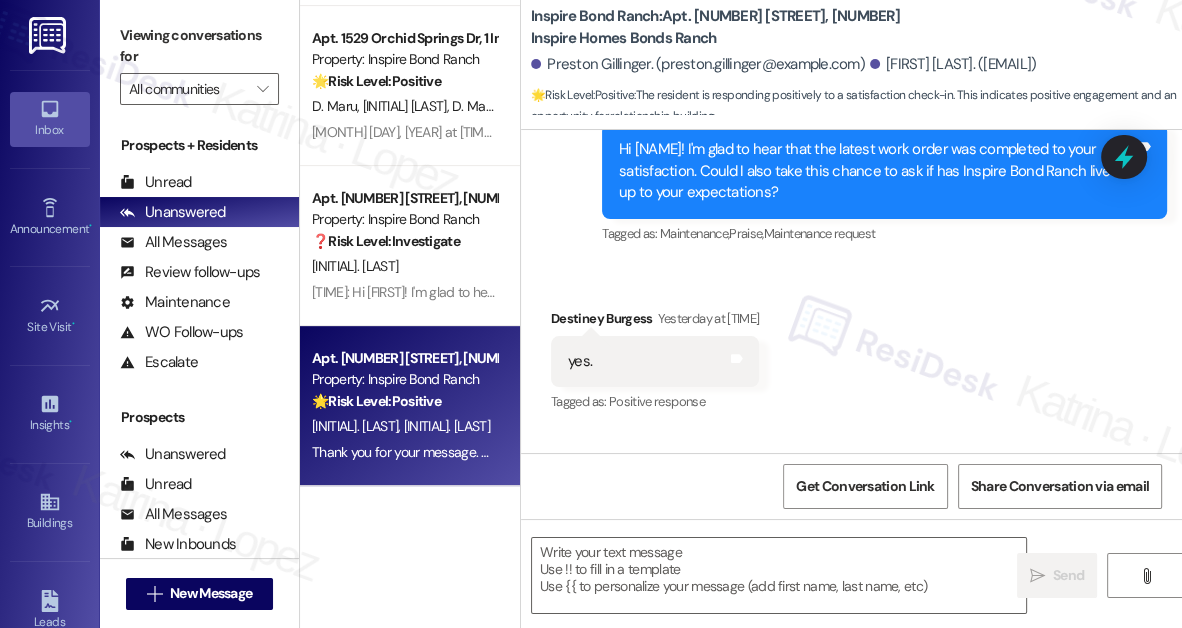 click on "Viewing conversations for" at bounding box center (199, 46) 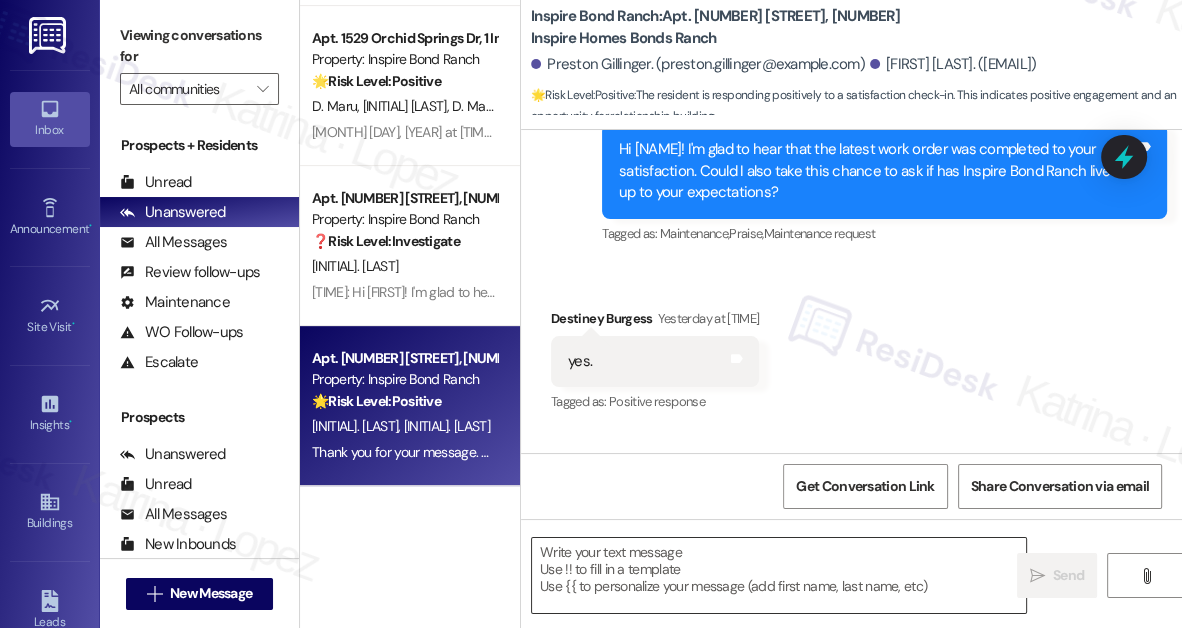 click at bounding box center [779, 575] 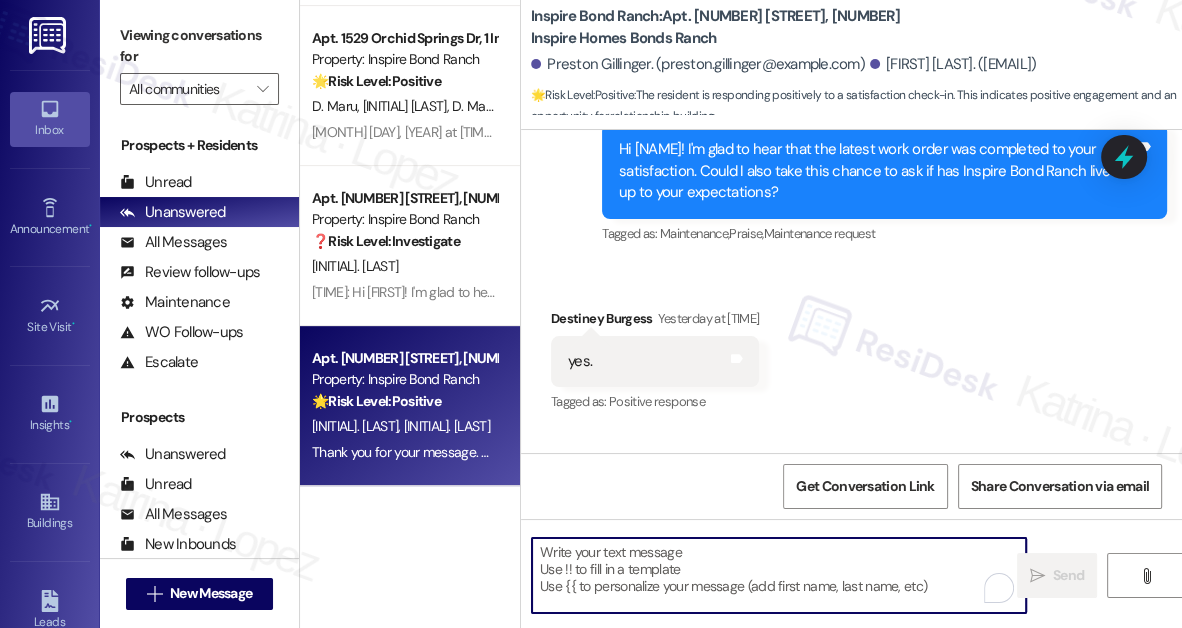 paste on "That’s awesome to hear, [FIRST]! Thank you! If you don’t mind, would you be willing to share your positive experience at [PROPERTY] in a quick Google review? Here’s the link: [LINK]. No pressure, but it really means a lot to us! Feel free to let me know if you post it. I’d love to share it with the team! 😊" 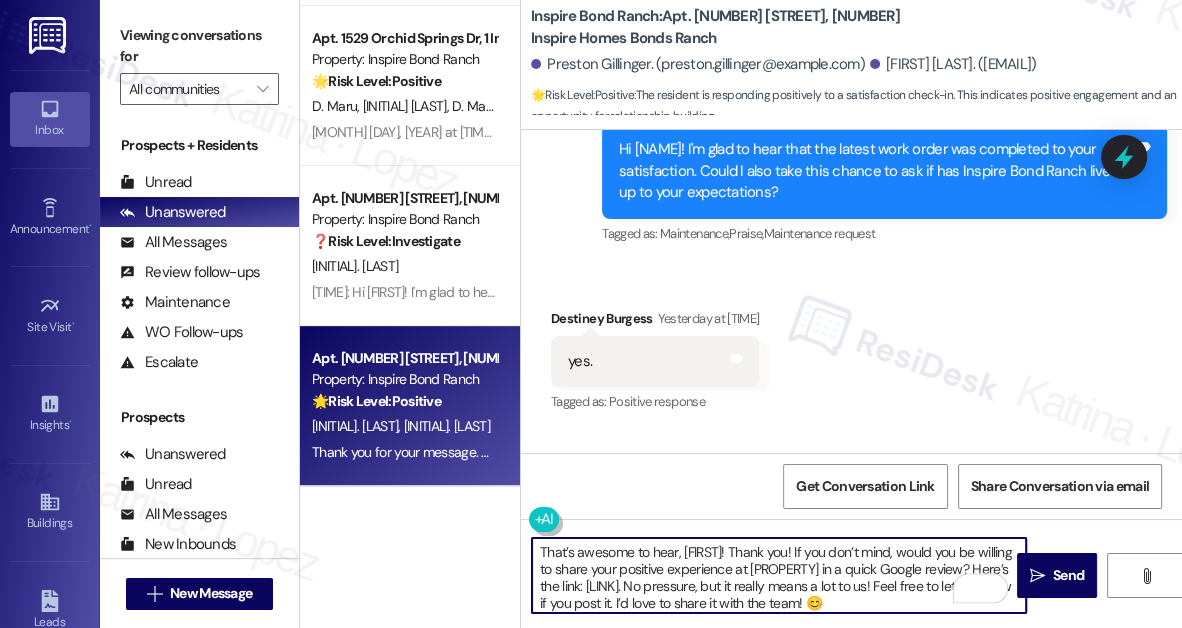 click on "Received via SMS [FIRST] [LAST] Yesterday at [TIME] yes. Tags and notes Tagged as: Positive response Click to highlight conversations about Positive response" at bounding box center [655, 362] 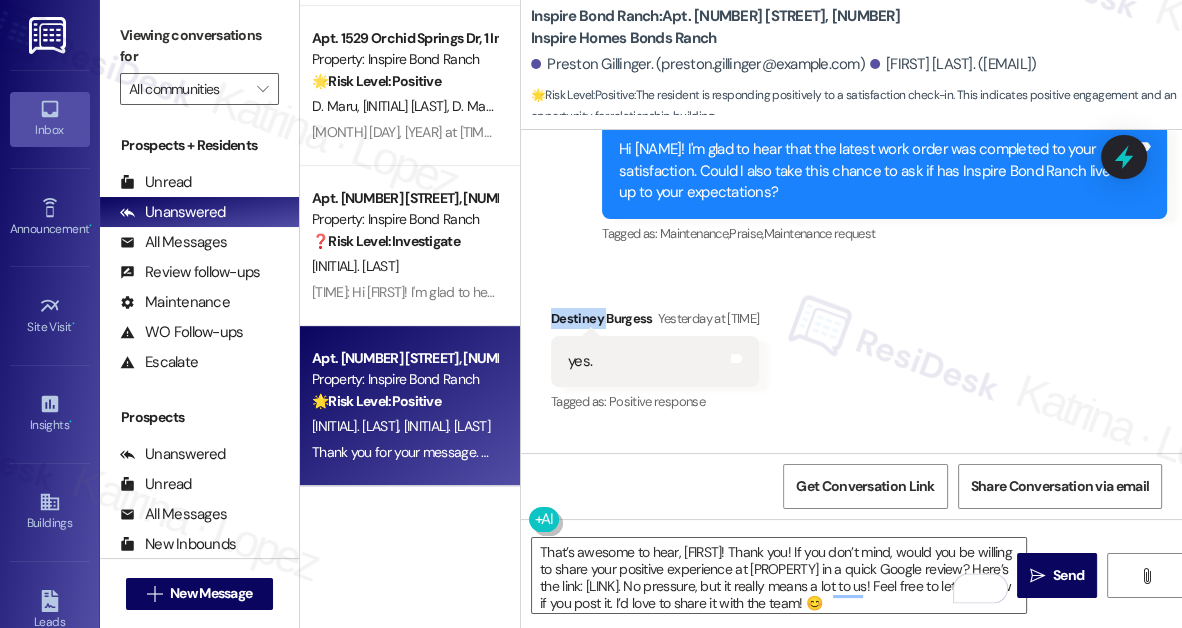 click on "Received via SMS [FIRST] [LAST] Yesterday at [TIME] yes. Tags and notes Tagged as: Positive response Click to highlight conversations about Positive response" at bounding box center (655, 362) 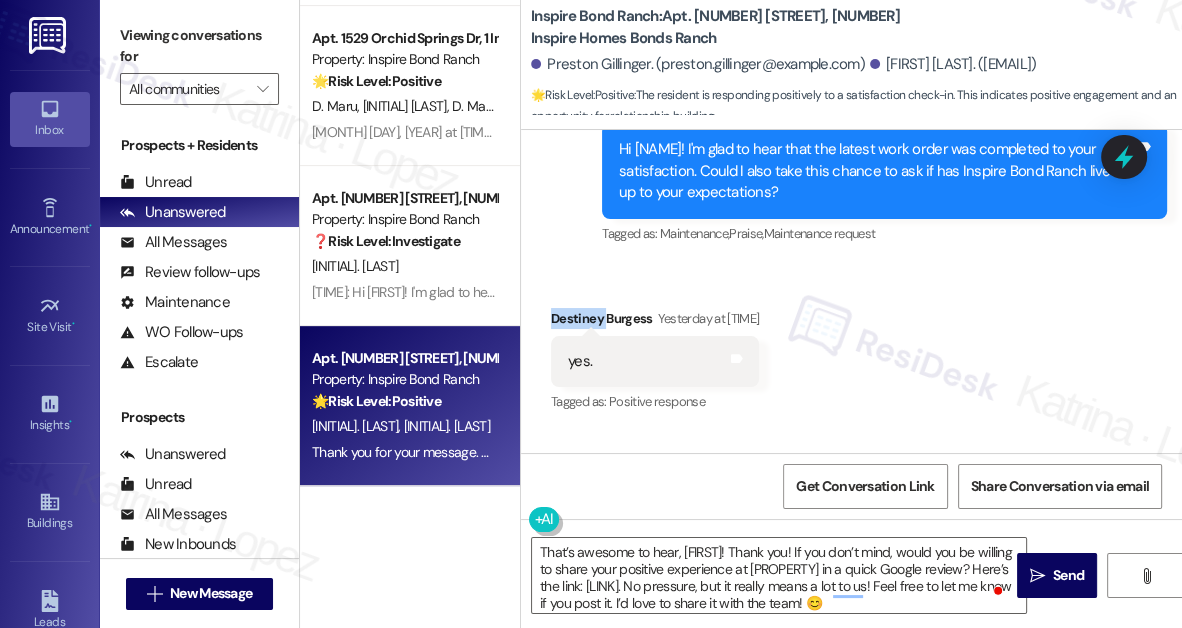 click on "[FIRST] [LAST] Yesterday at [TIME]" at bounding box center [655, 322] 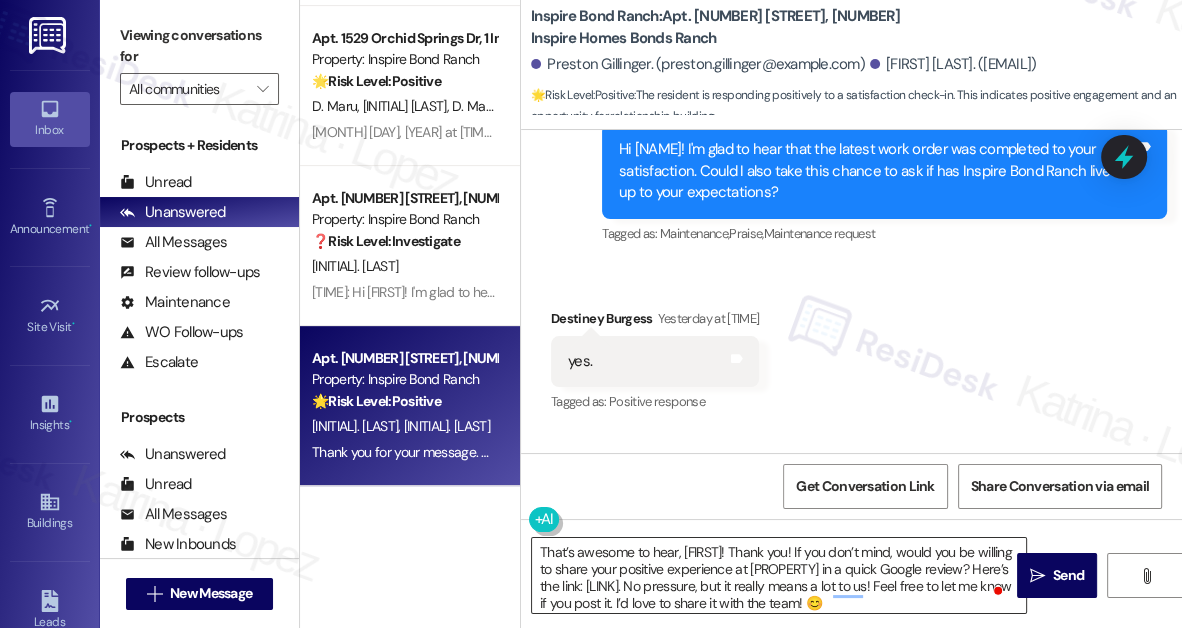 click on "That’s awesome to hear, [FIRST]! Thank you! If you don’t mind, would you be willing to share your positive experience at [PROPERTY] in a quick Google review? Here’s the link: [LINK]. No pressure, but it really means a lot to us! Feel free to let me know if you post it. I’d love to share it with the team! 😊" at bounding box center (779, 575) 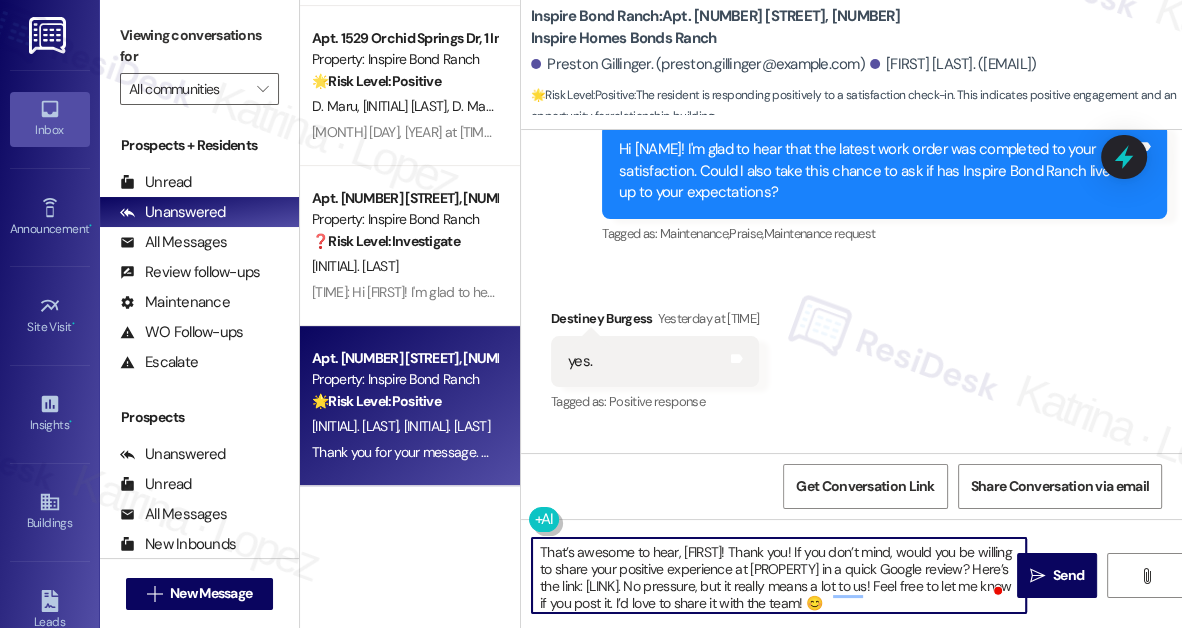 click on "That’s awesome to hear, [FIRST]! Thank you! If you don’t mind, would you be willing to share your positive experience at [PROPERTY] in a quick Google review? Here’s the link: [LINK]. No pressure, but it really means a lot to us! Feel free to let me know if you post it. I’d love to share it with the team! 😊" at bounding box center [779, 575] 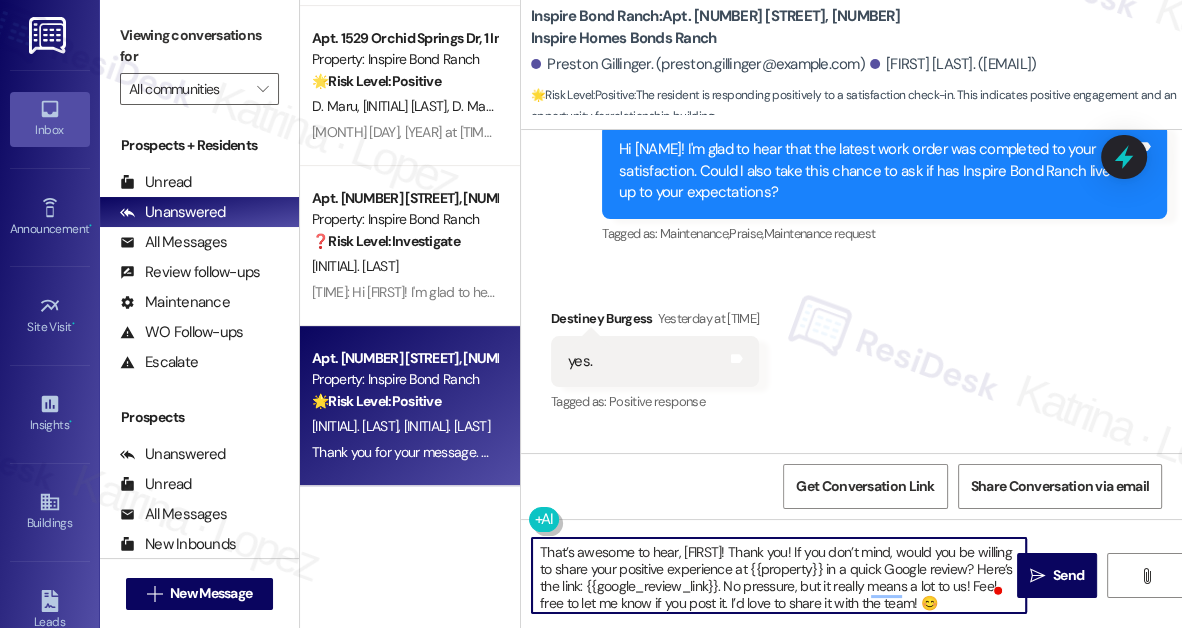 type on "That’s awesome to hear, [FIRST]! Thank you! If you don’t mind, would you be willing to share your positive experience at {{property}} in a quick Google review? Here’s the link: {{google_review_link}}. No pressure, but it really means a lot to us! Feel free to let me know if you post it. I’d love to share it with the team! 😊" 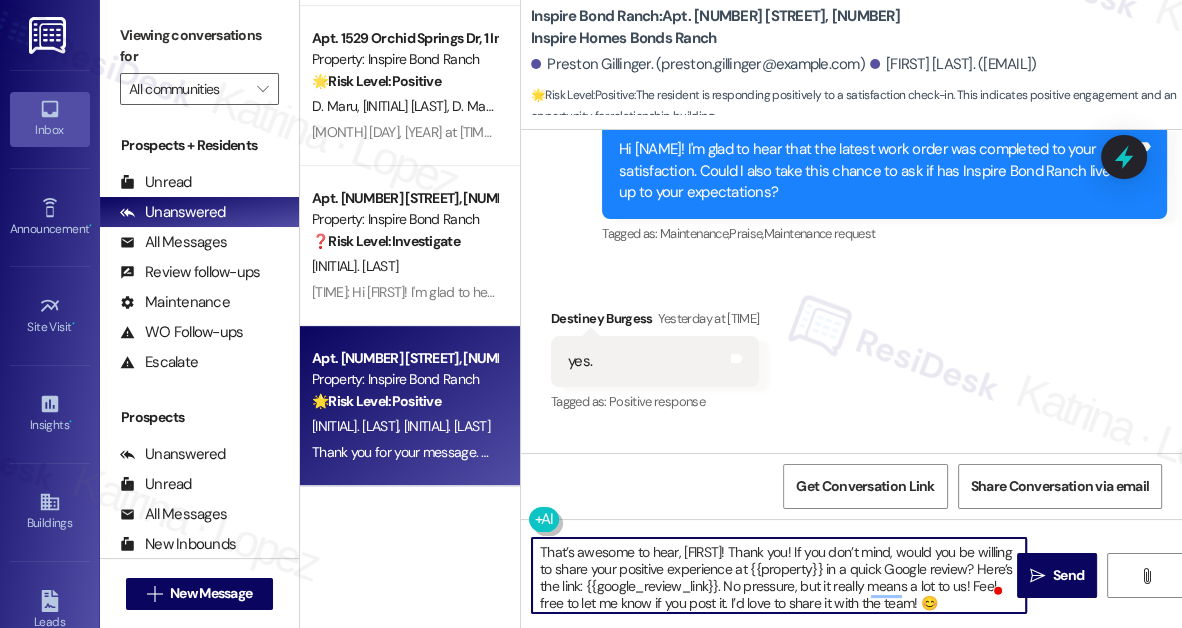 click on "That’s awesome to hear, [FIRST]! Thank you! If you don’t mind, would you be willing to share your positive experience at {{property}} in a quick Google review? Here’s the link: {{google_review_link}}. No pressure, but it really means a lot to us! Feel free to let me know if you post it. I’d love to share it with the team! 😊" at bounding box center (779, 575) 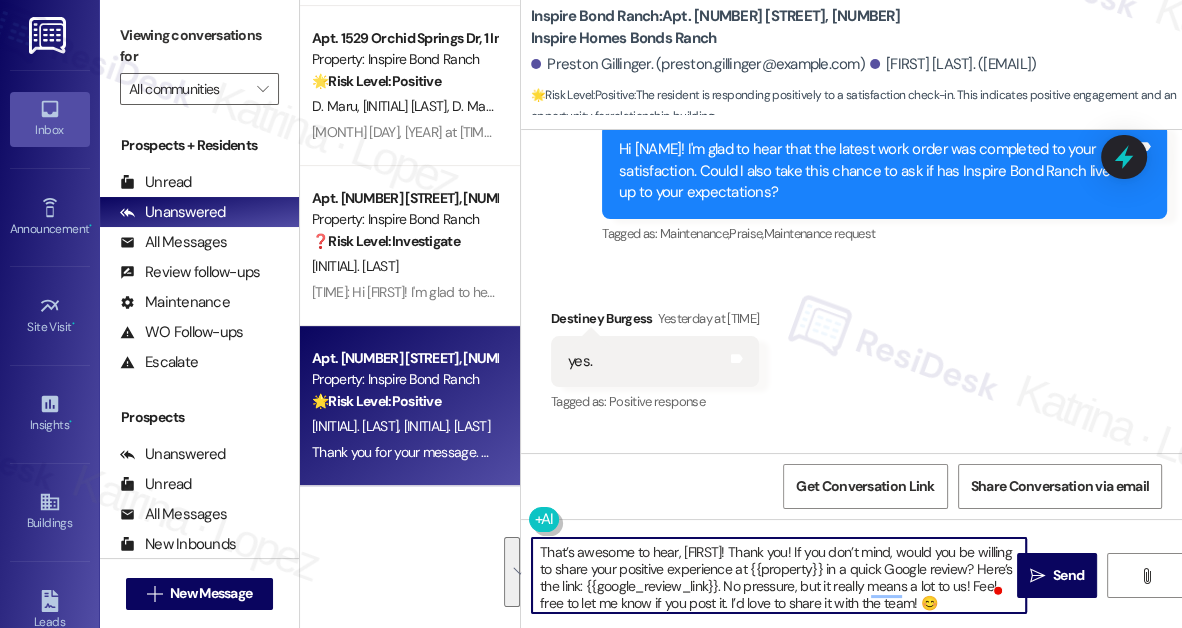 scroll, scrollTop: 4, scrollLeft: 0, axis: vertical 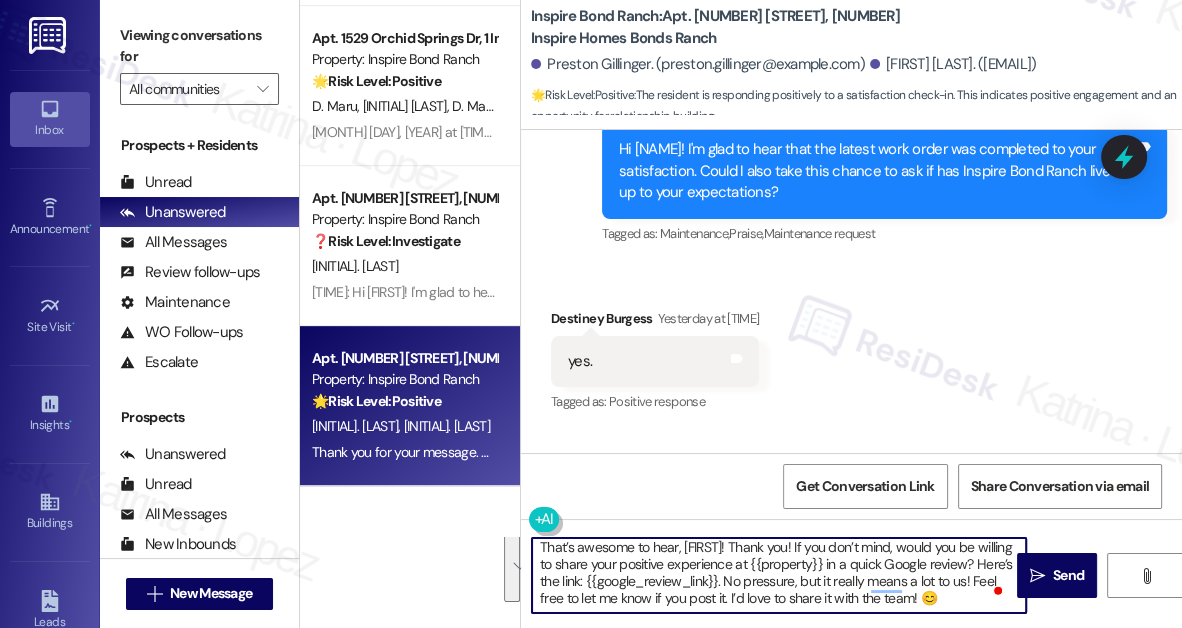 click on "That’s awesome to hear, [FIRST]! Thank you! If you don’t mind, would you be willing to share your positive experience at {{property}} in a quick Google review? Here’s the link: {{google_review_link}}. No pressure, but it really means a lot to us! Feel free to let me know if you post it. I’d love to share it with the team! 😊" at bounding box center [779, 575] 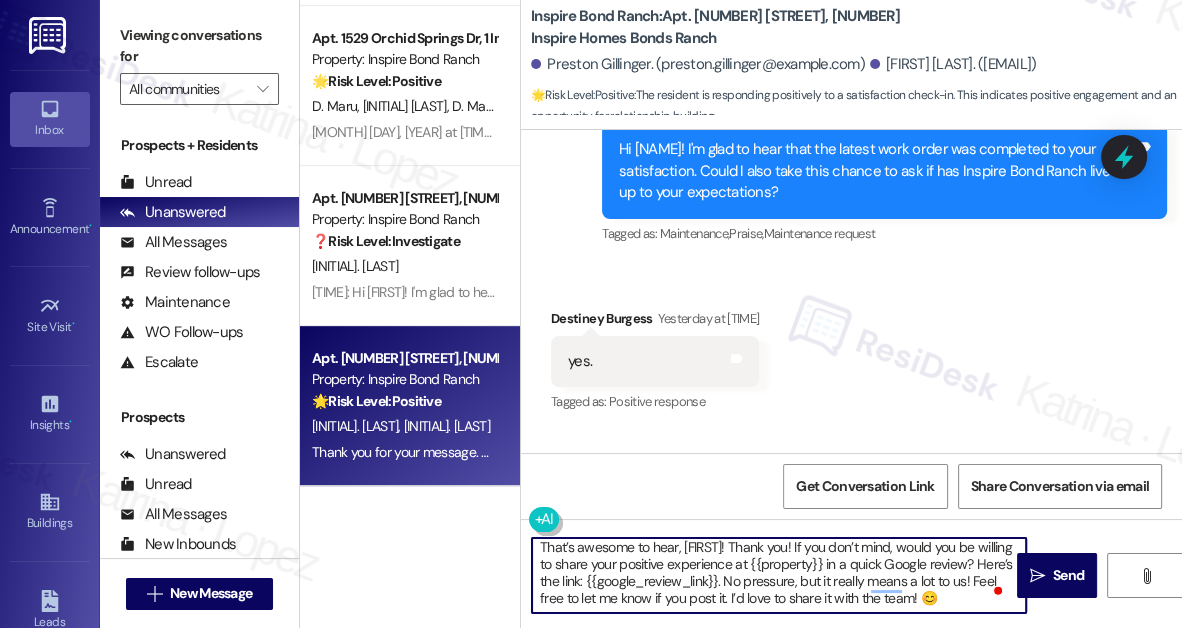 click on "That’s awesome to hear, [FIRST]! Thank you! If you don’t mind, would you be willing to share your positive experience at {{property}} in a quick Google review? Here’s the link: {{google_review_link}}. No pressure, but it really means a lot to us! Feel free to let me know if you post it. I’d love to share it with the team! 😊" at bounding box center [779, 575] 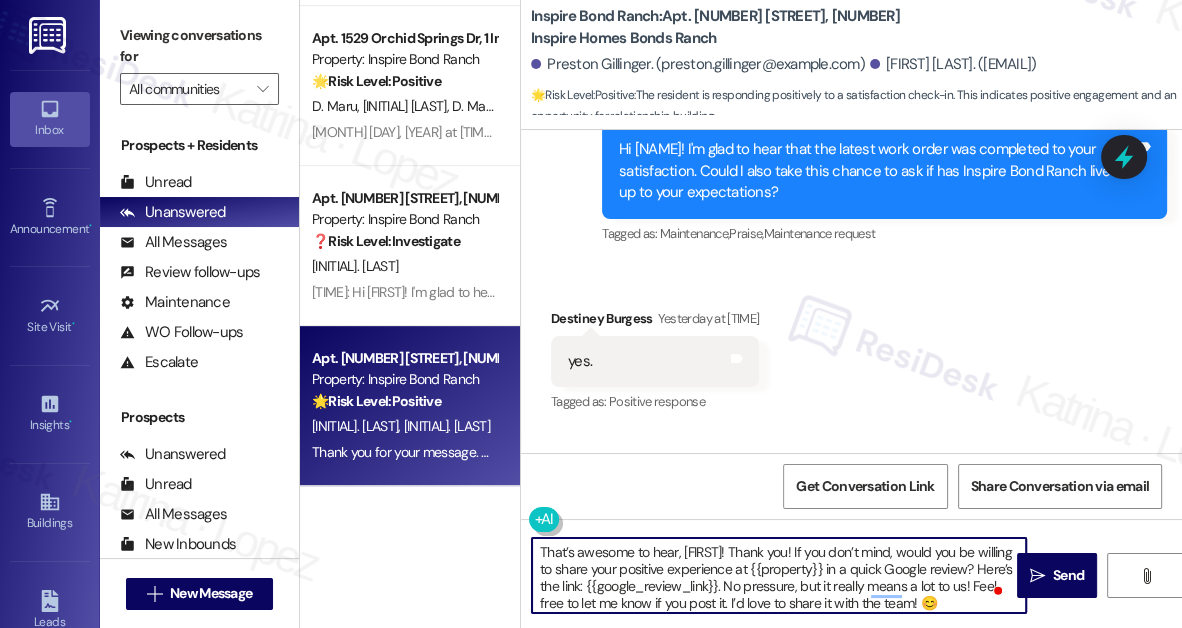 scroll, scrollTop: 0, scrollLeft: 0, axis: both 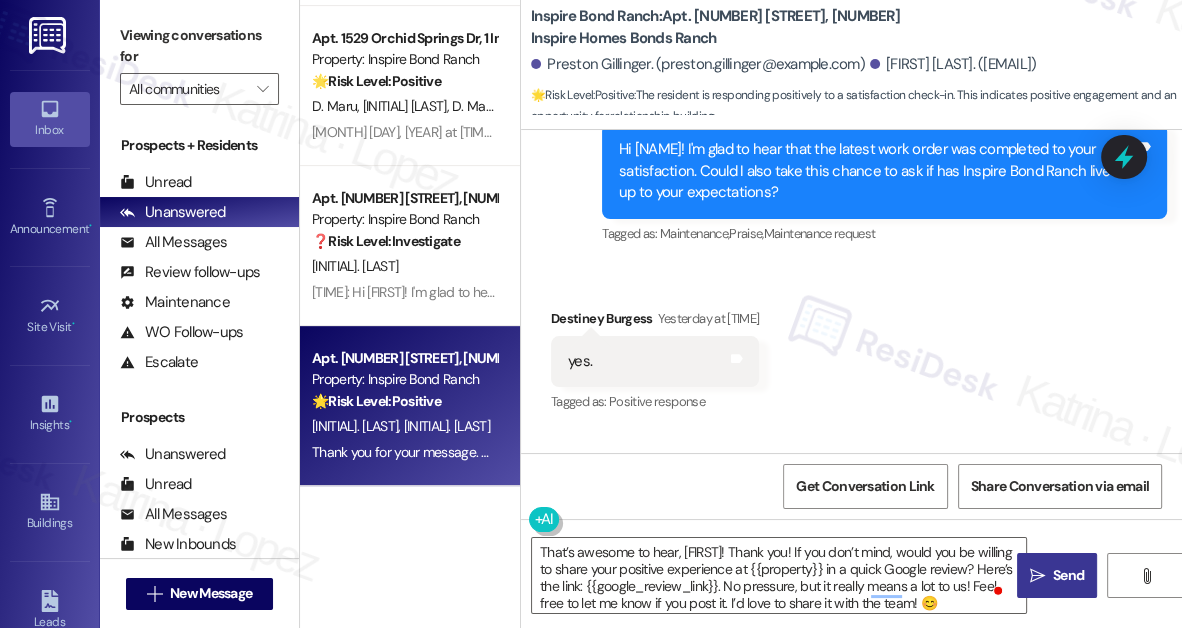 click on "" at bounding box center (1037, 576) 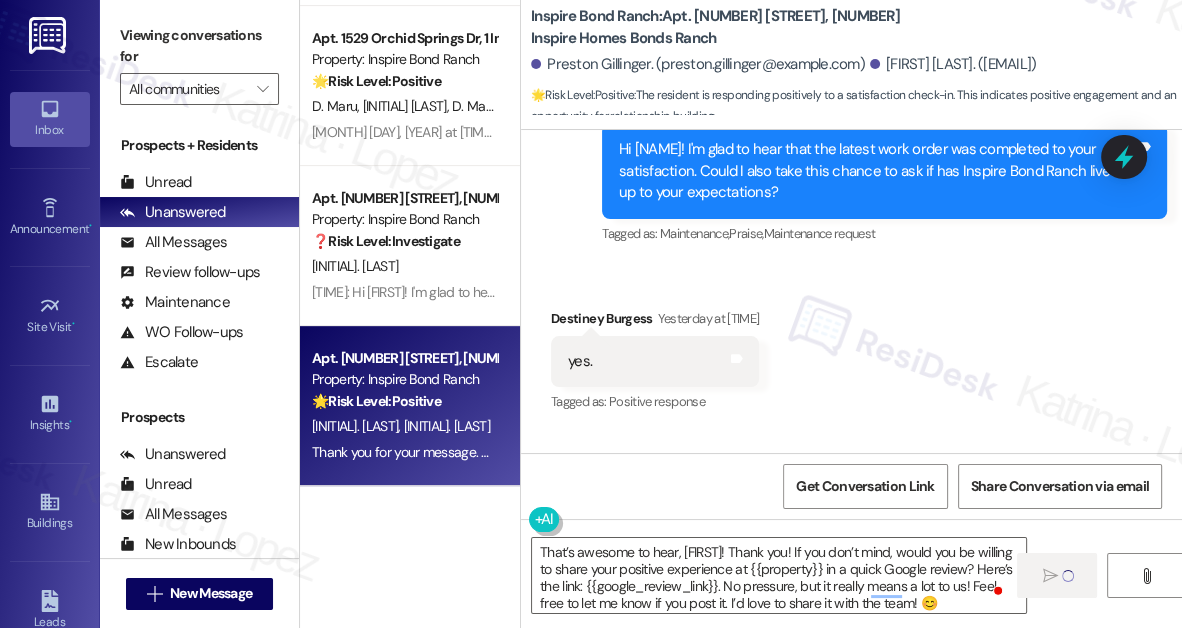 type 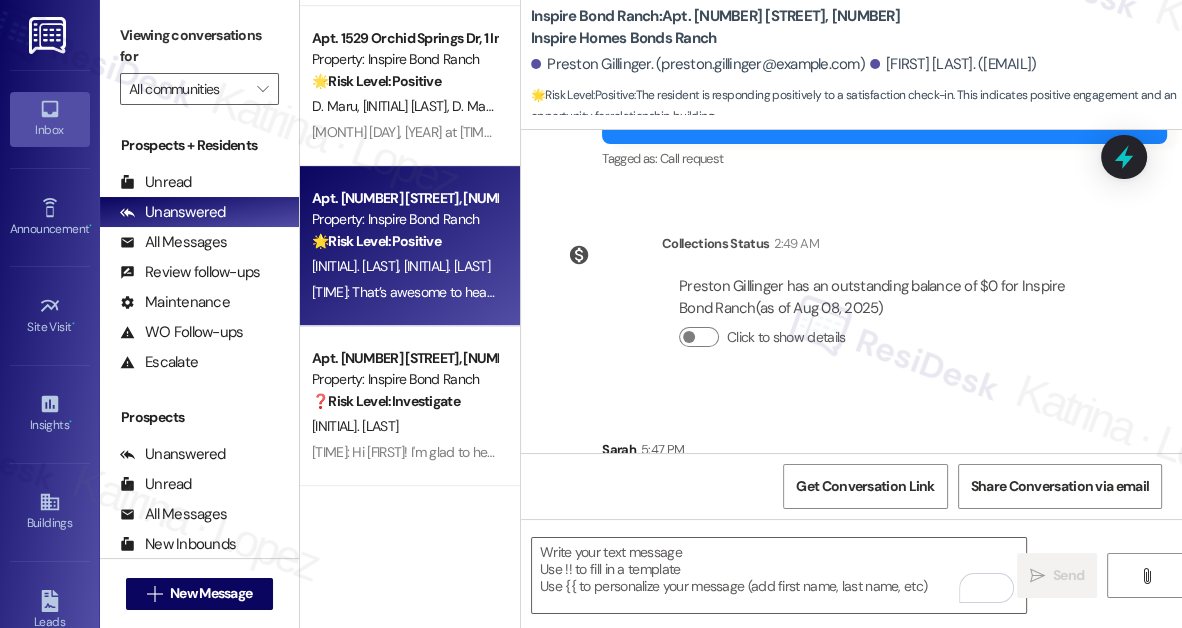 scroll, scrollTop: 2203, scrollLeft: 0, axis: vertical 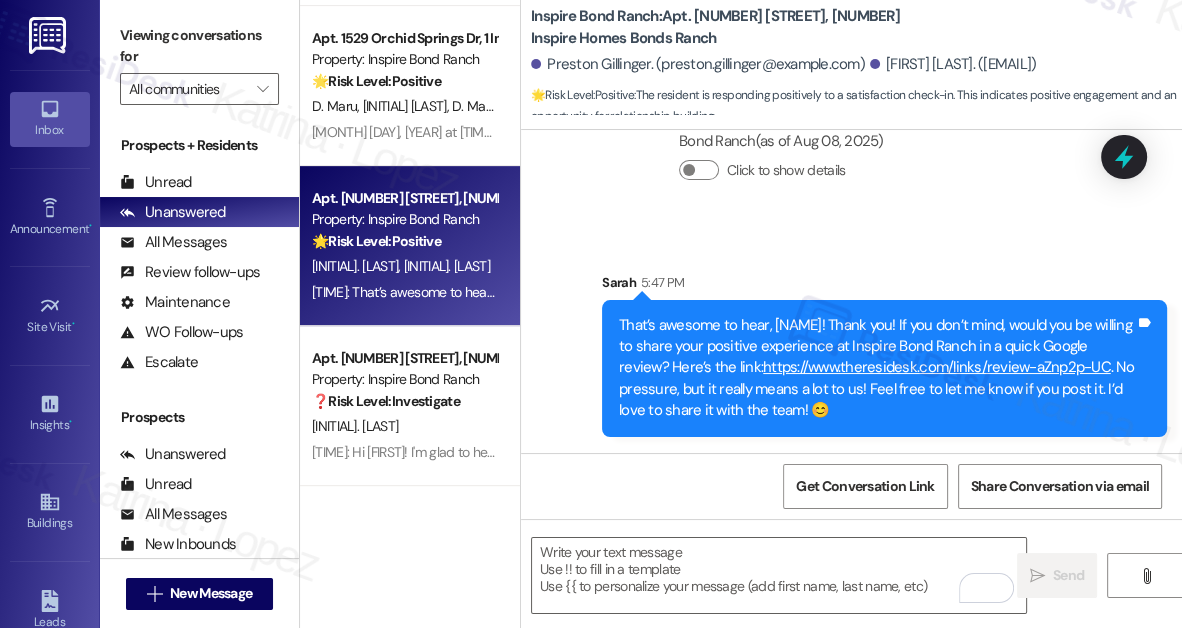 click on "That’s awesome to hear, [FIRST]! Thank you! If you don’t mind, would you be willing to share your positive experience at [PROPERTY] in a quick Google review? Here’s the link: [LINK]. No pressure, but it really means a lot to us! Feel free to let me know if you post it. I’d love to share it with the team! 😊" at bounding box center [877, 368] 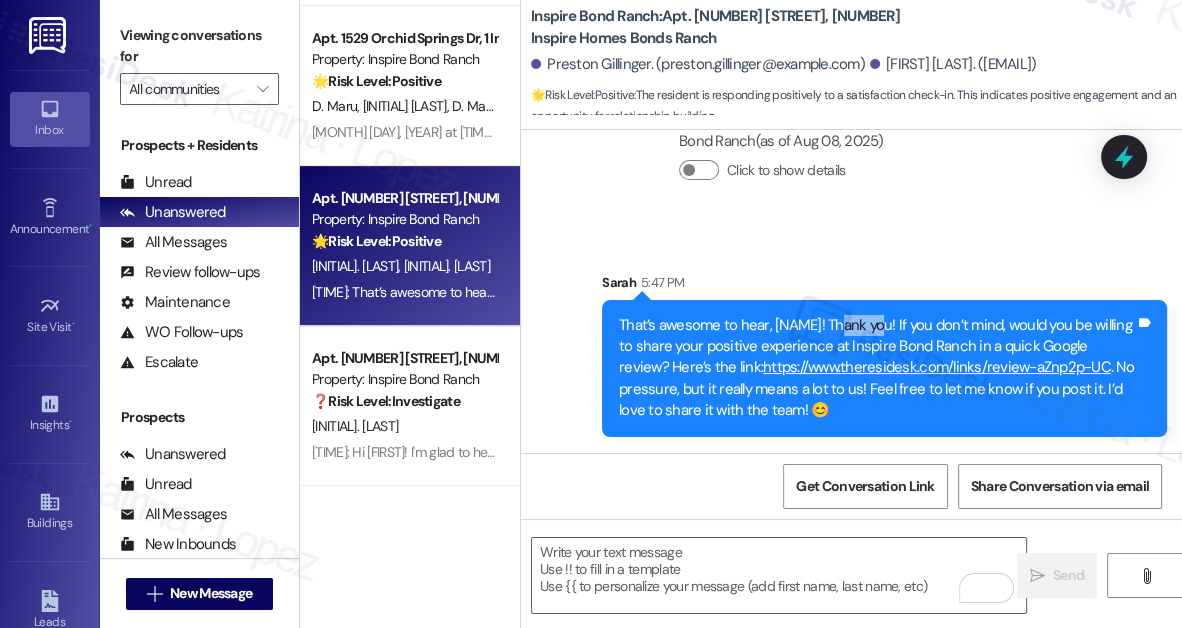 click on "That’s awesome to hear, [FIRST]! Thank you! If you don’t mind, would you be willing to share your positive experience at [PROPERTY] in a quick Google review? Here’s the link: [LINK]. No pressure, but it really means a lot to us! Feel free to let me know if you post it. I’d love to share it with the team! 😊" at bounding box center [877, 368] 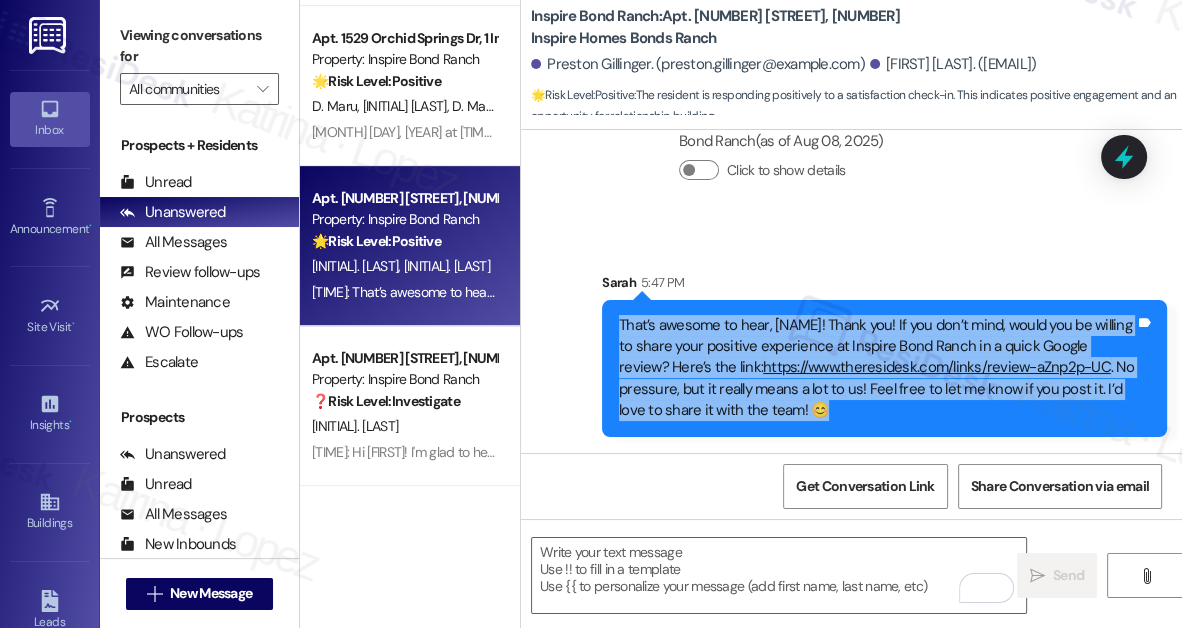 click on "That’s awesome to hear, [FIRST]! Thank you! If you don’t mind, would you be willing to share your positive experience at [PROPERTY] in a quick Google review? Here’s the link: [LINK]. No pressure, but it really means a lot to us! Feel free to let me know if you post it. I’d love to share it with the team! 😊" at bounding box center (877, 368) 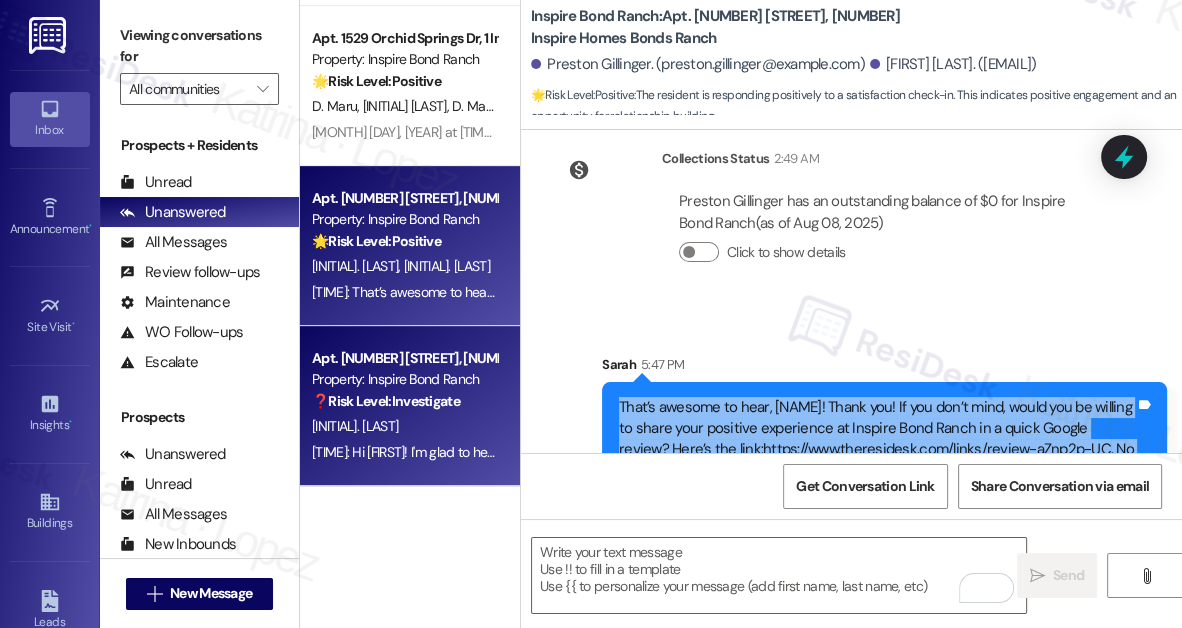 scroll, scrollTop: 2021, scrollLeft: 0, axis: vertical 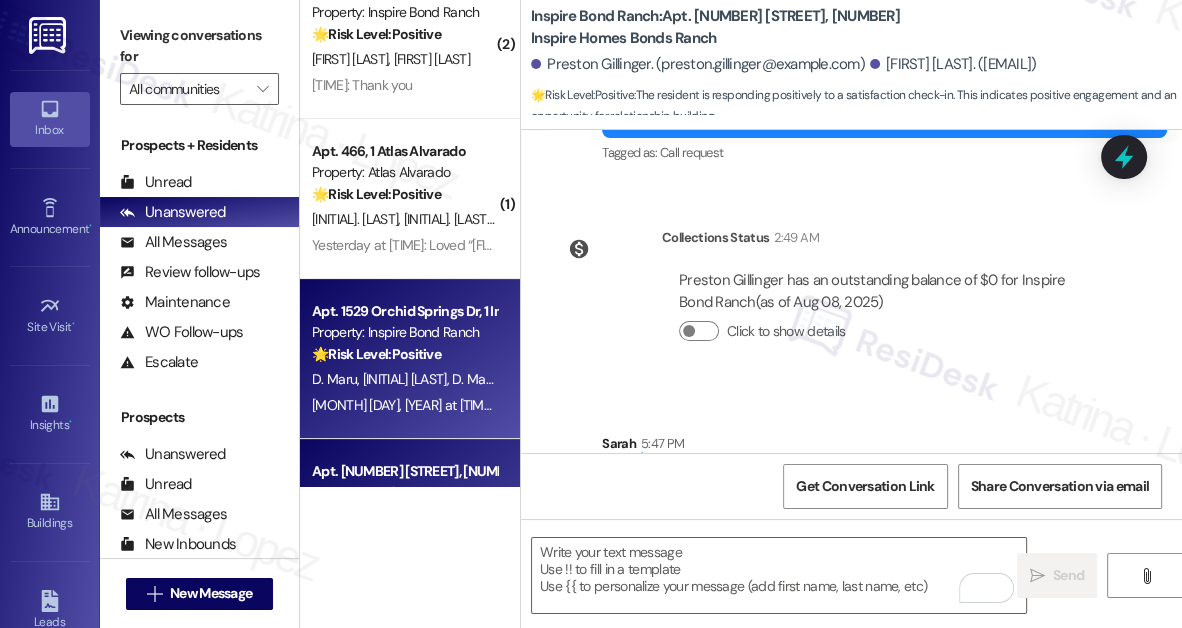 click on "🌟  Risk Level:  Positive" at bounding box center (376, 354) 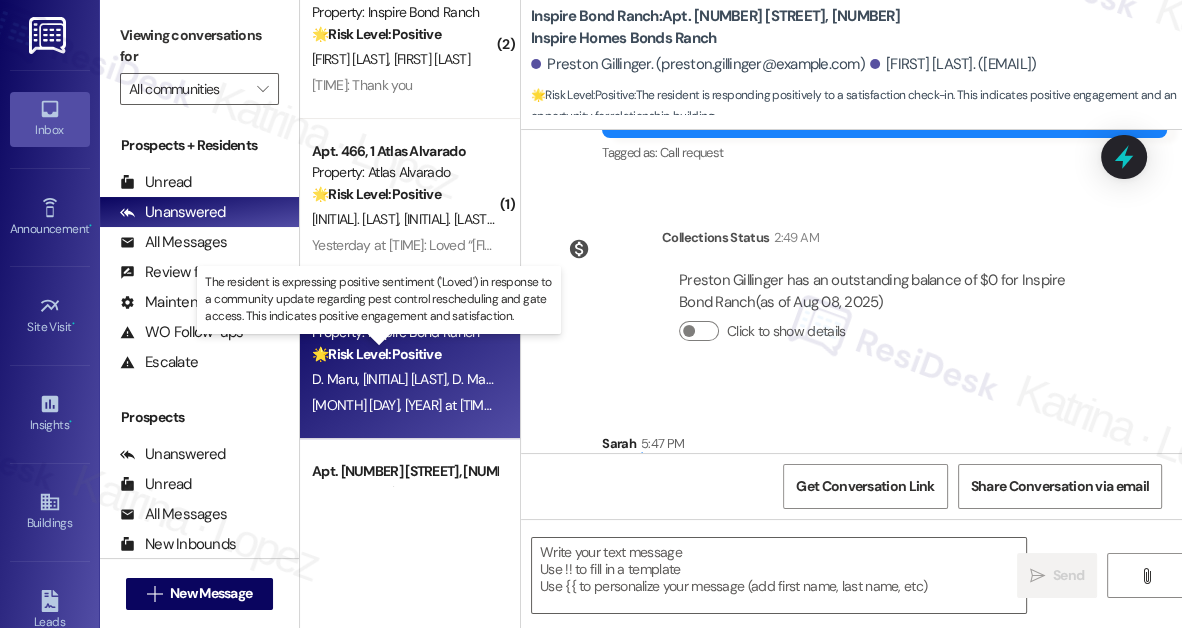 type on "Fetching suggested responses. Please feel free to read through the conversation in the meantime." 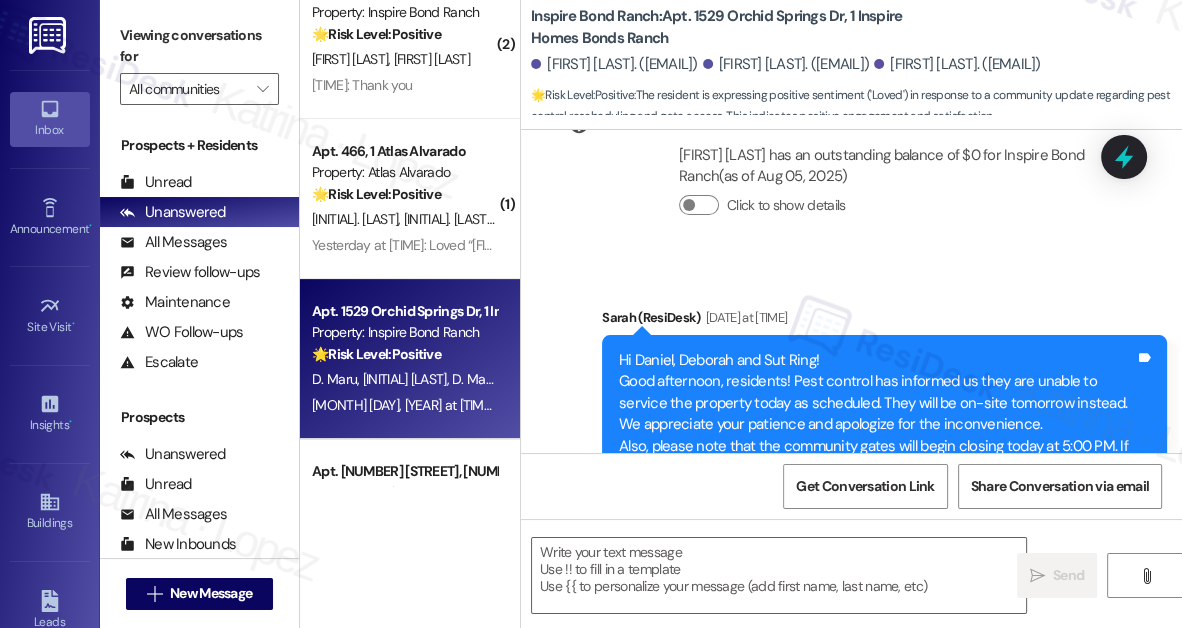 type on "Fetching suggested responses. Please feel free to read through the conversation in the meantime." 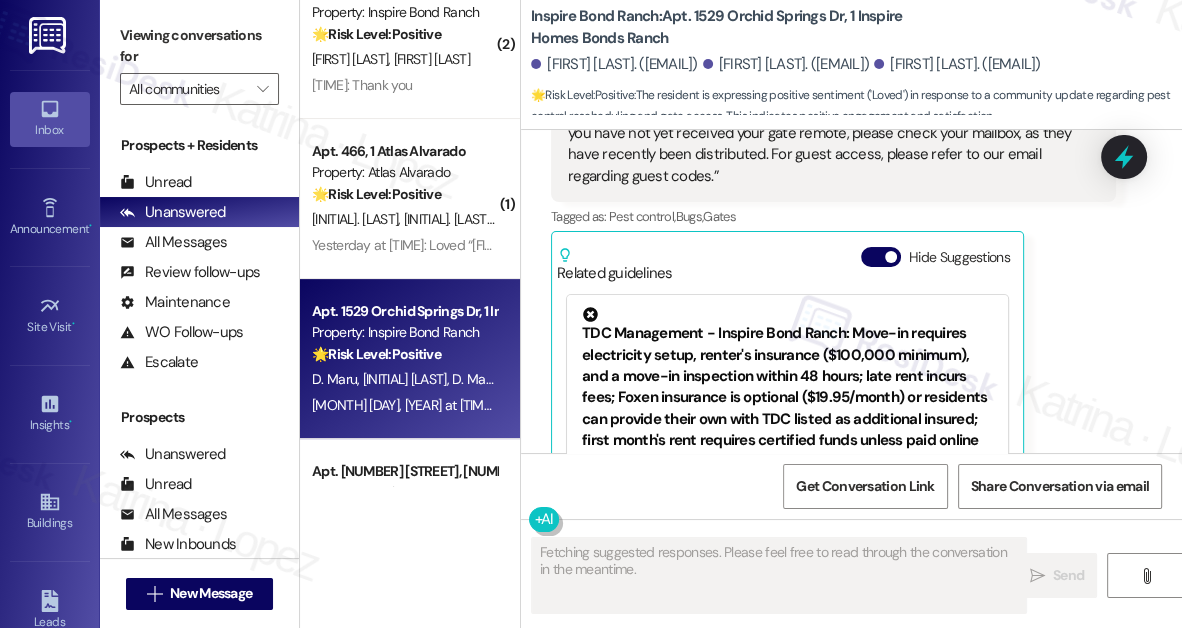 scroll, scrollTop: 1244, scrollLeft: 0, axis: vertical 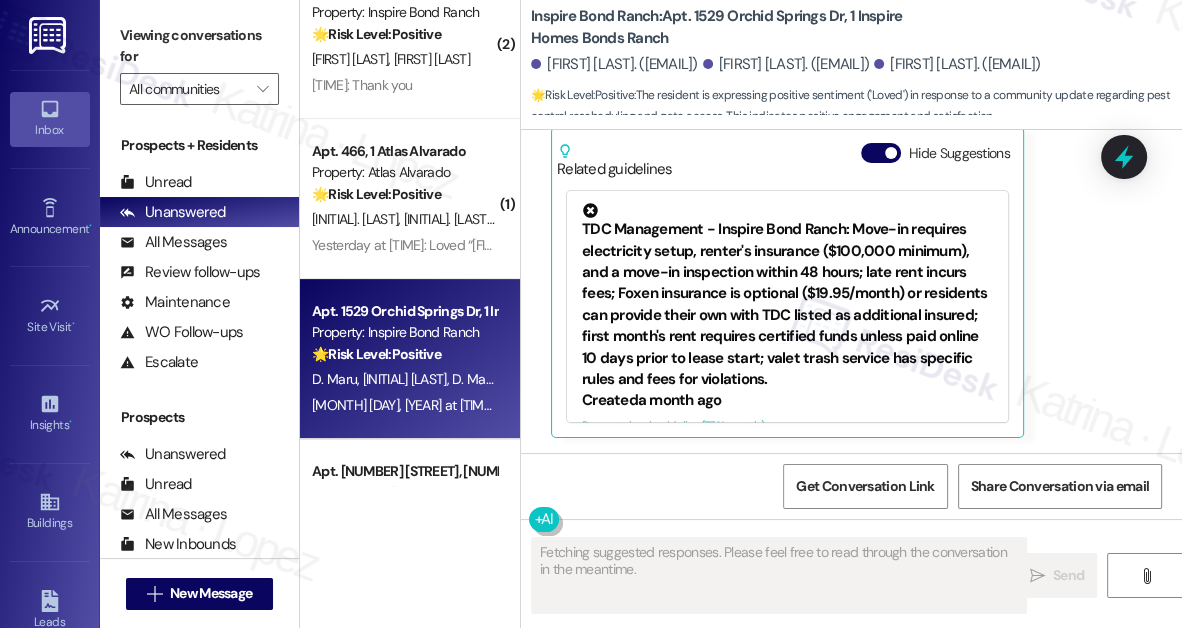 type 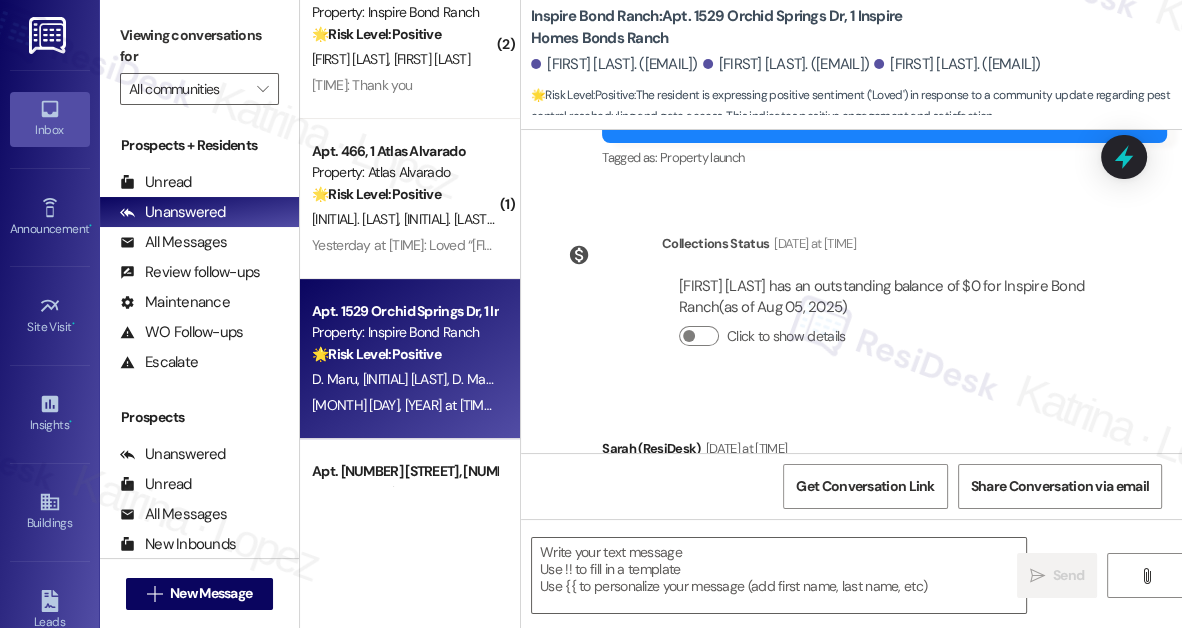 scroll, scrollTop: 335, scrollLeft: 0, axis: vertical 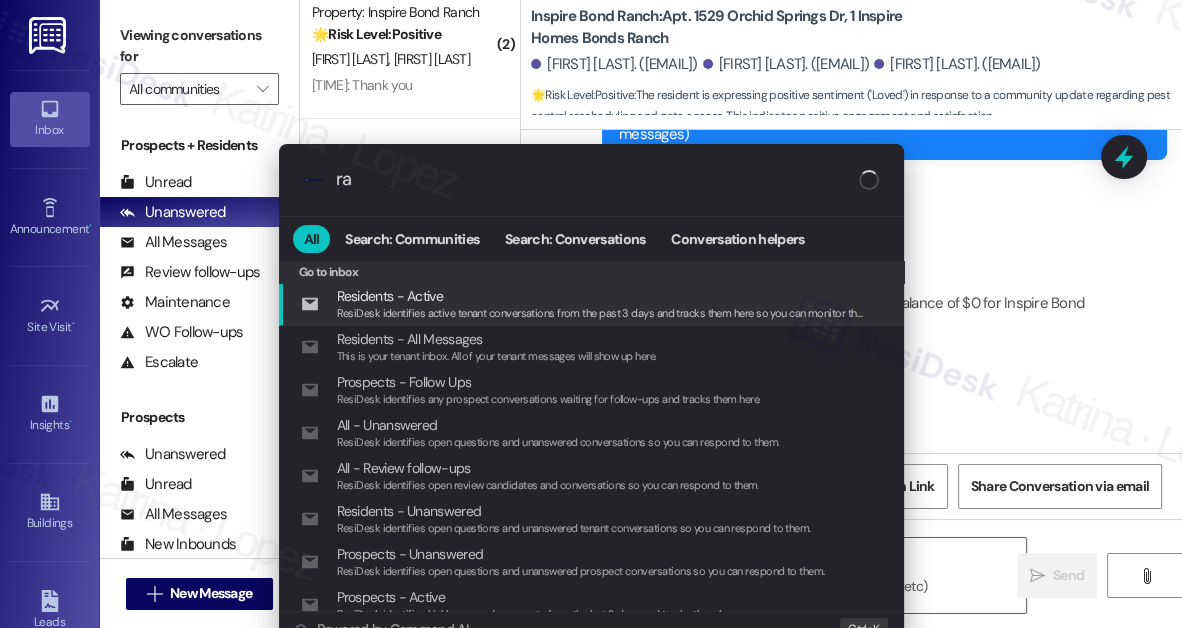 type on "r" 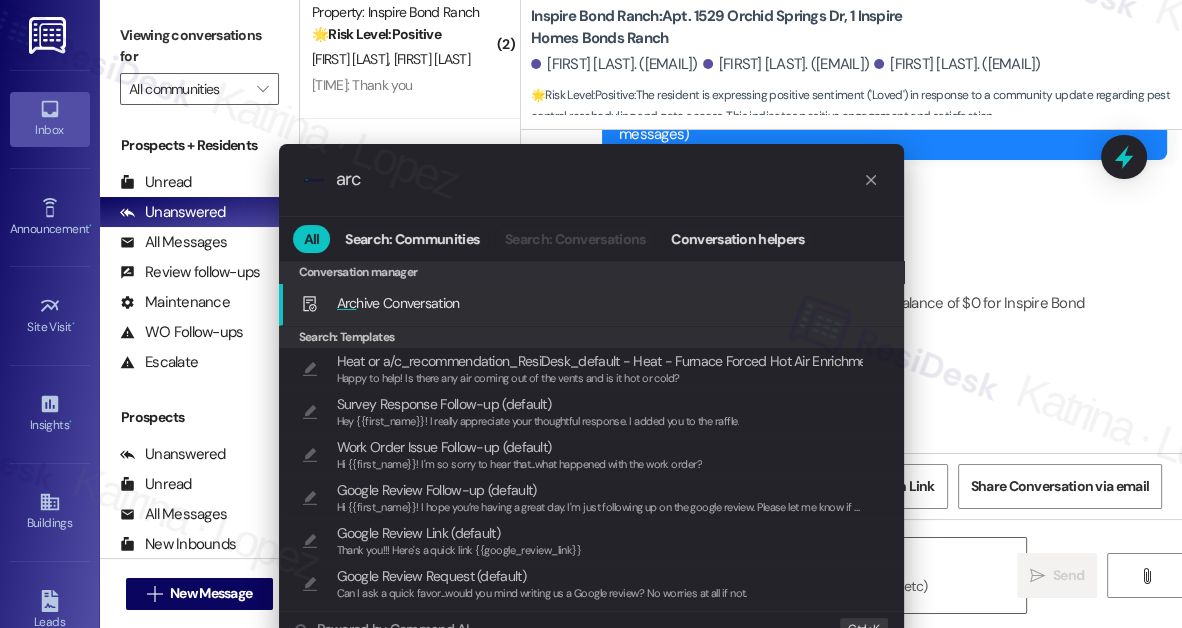 type on "arc" 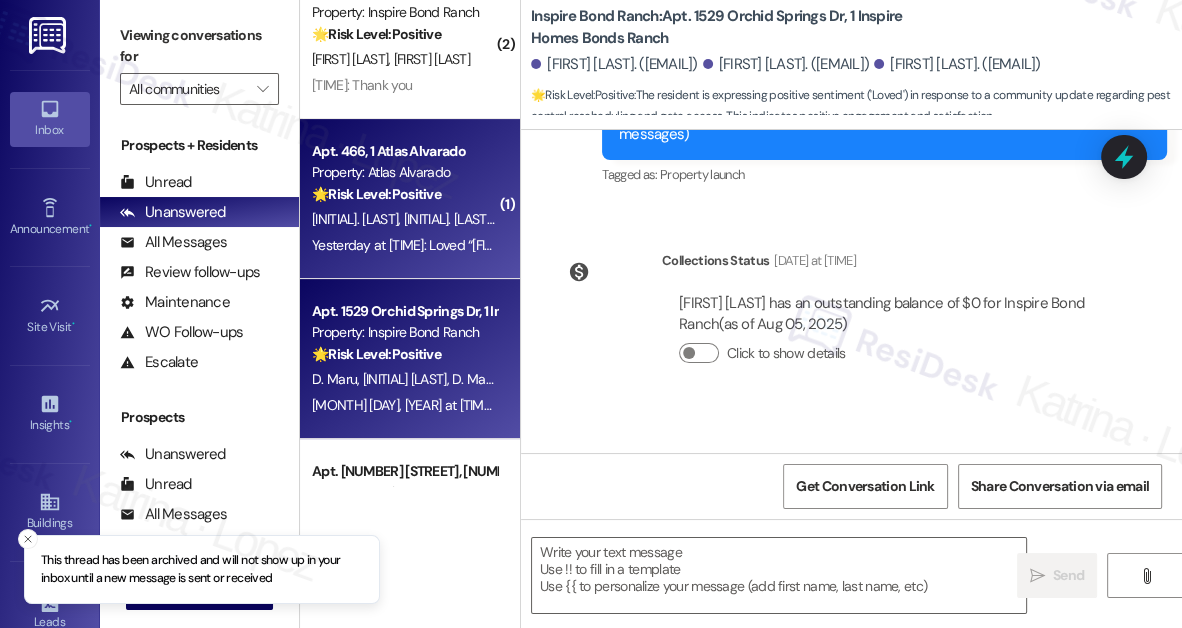 click on "[INITIAL]. [LAST] [INITIAL]. [LAST] [INITIAL]. [LAST]" at bounding box center (404, 219) 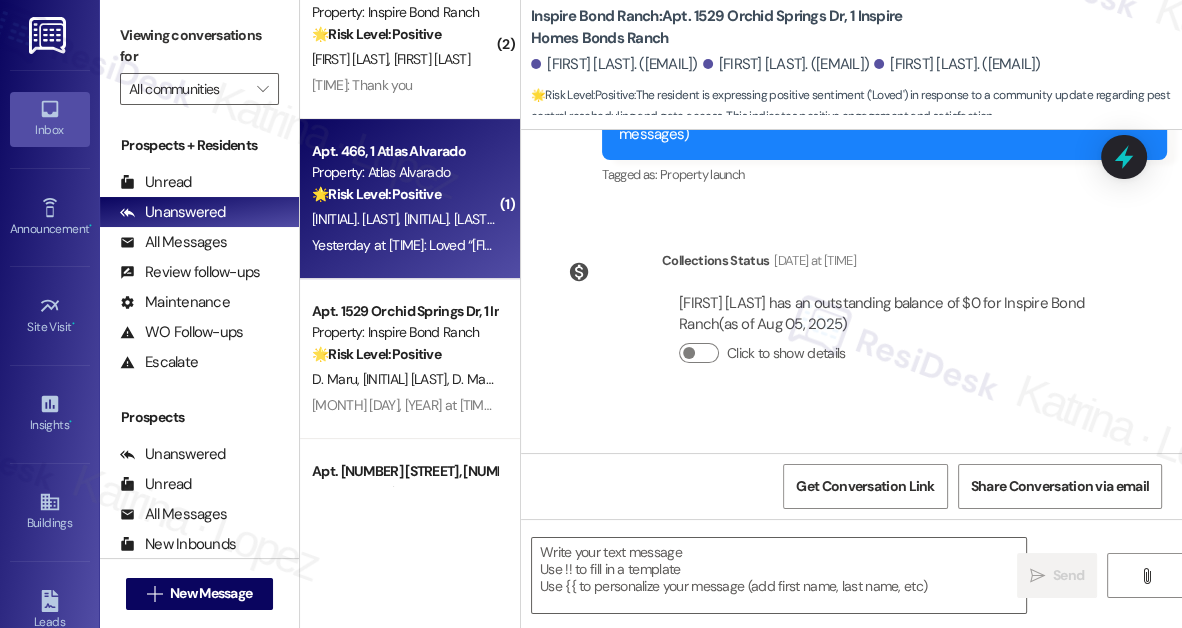 type on "Fetching suggested responses. Please feel free to read through the conversation in the meantime." 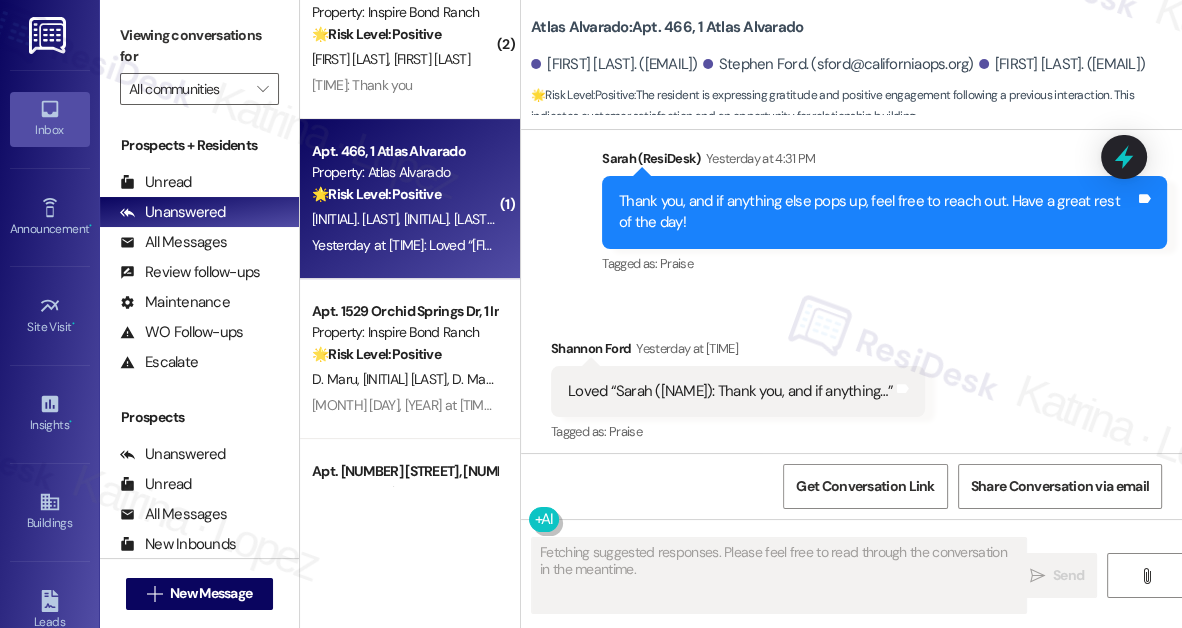 type 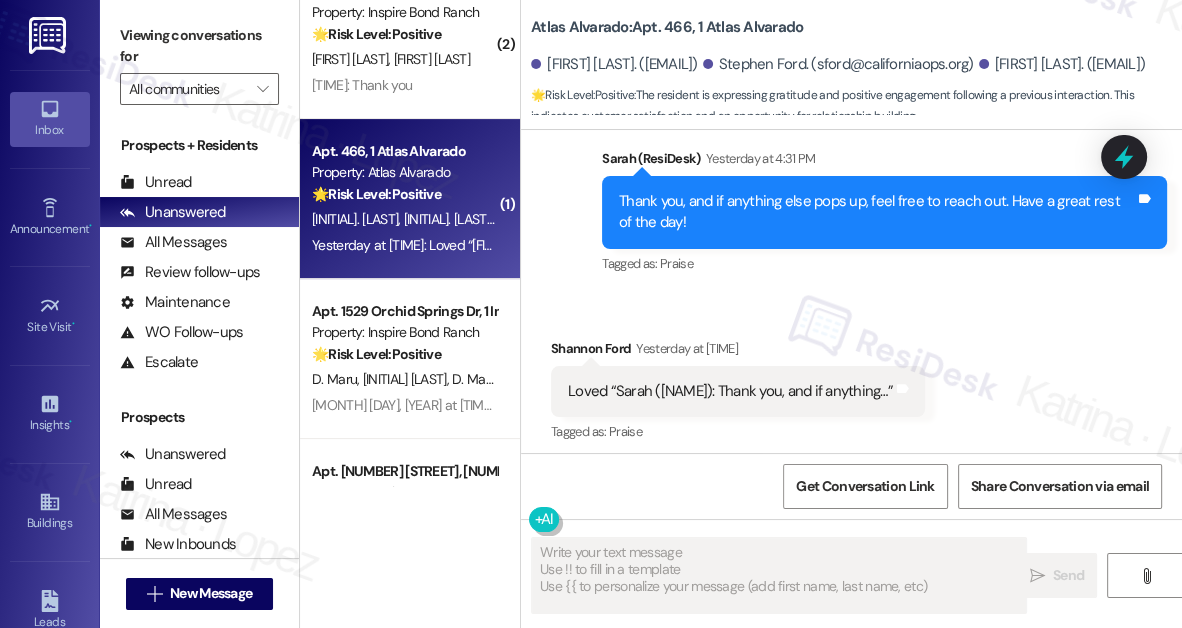scroll, scrollTop: 2353, scrollLeft: 0, axis: vertical 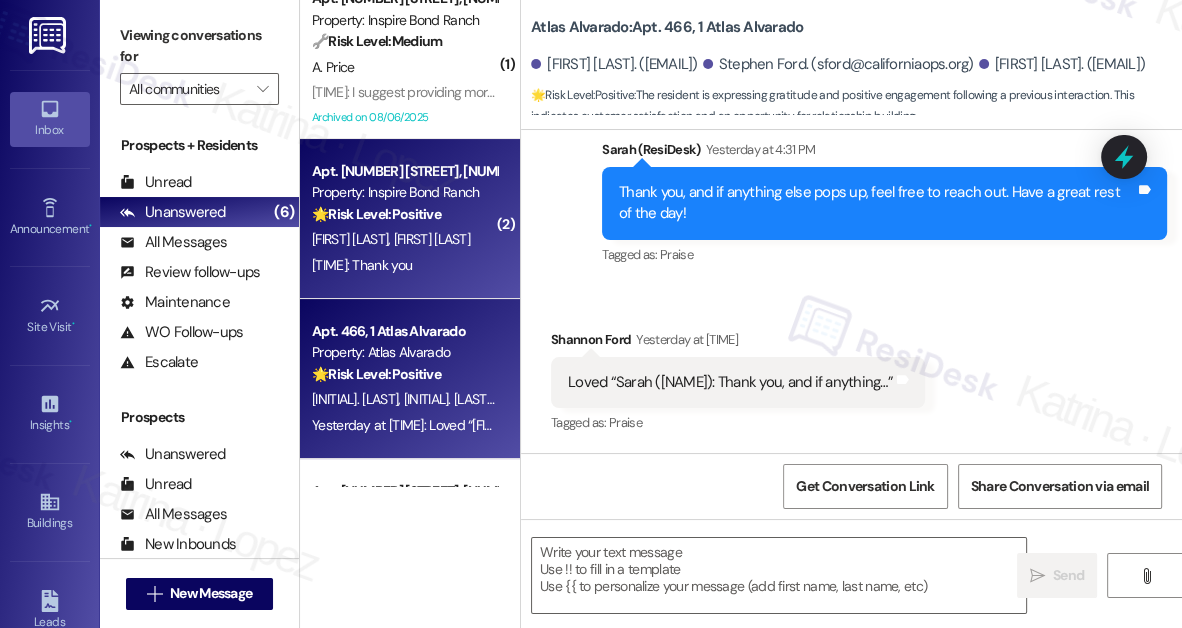 click on "[FIRST] [LAST]" at bounding box center [432, 239] 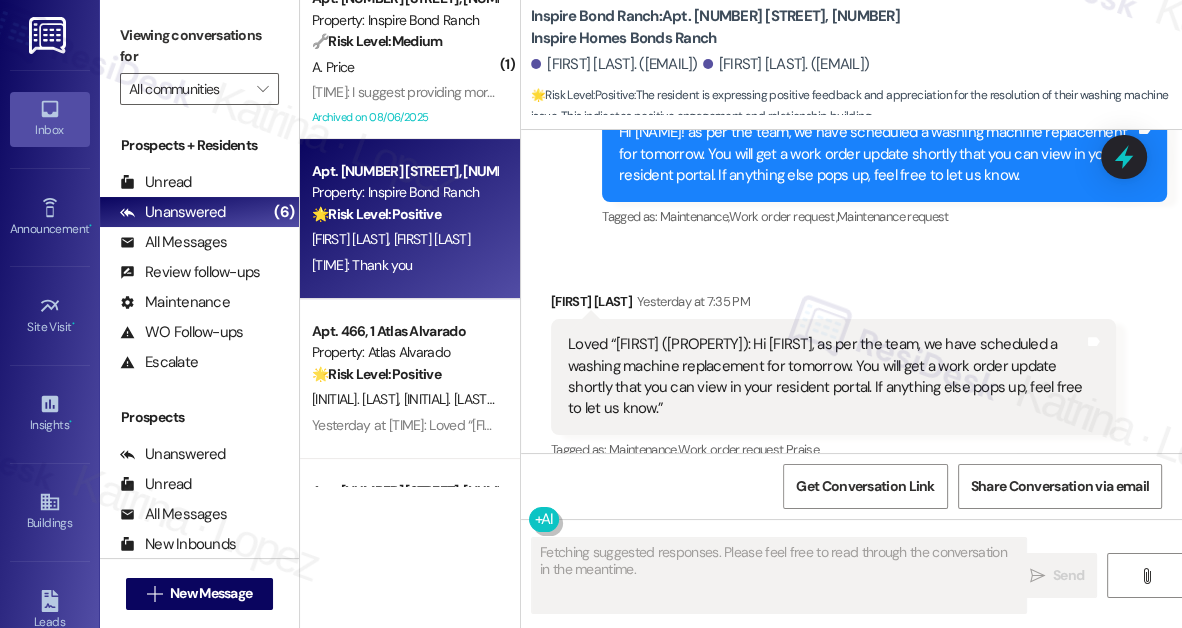 click on "Loved “[FIRST] ([PROPERTY]): Hi [FIRST], as per the team, we have scheduled a washing machine replacement for tomorrow. You will get a work order update shortly that you can view in your resident portal. If anything else pops up, feel free to let us know.”" at bounding box center [826, 377] 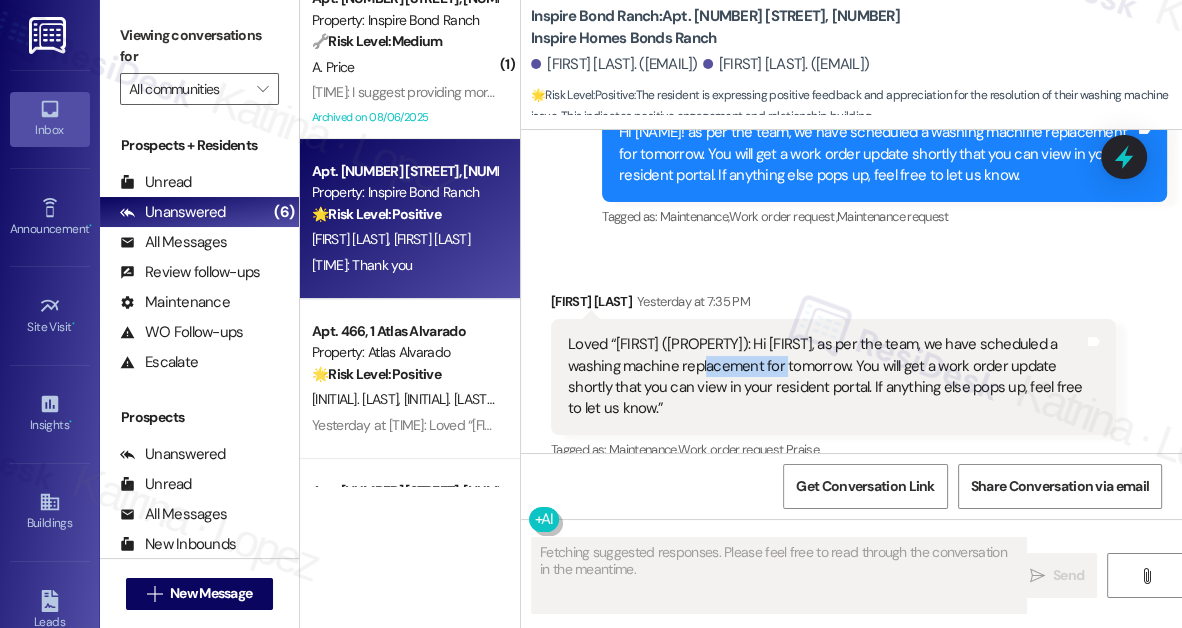 click on "Loved “[FIRST] ([PROPERTY]): Hi [FIRST], as per the team, we have scheduled a washing machine replacement for tomorrow. You will get a work order update shortly that you can view in your resident portal. If anything else pops up, feel free to let us know.”" at bounding box center (826, 377) 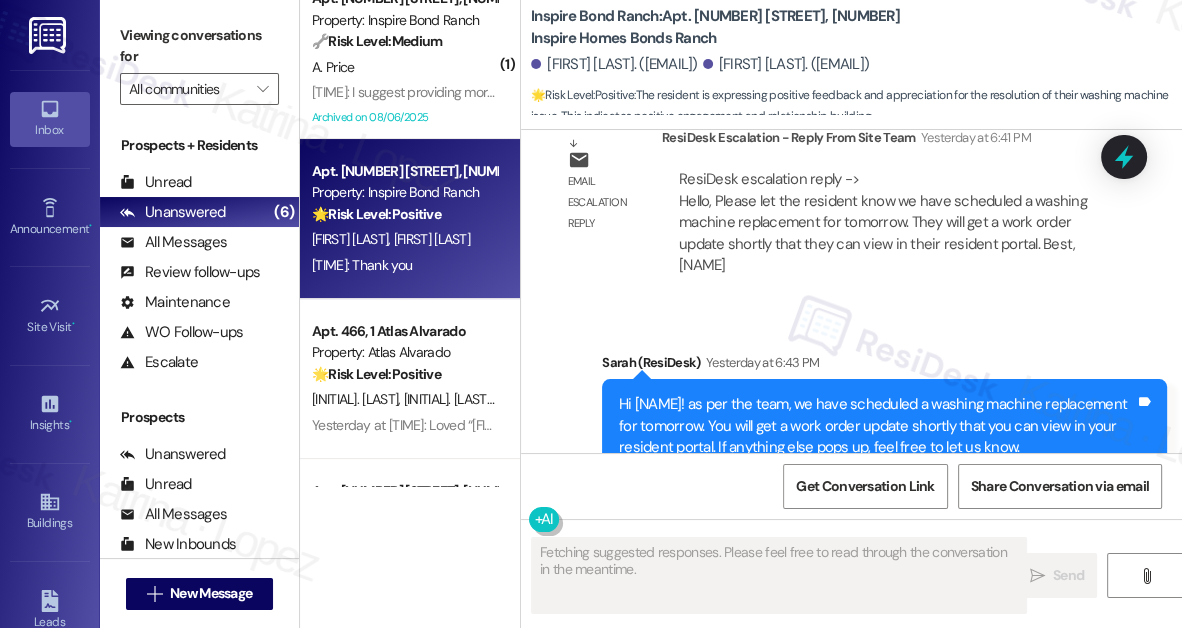 scroll, scrollTop: 4984, scrollLeft: 0, axis: vertical 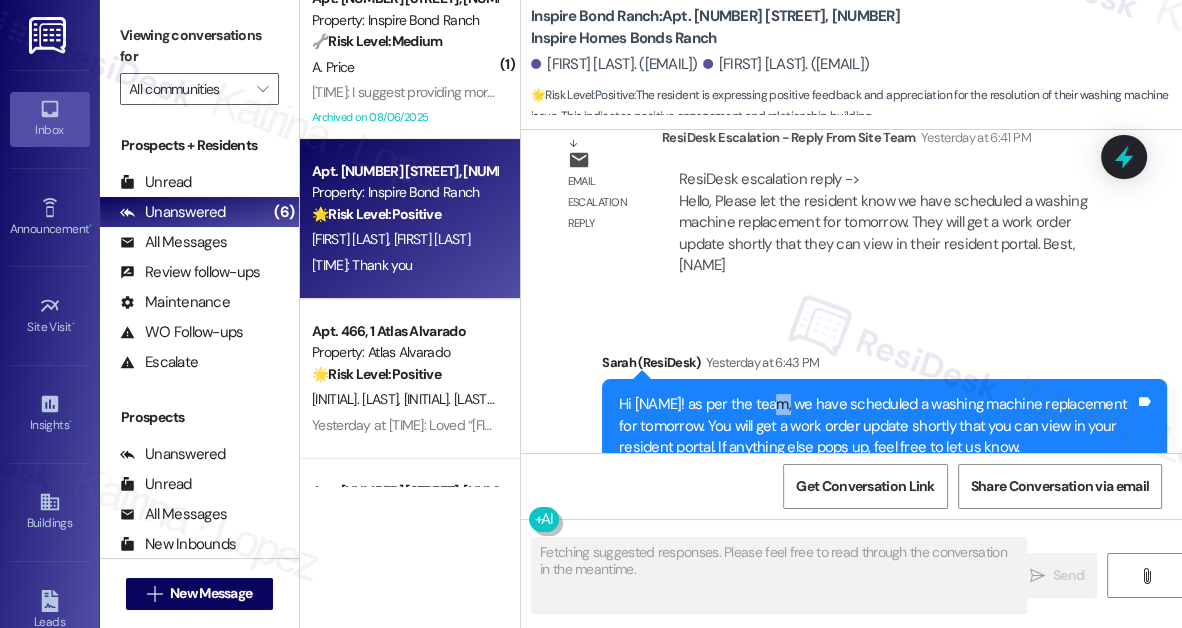 click on "Hi [NAME]! as per the team, we have scheduled a washing machine replacement for tomorrow. You will get a work order update shortly that you can view in your resident portal. If anything else pops up, feel free to let us know." at bounding box center (877, 426) 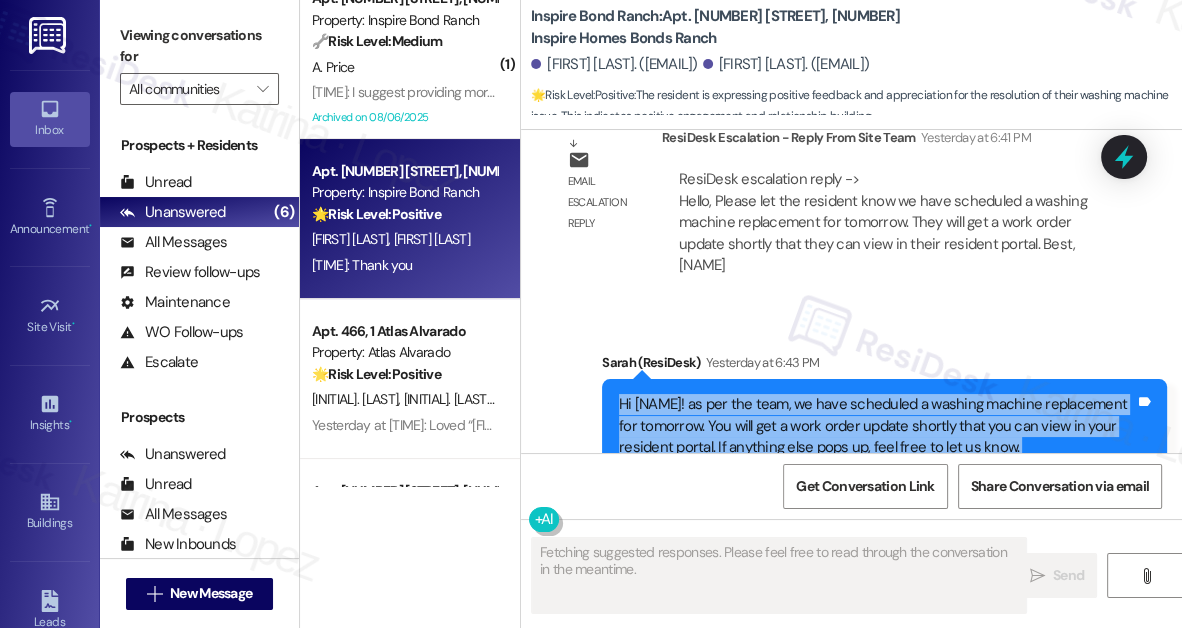 click on "Hi [NAME]! as per the team, we have scheduled a washing machine replacement for tomorrow. You will get a work order update shortly that you can view in your resident portal. If anything else pops up, feel free to let us know." at bounding box center (877, 426) 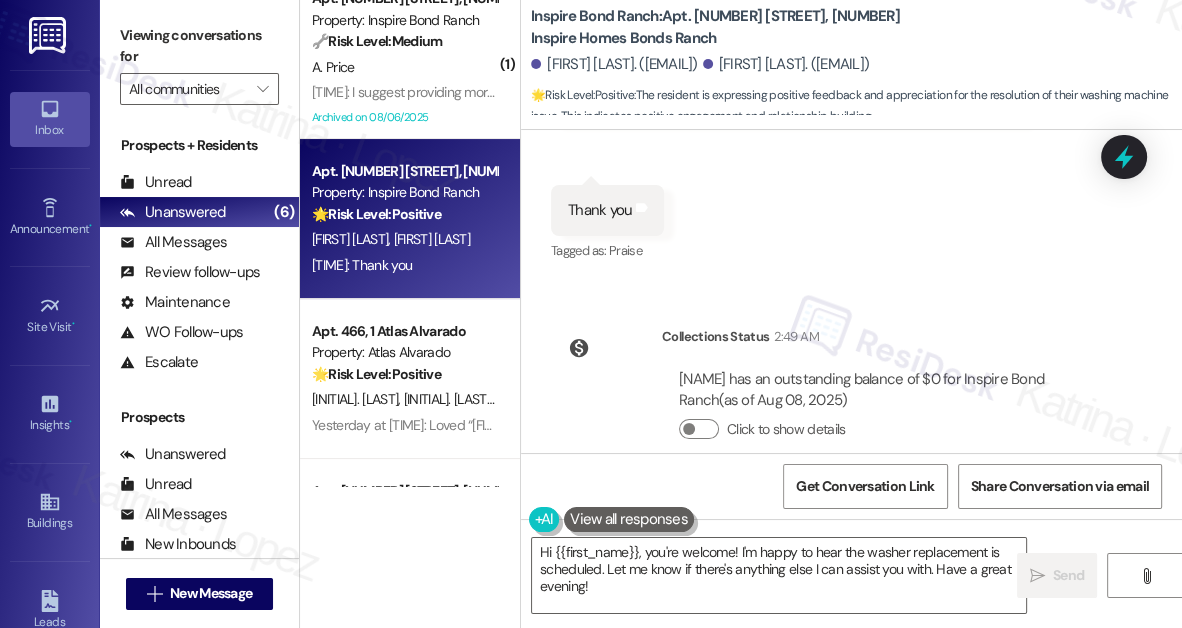 scroll, scrollTop: 5917, scrollLeft: 0, axis: vertical 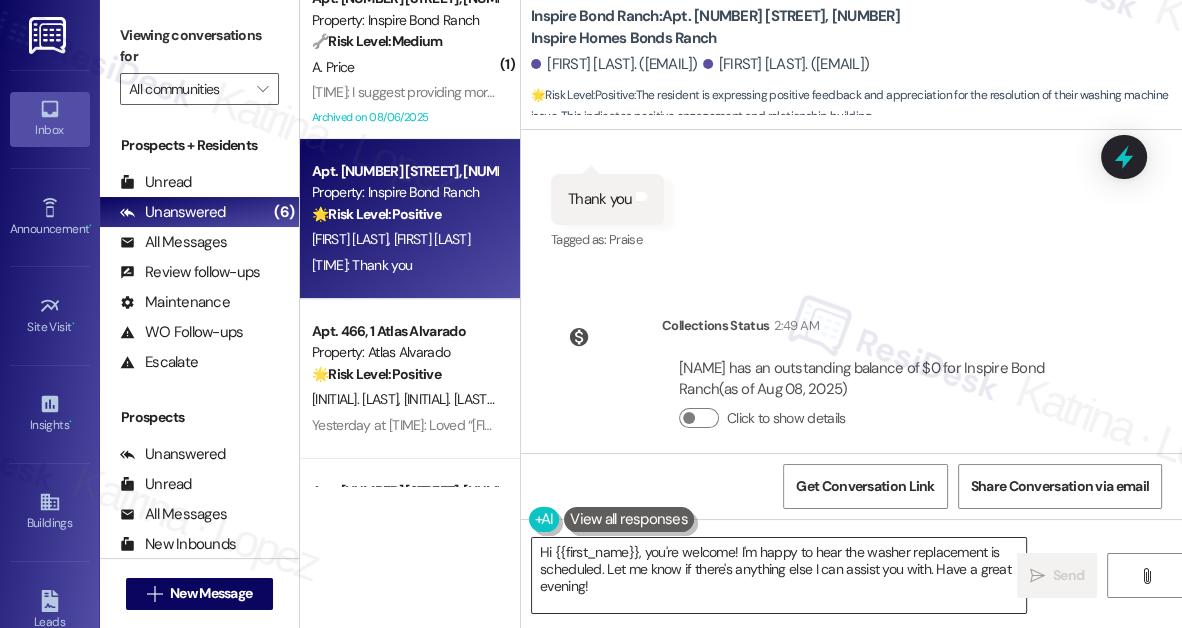 click on "Hi {{first_name}}, you're welcome! I'm happy to hear the washer replacement is scheduled. Let me know if there's anything else I can assist you with. Have a great evening!" at bounding box center (779, 575) 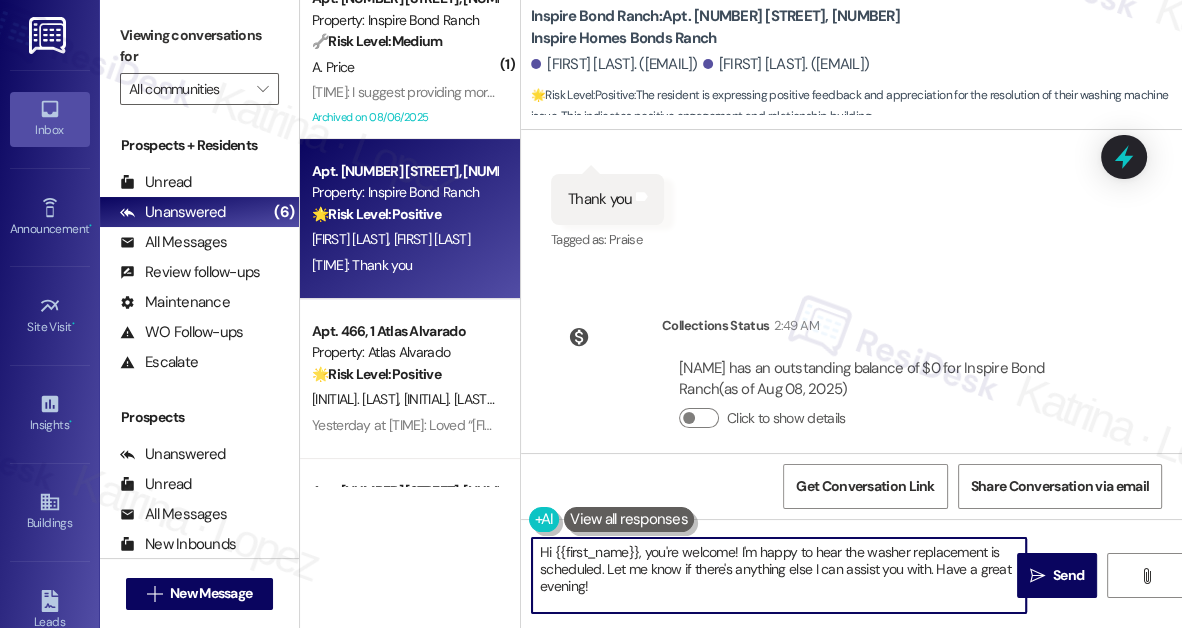 click on "Hi {{first_name}}, you're welcome! I'm happy to hear the washer replacement is scheduled. Let me know if there's anything else I can assist you with. Have a great evening!" at bounding box center [779, 575] 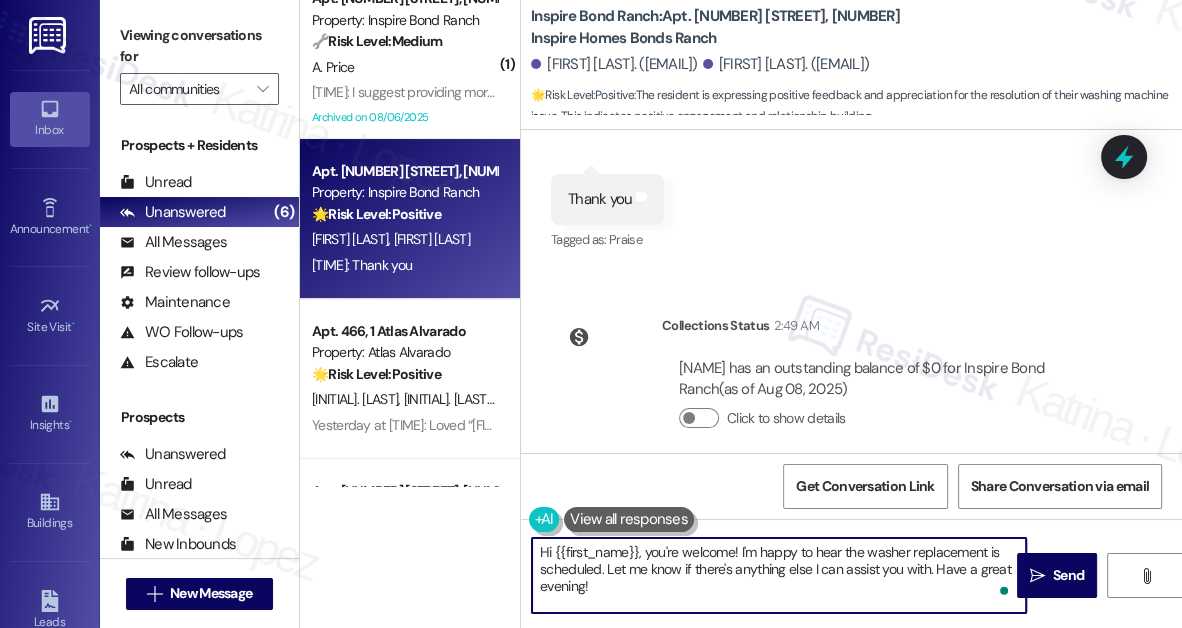 click on "Hi {{first_name}}, you're welcome! I'm happy to hear the washer replacement is scheduled. Let me know if there's anything else I can assist you with. Have a great evening!" at bounding box center [779, 575] 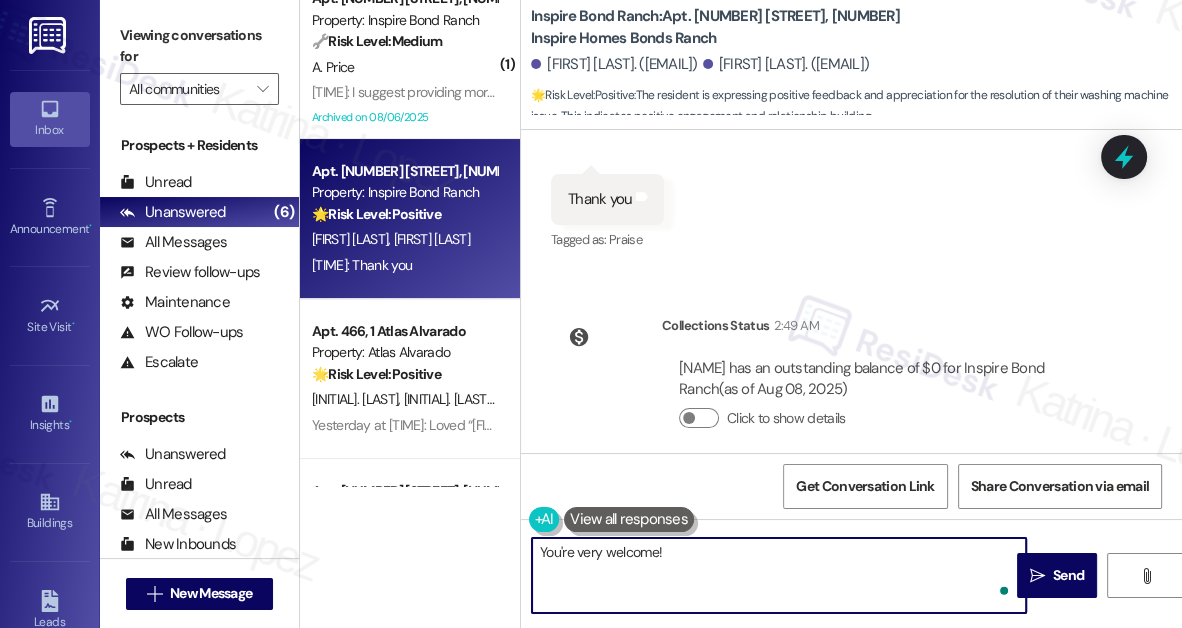type on "You're very welcome!" 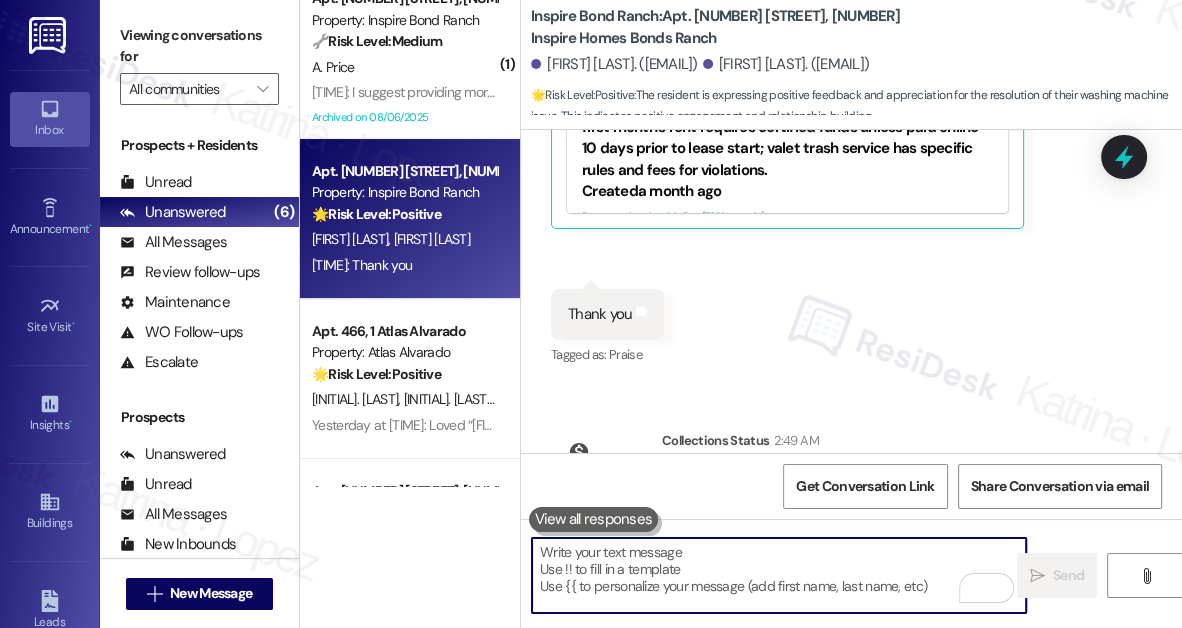 scroll, scrollTop: 5711, scrollLeft: 0, axis: vertical 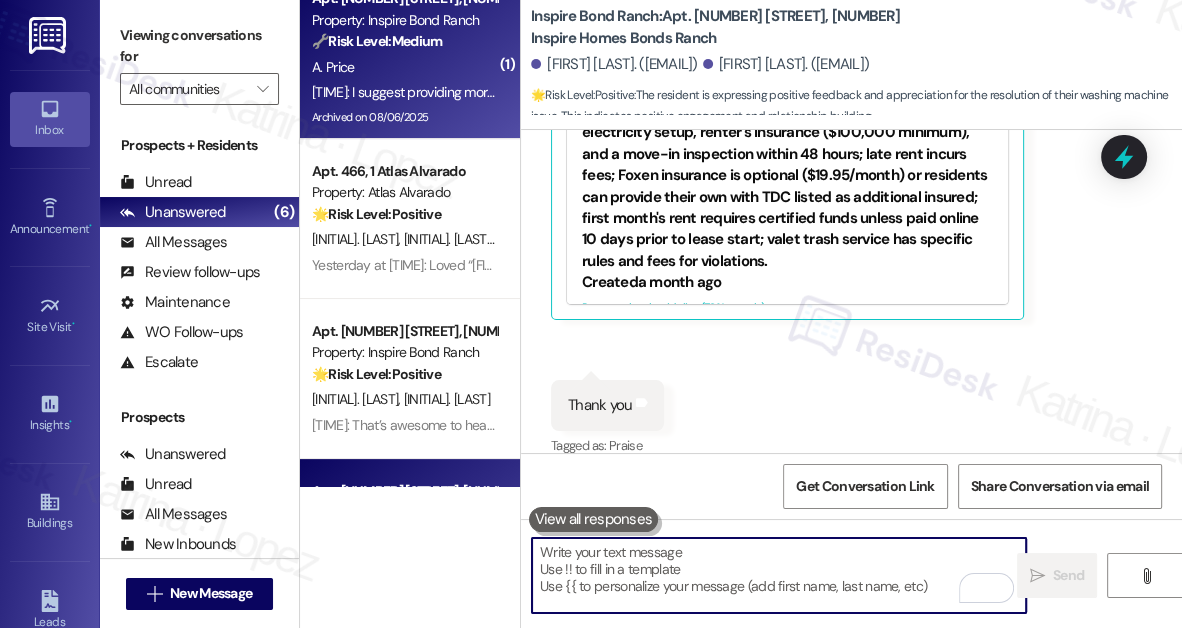 type 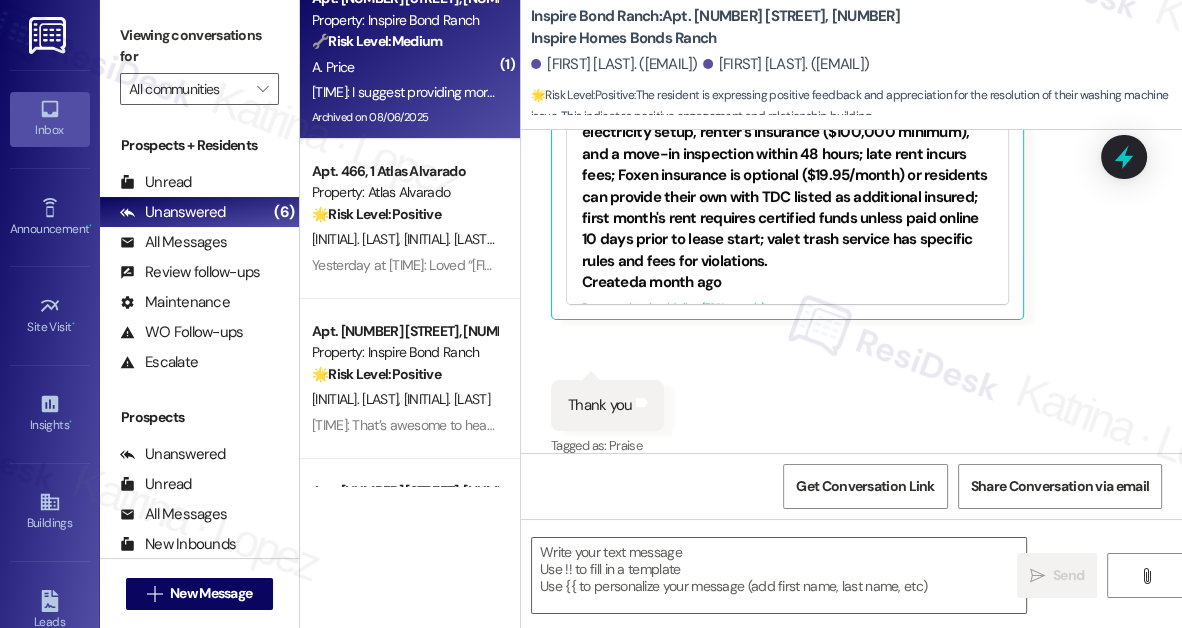 type on "Fetching suggested responses. Please feel free to read through the conversation in the meantime." 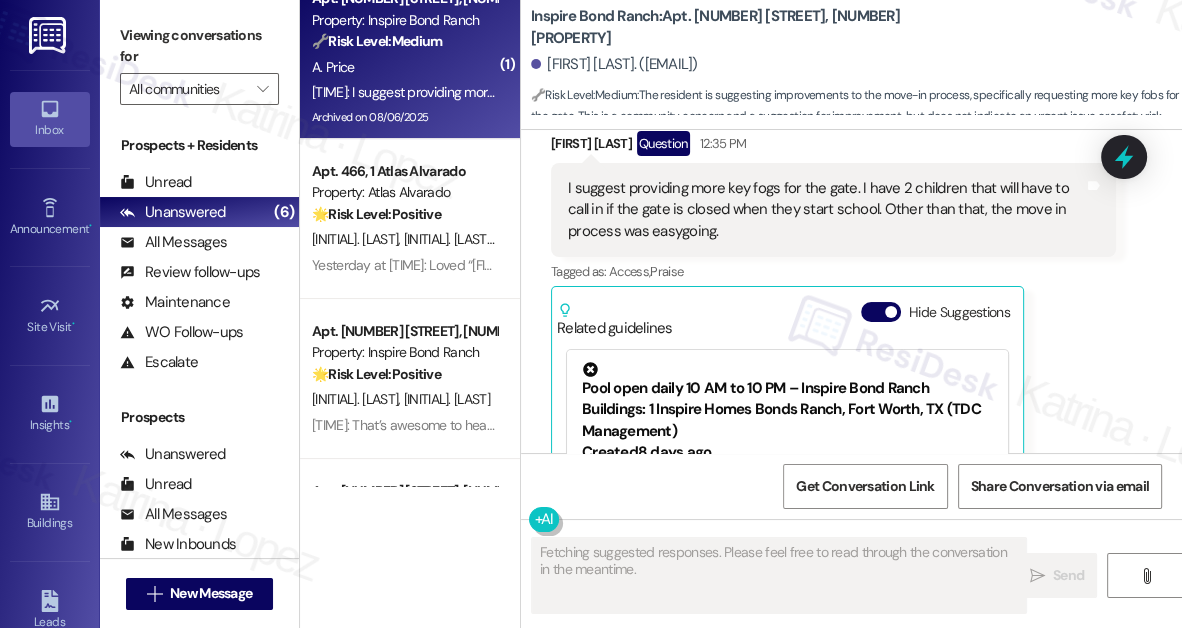 scroll, scrollTop: 2134, scrollLeft: 0, axis: vertical 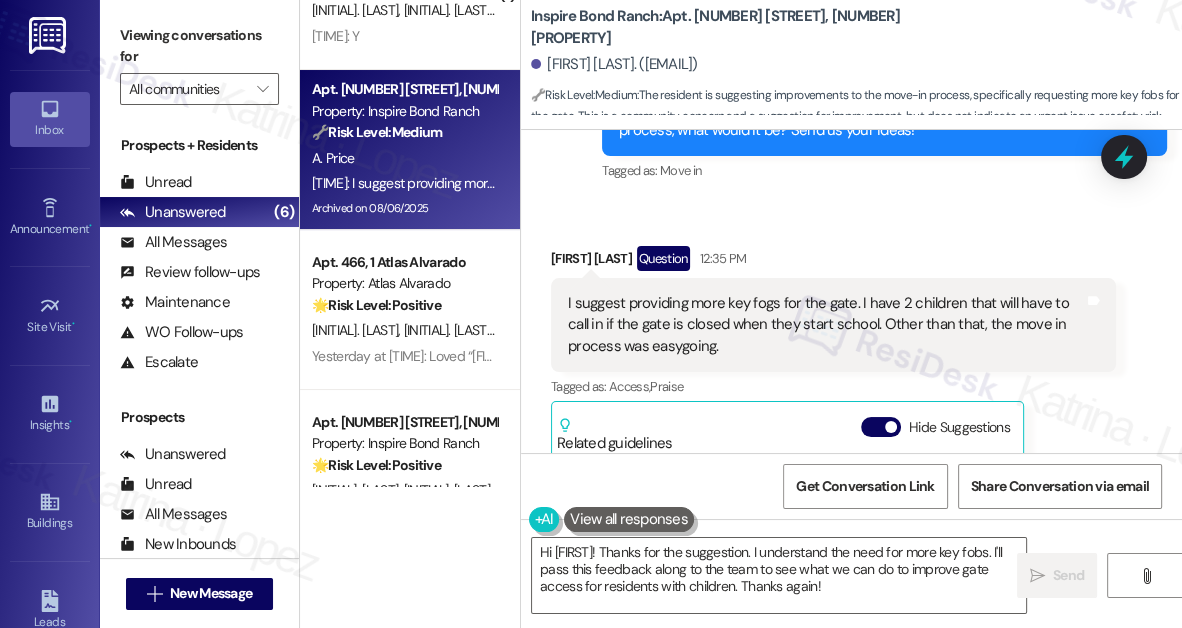 click on "I suggest providing more key fogs for the gate. I have 2 children that will have to call in if the gate is closed when they start school. Other than that, the move in process was easygoing." at bounding box center (826, 325) 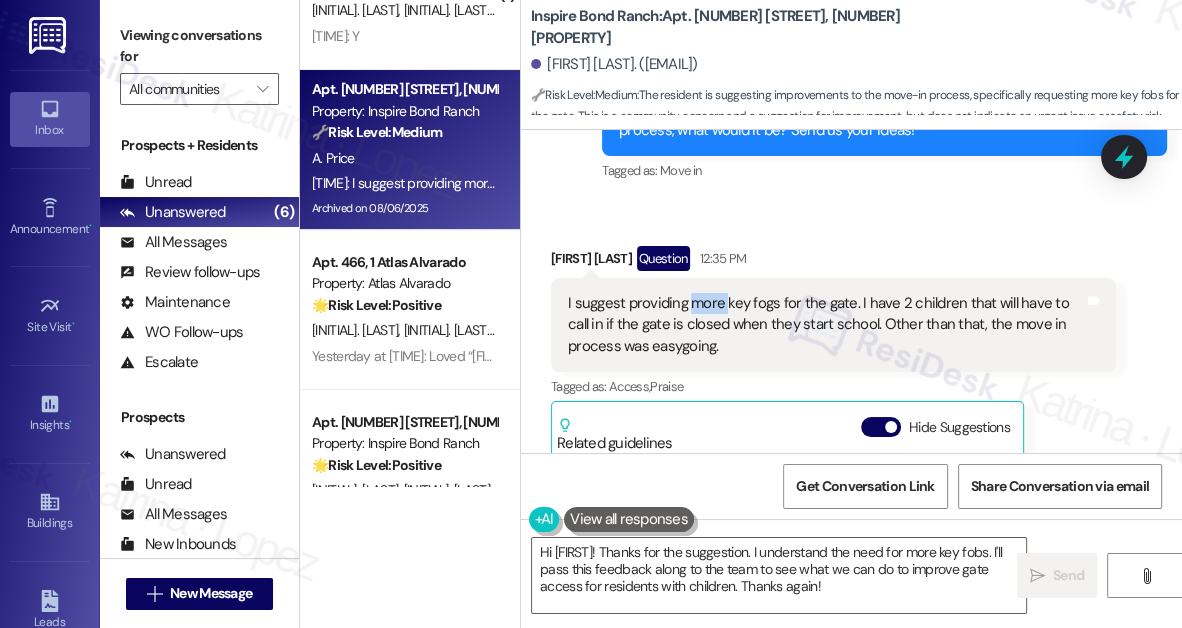 click on "I suggest providing more key fogs for the gate. I have 2 children that will have to call in if the gate is closed when they start school. Other than that, the move in process was easygoing." at bounding box center [826, 325] 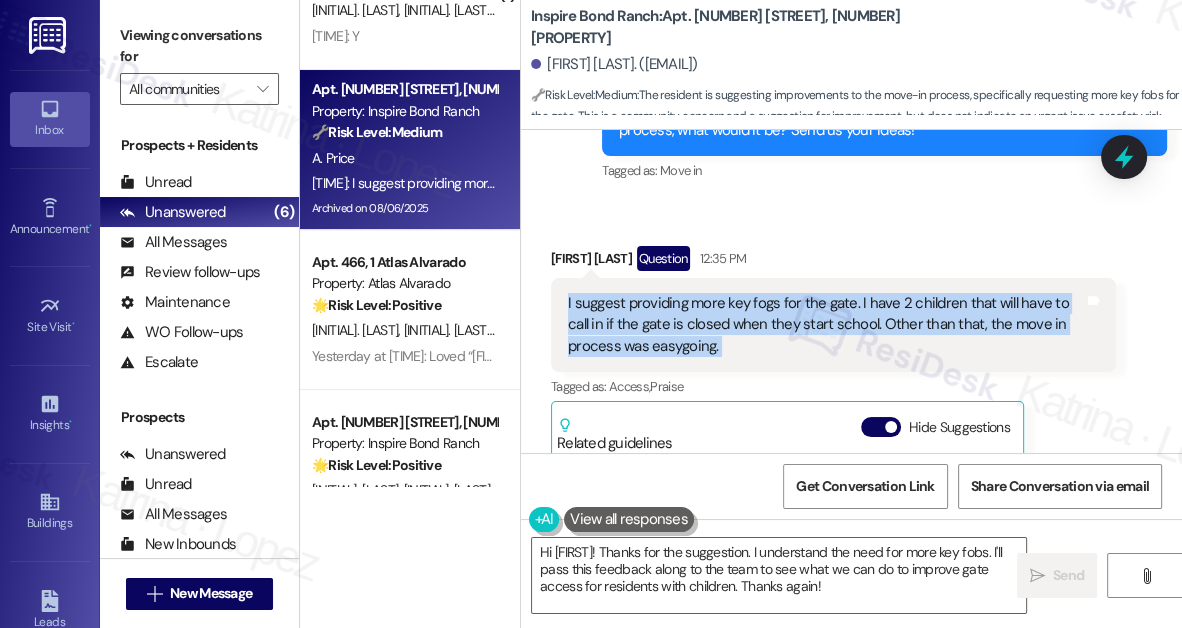 click on "I suggest providing more key fogs for the gate. I have 2 children that will have to call in if the gate is closed when they start school. Other than that, the move in process was easygoing." at bounding box center [826, 325] 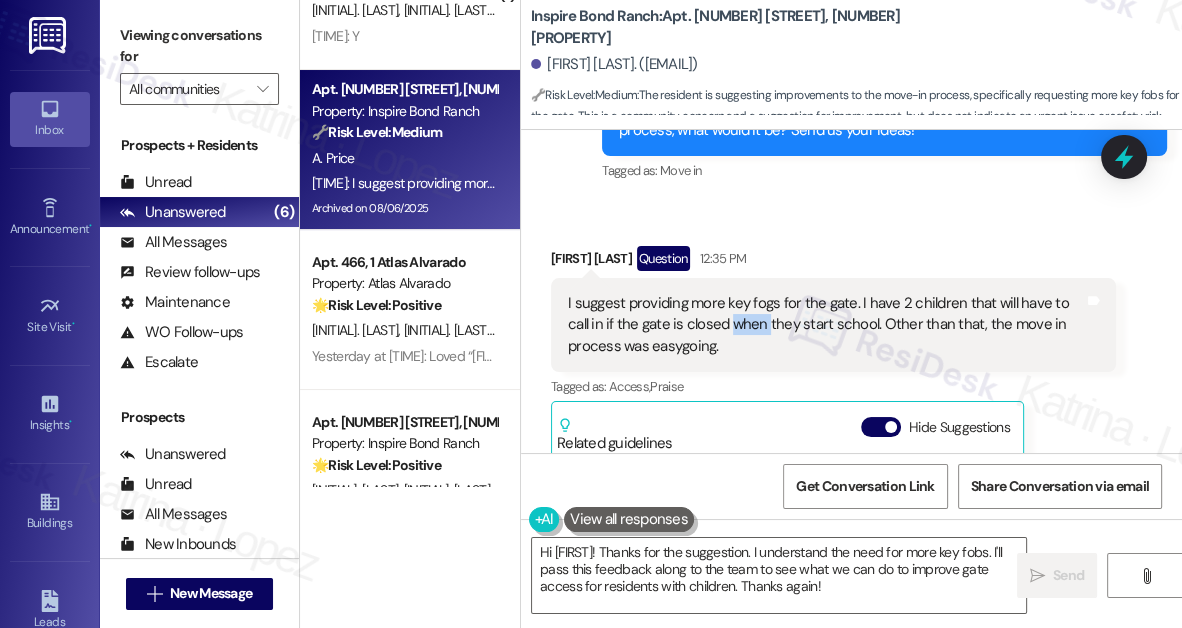 click on "I suggest providing more key fogs for the gate. I have 2 children that will have to call in if the gate is closed when they start school. Other than that, the move in process was easygoing." at bounding box center [826, 325] 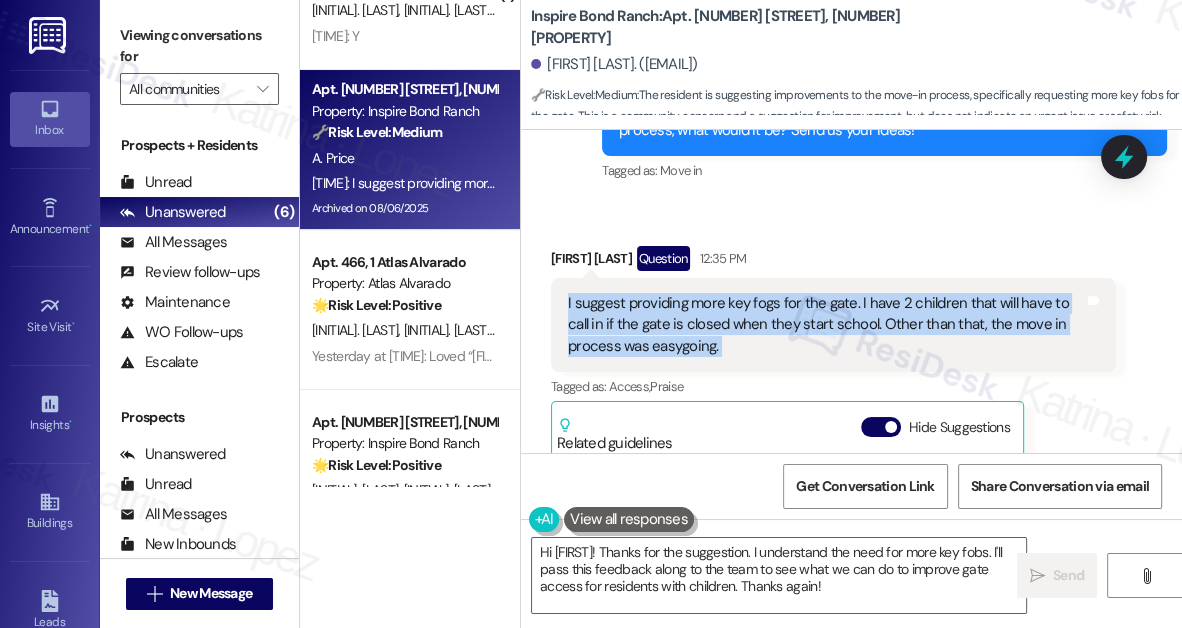 click on "I suggest providing more key fogs for the gate. I have 2 children that will have to call in if the gate is closed when they start school. Other than that, the move in process was easygoing." at bounding box center (826, 325) 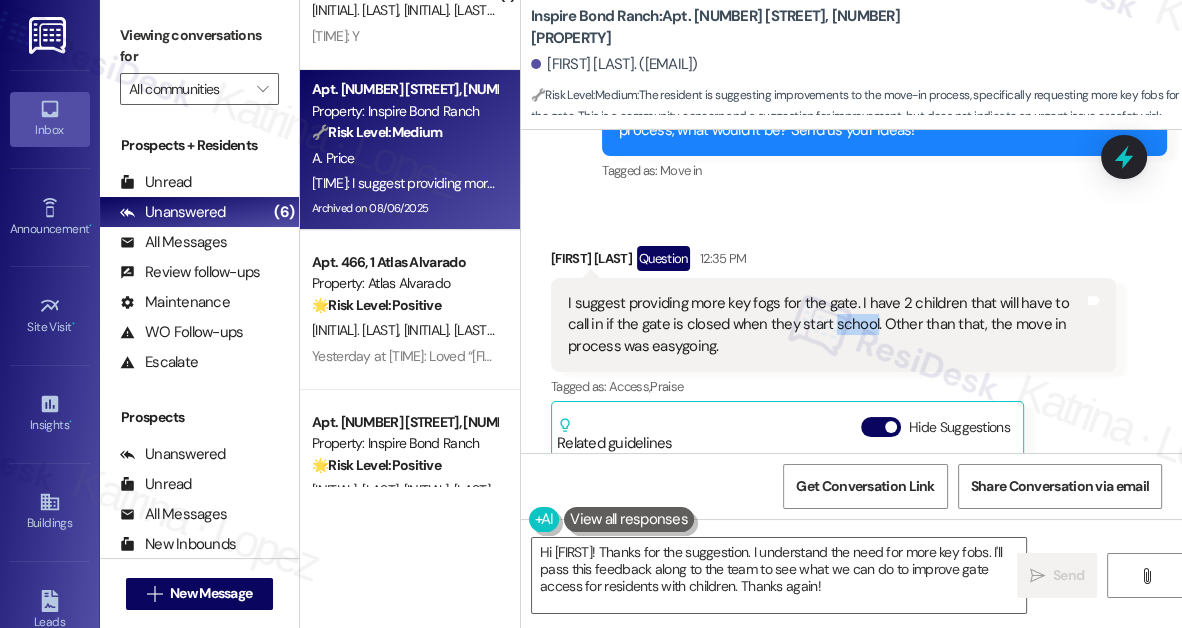 click on "I suggest providing more key fogs for the gate. I have 2 children that will have to call in if the gate is closed when they start school. Other than that, the move in process was easygoing." at bounding box center (826, 325) 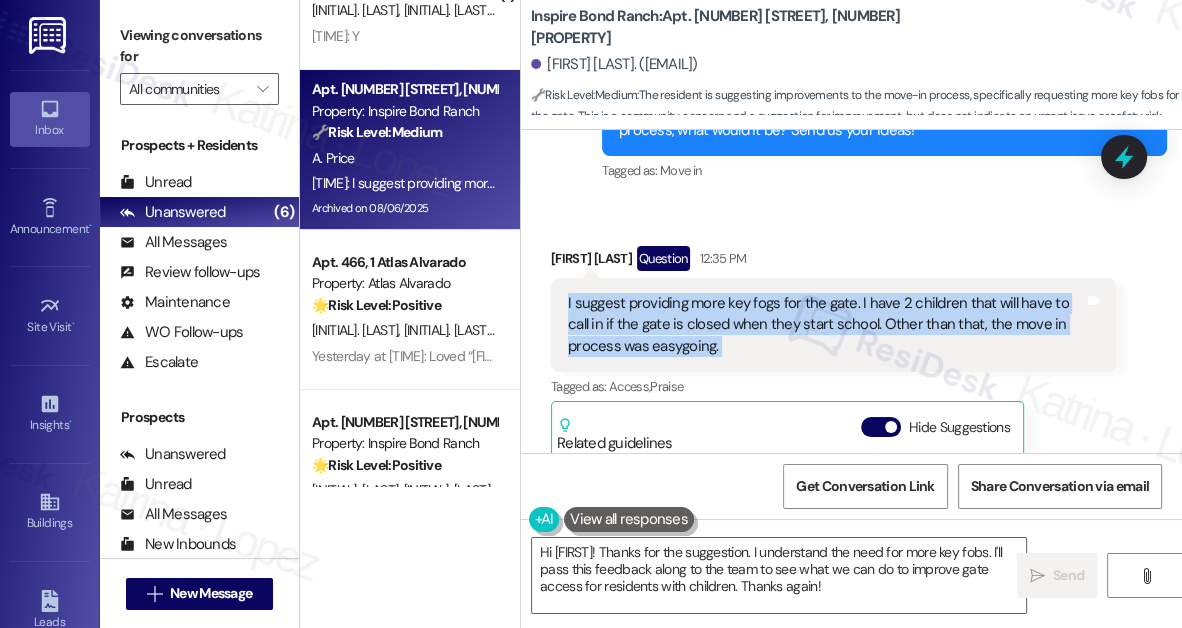 click on "I suggest providing more key fogs for the gate. I have 2 children that will have to call in if the gate is closed when they start school. Other than that, the move in process was easygoing." at bounding box center (826, 325) 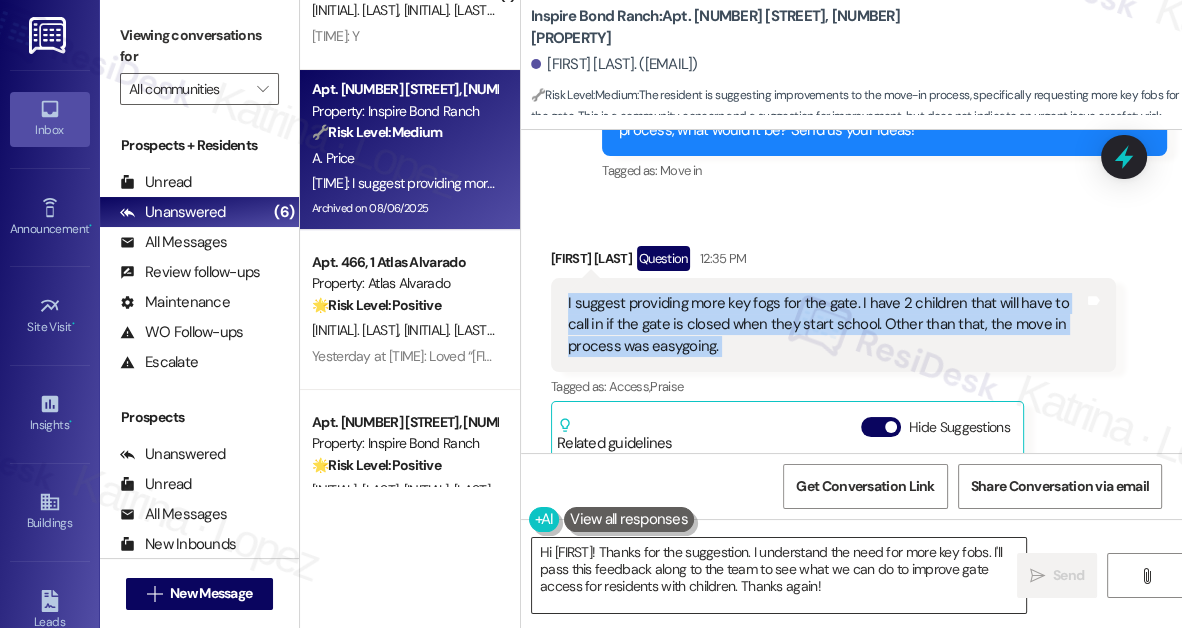 click on "Hi [FIRST]! Thanks for the suggestion. I understand the need for more key fobs. I'll pass this feedback along to the team to see what we can do to improve gate access for residents with children. Thanks again!" at bounding box center (779, 575) 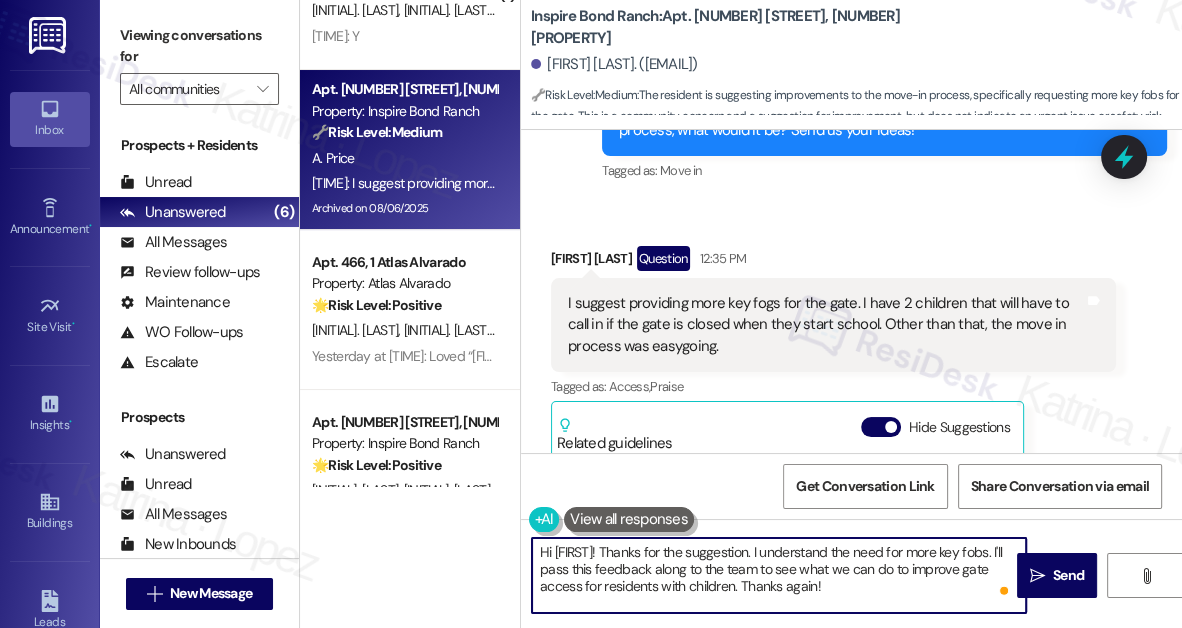 click on "Hi [FIRST]! Thanks for the suggestion. I understand the need for more key fobs. I'll pass this feedback along to the team to see what we can do to improve gate access for residents with children. Thanks again!" at bounding box center [779, 575] 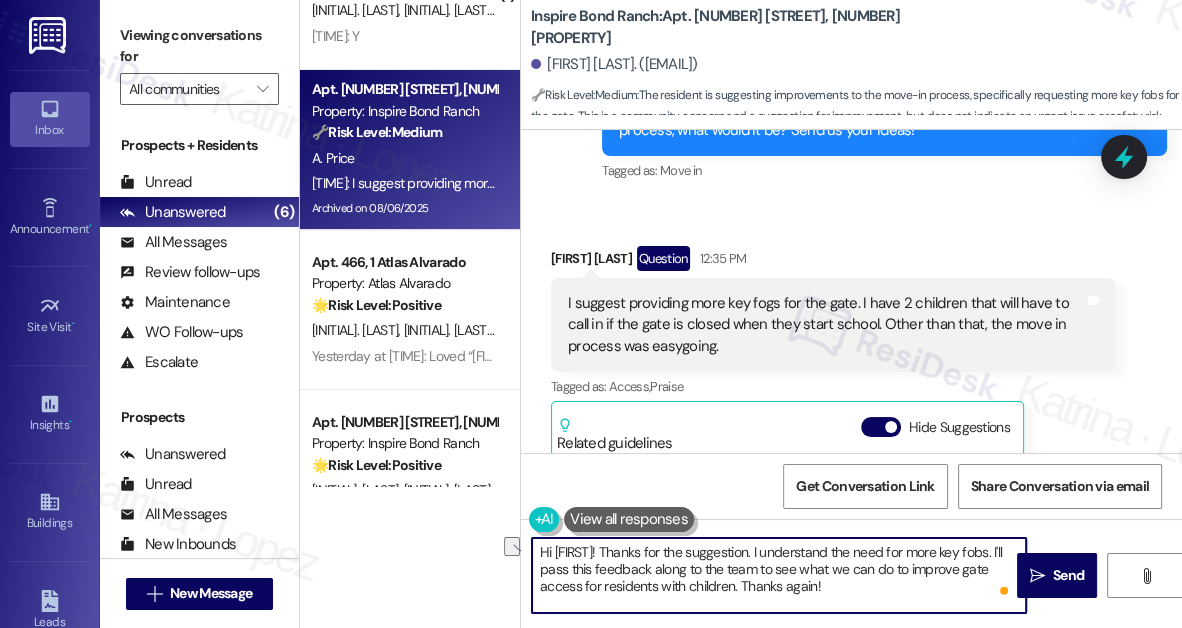 drag, startPoint x: 861, startPoint y: 586, endPoint x: 768, endPoint y: 594, distance: 93.34345 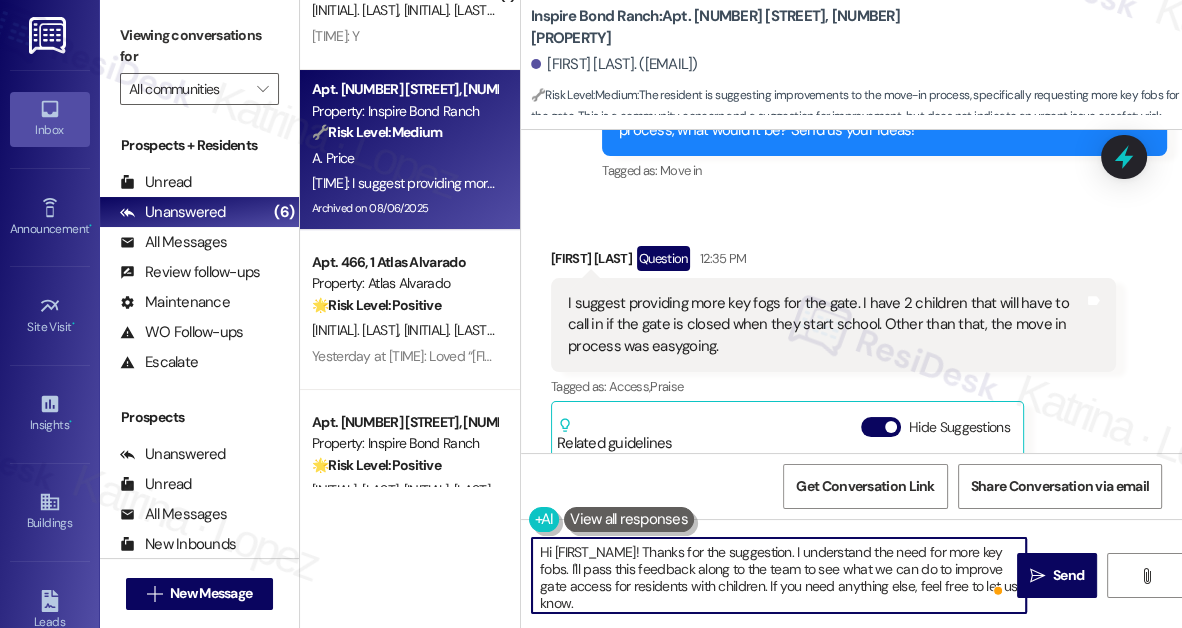 type on "Hi [FIRST_NAME]! Thanks for the suggestion. I understand the need for more key fobs. I'll pass this feedback along to the team to see what we can do to improve gate access for residents with children. If you need anything else, feel free to let us know." 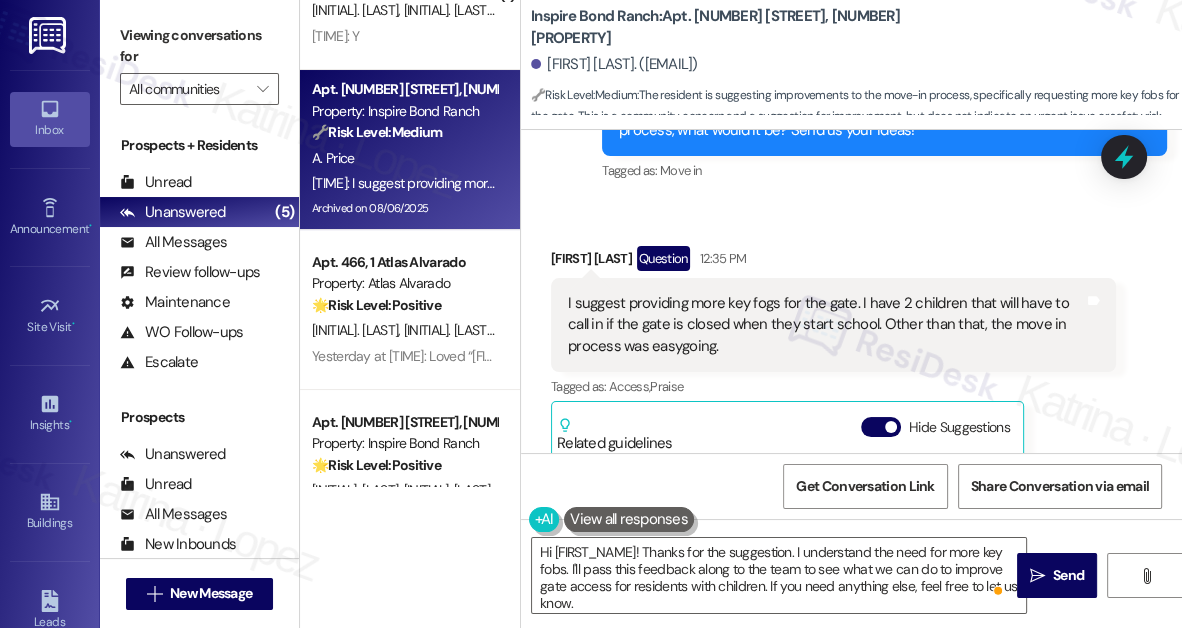 click on "Viewing conversations for" at bounding box center [199, 46] 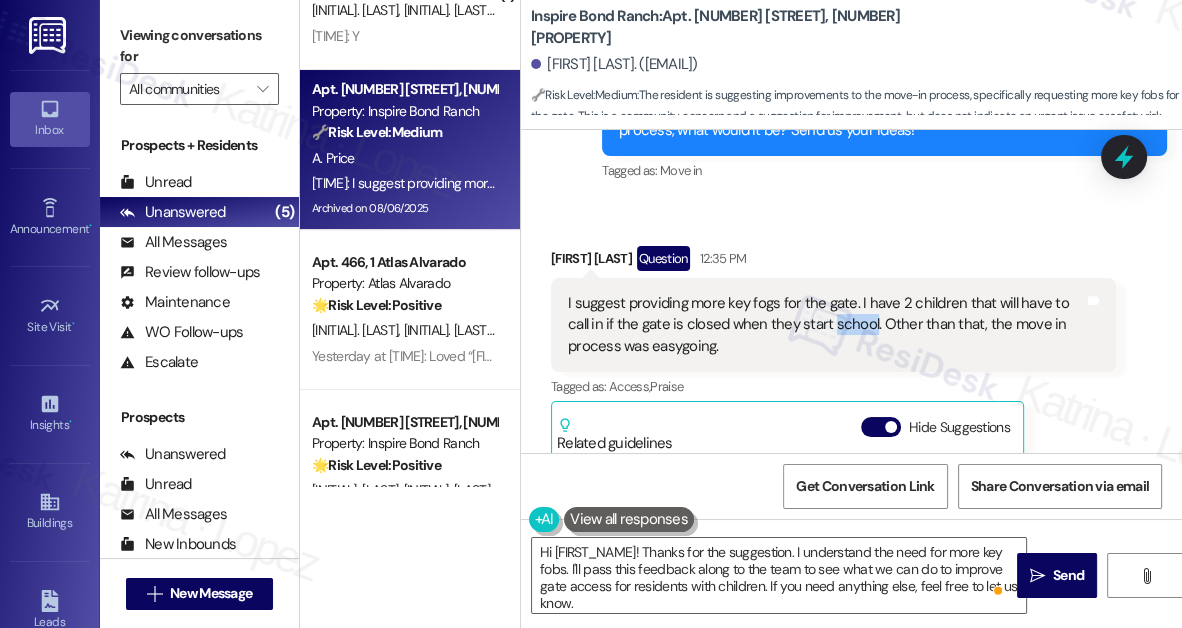 click on "I suggest providing more key fogs for the gate. I have 2 children that will have to call in if the gate is closed when they start school. Other than that, the move in process was easygoing." at bounding box center (826, 325) 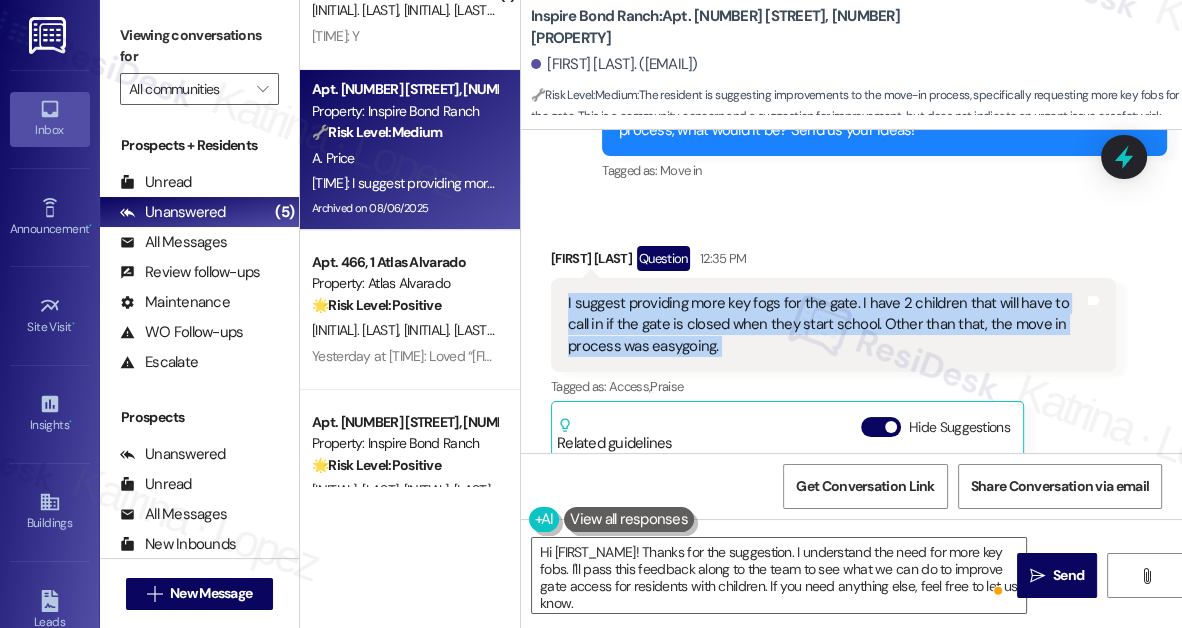 click on "I suggest providing more key fogs for the gate. I have 2 children that will have to call in if the gate is closed when they start school. Other than that, the move in process was easygoing." at bounding box center (826, 325) 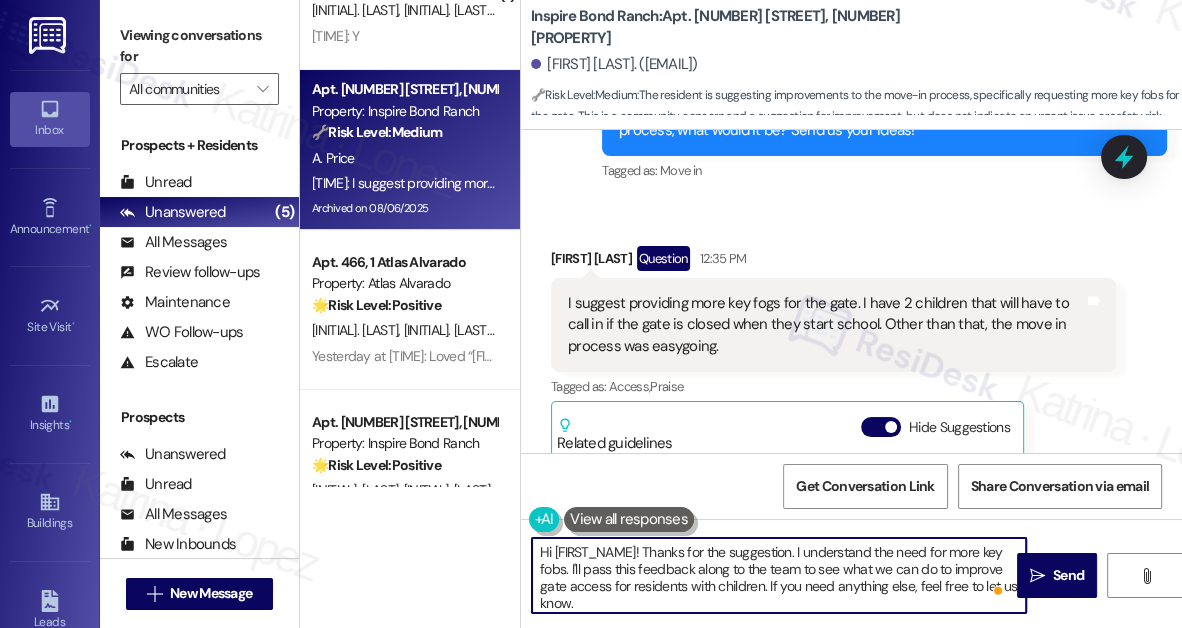 click on "Hi [FIRST_NAME]! Thanks for the suggestion. I understand the need for more key fobs. I'll pass this feedback along to the team to see what we can do to improve gate access for residents with children. If you need anything else, feel free to let us know." at bounding box center [779, 575] 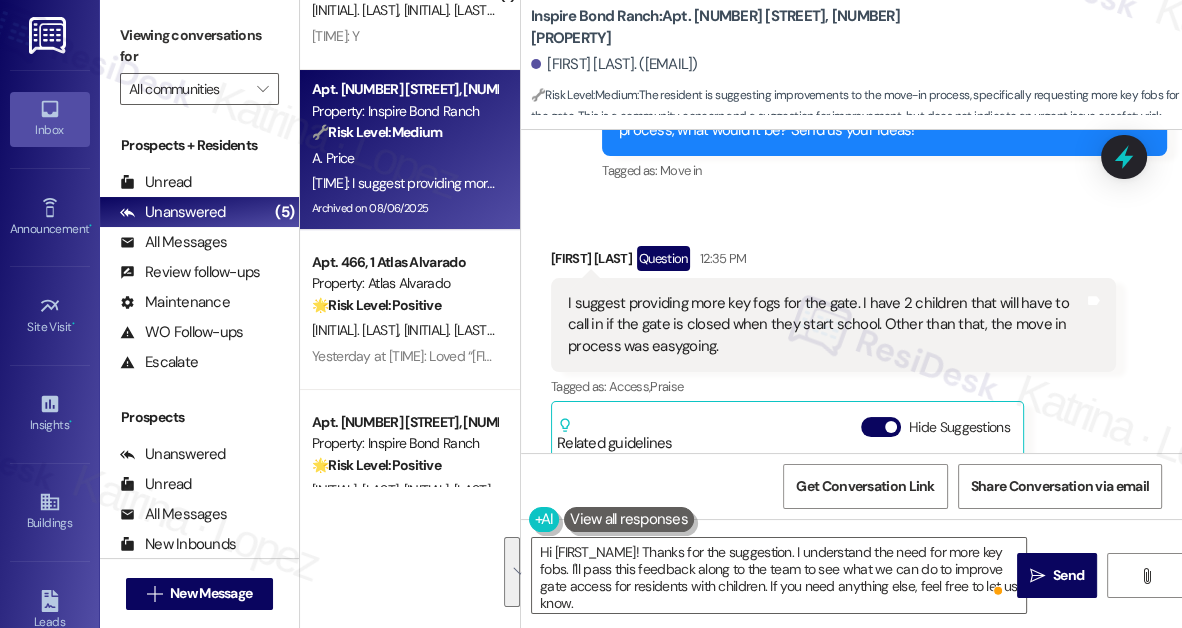 click on "I suggest providing more key fogs for the gate. I have 2 children that will have to call in if the gate is closed when they start school. Other than that, the move in process was easygoing." at bounding box center (826, 325) 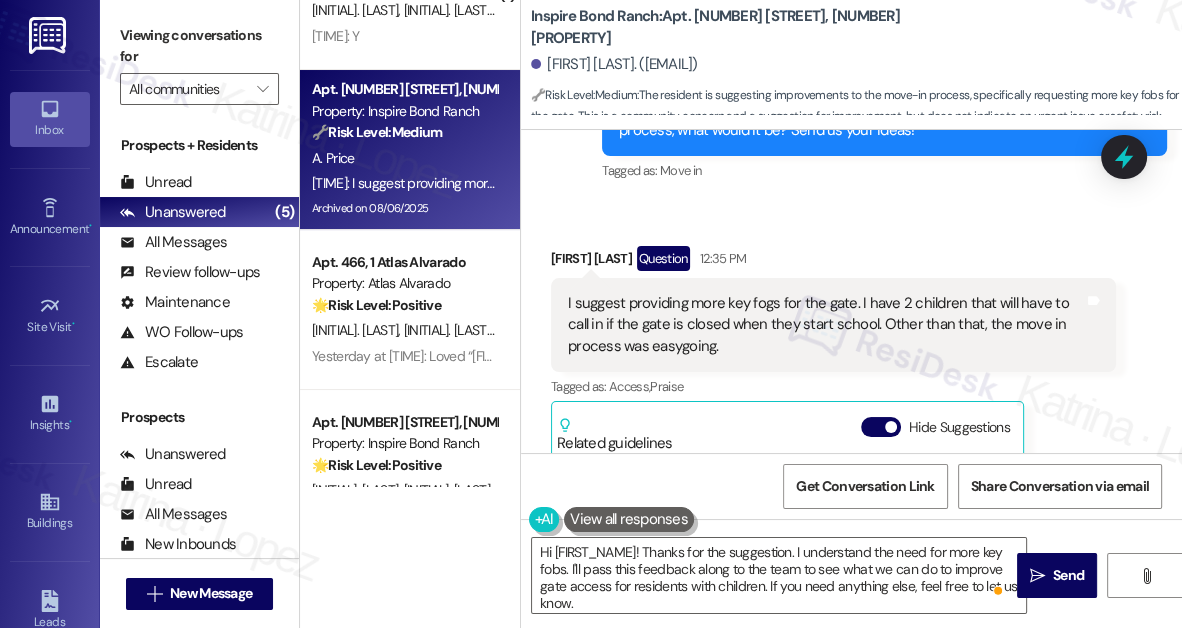 click on "I suggest providing more key fogs for the gate. I have 2 children that will have to call in if the gate is closed when they start school. Other than that, the move in process was easygoing." at bounding box center [826, 325] 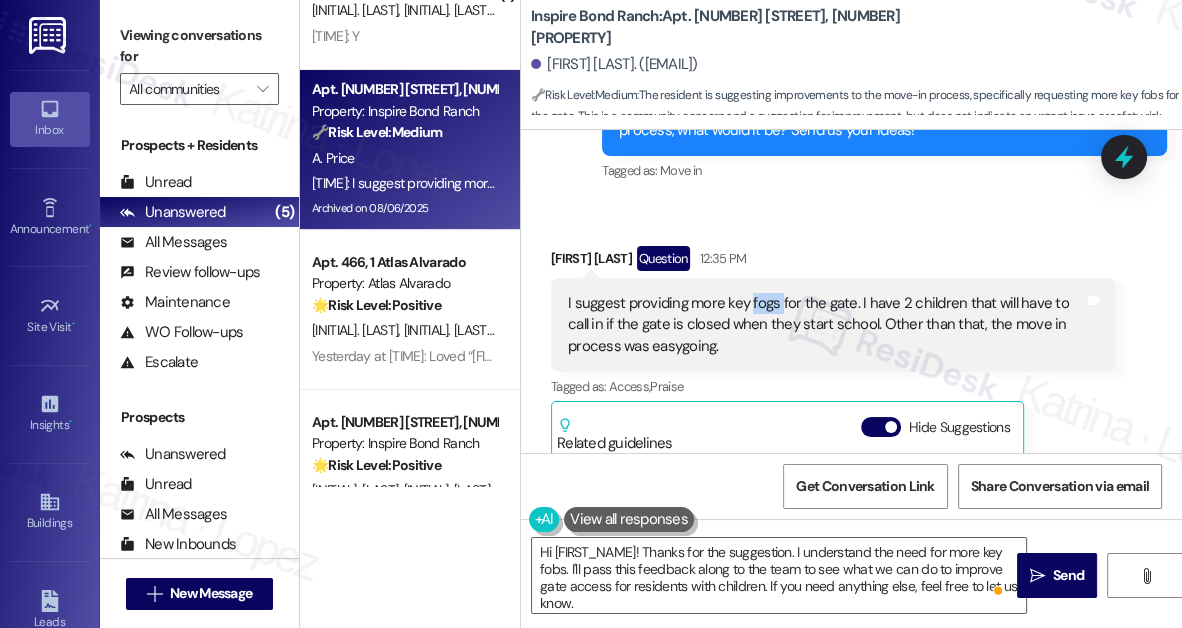 click on "I suggest providing more key fogs for the gate. I have 2 children that will have to call in if the gate is closed when they start school. Other than that, the move in process was easygoing." at bounding box center (826, 325) 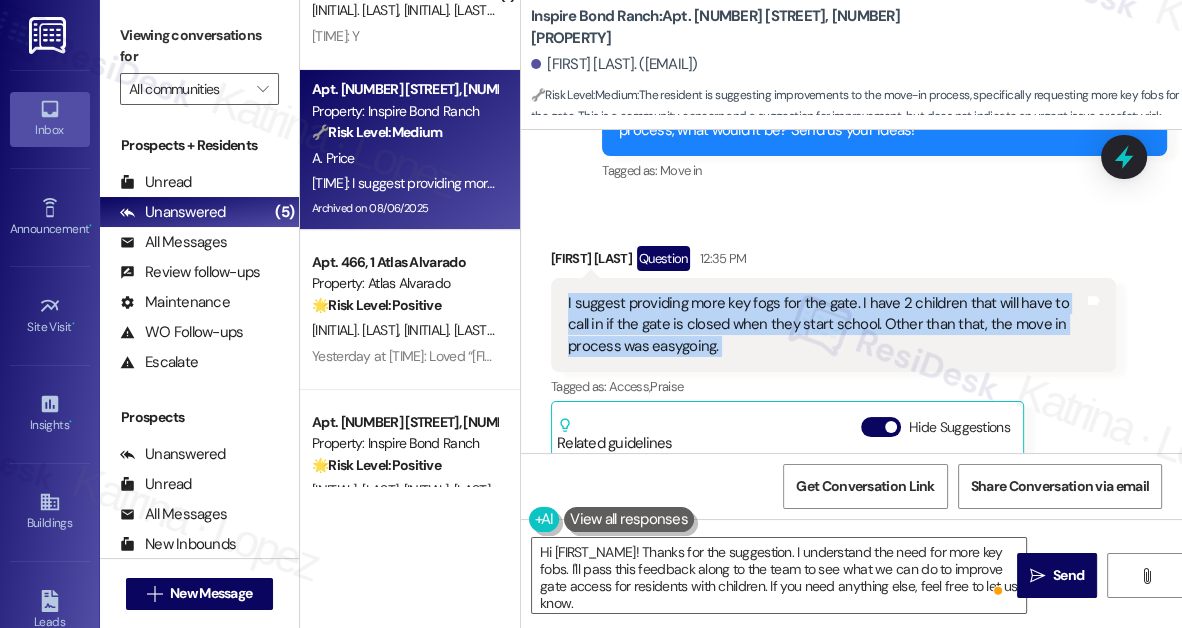 click on "I suggest providing more key fogs for the gate. I have 2 children that will have to call in if the gate is closed when they start school. Other than that, the move in process was easygoing." at bounding box center (826, 325) 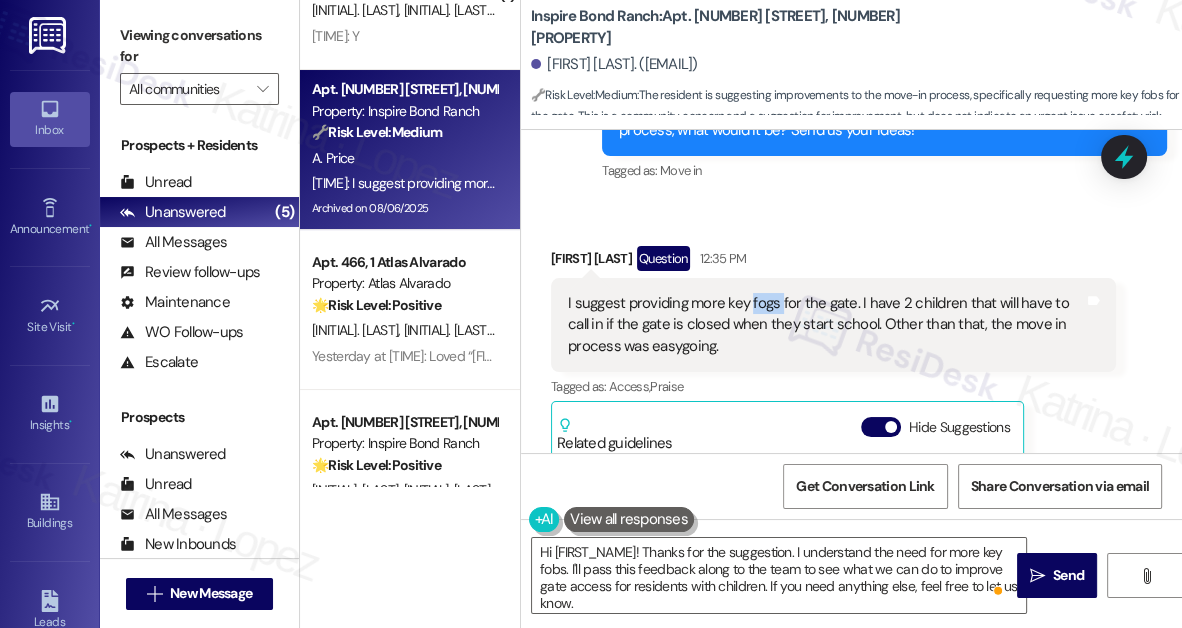 click on "I suggest providing more key fogs for the gate. I have 2 children that will have to call in if the gate is closed when they start school. Other than that, the move in process was easygoing." at bounding box center [826, 325] 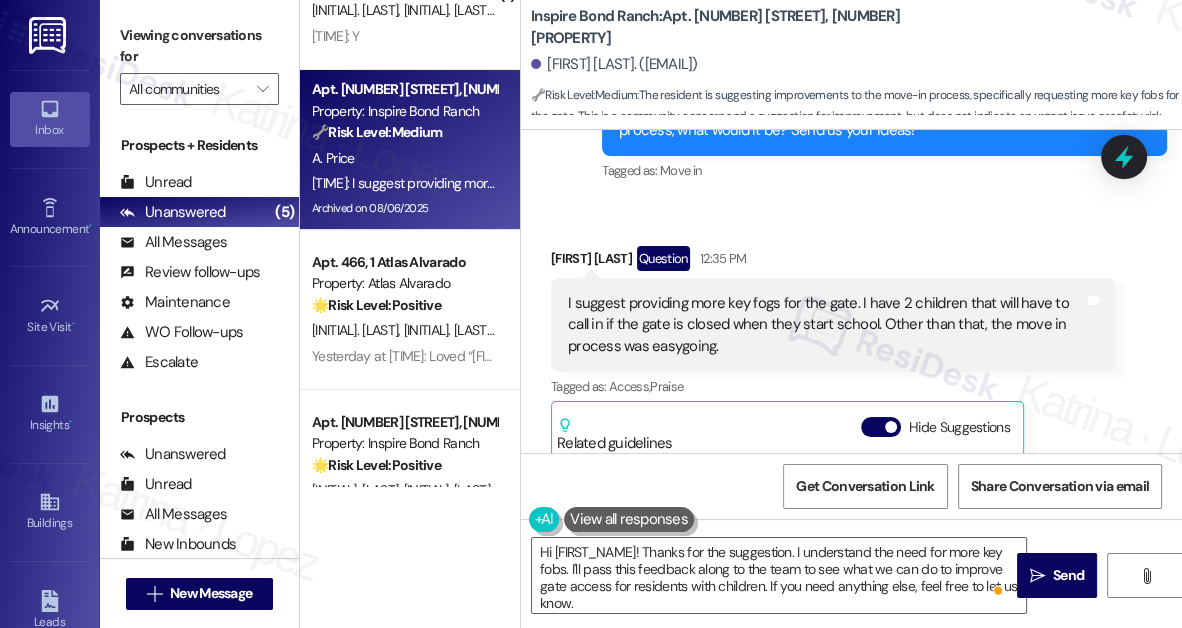click on "I suggest providing more key fogs for the gate. I have 2 children that will have to call in if the gate is closed when they start school. Other than that, the move in process was easygoing." at bounding box center (826, 325) 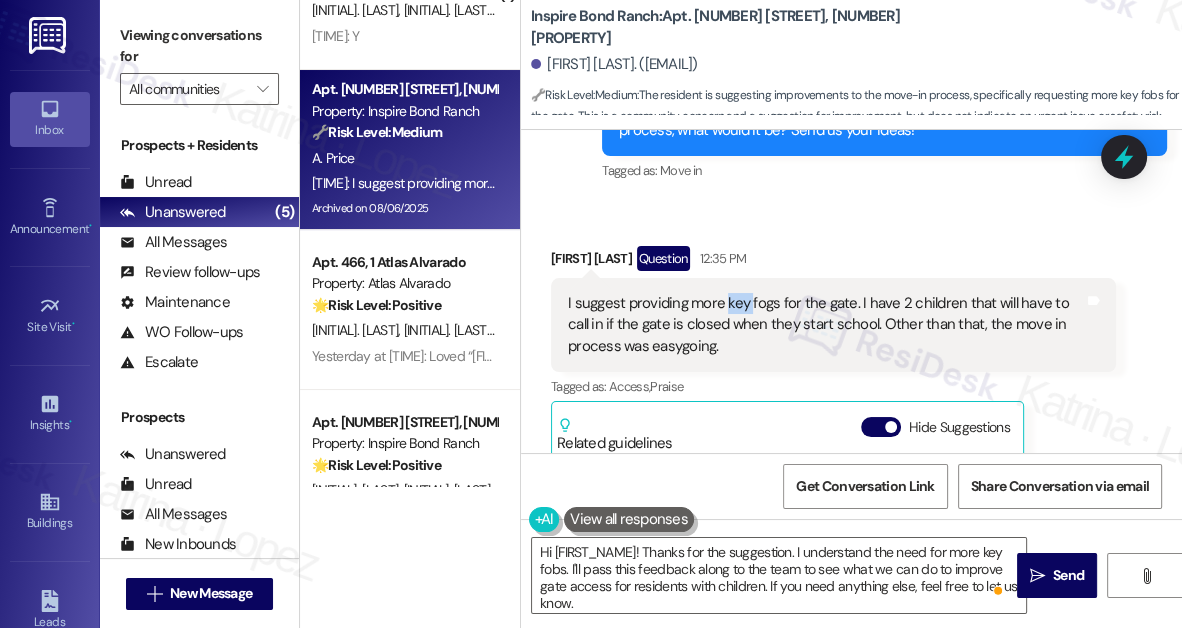 click on "I suggest providing more key fogs for the gate. I have 2 children that will have to call in if the gate is closed when they start school. Other than that, the move in process was easygoing." at bounding box center [826, 325] 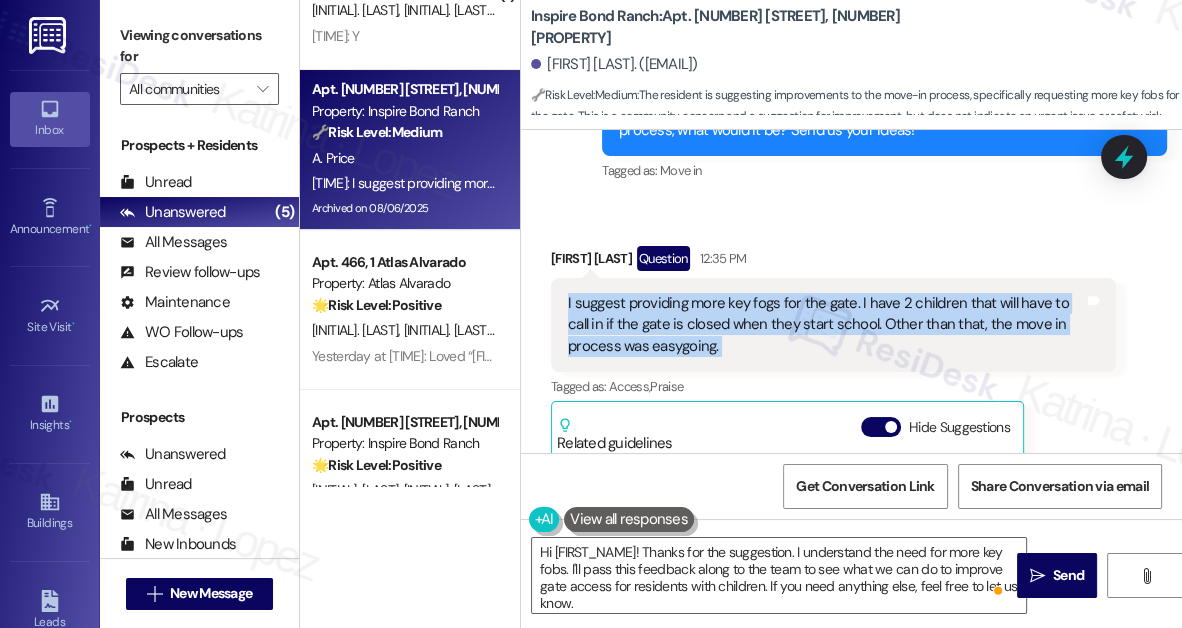 click on "I suggest providing more key fogs for the gate. I have 2 children that will have to call in if the gate is closed when they start school. Other than that, the move in process was easygoing." at bounding box center [826, 325] 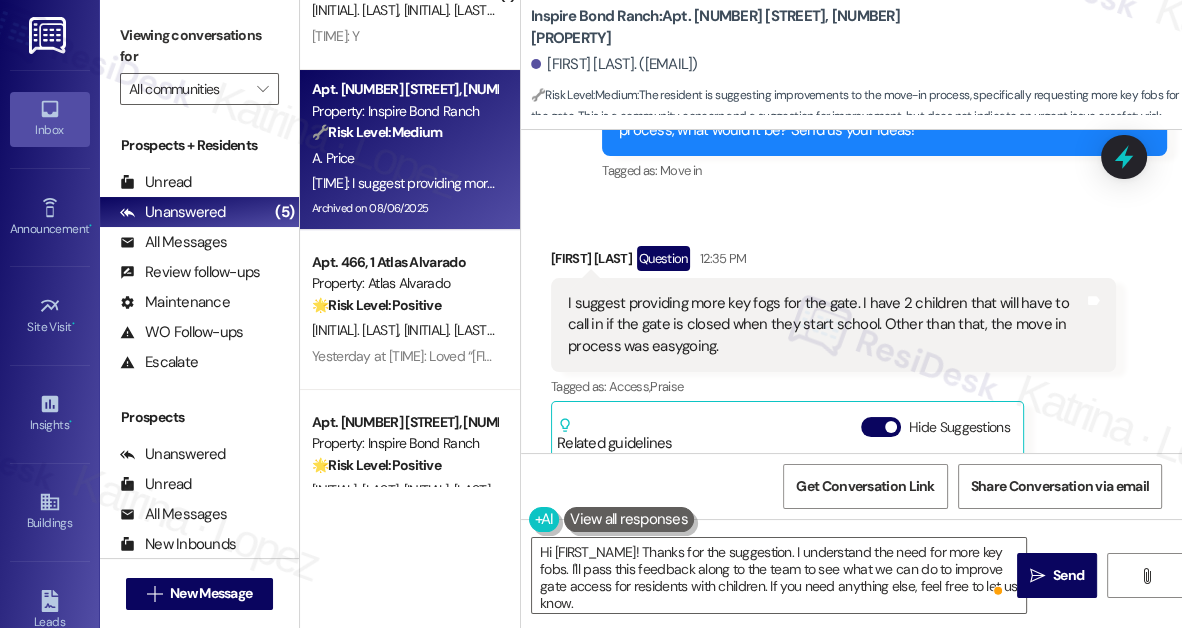 click on "Viewing conversations for All communities " at bounding box center [199, 62] 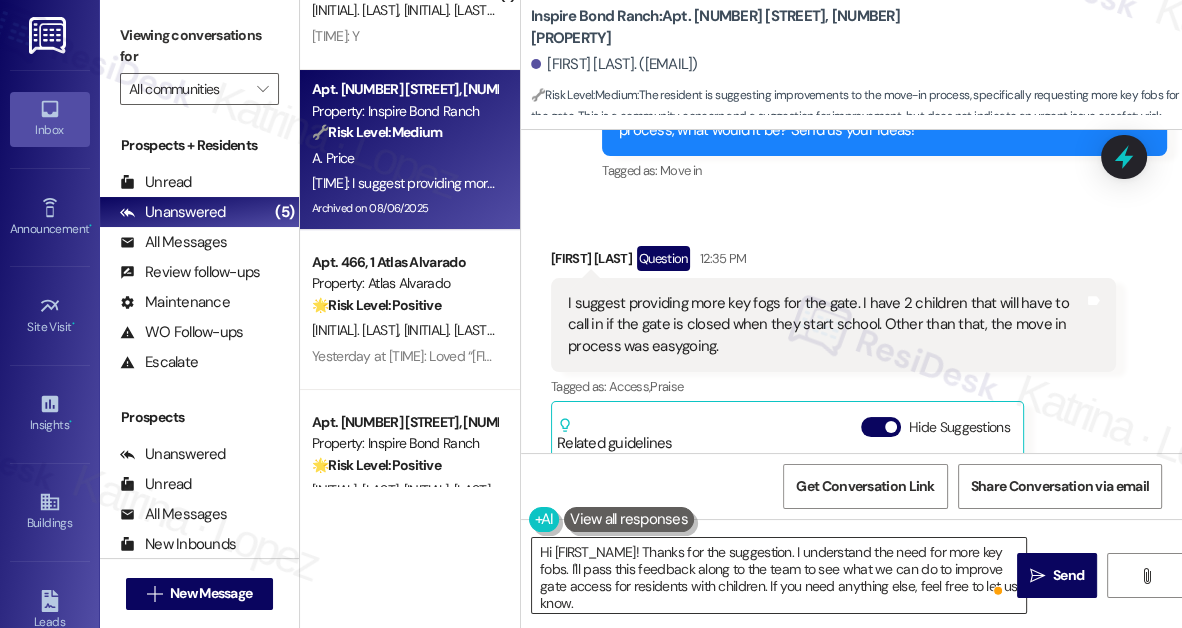 click on "Hi [FIRST_NAME]! Thanks for the suggestion. I understand the need for more key fobs. I'll pass this feedback along to the team to see what we can do to improve gate access for residents with children. If you need anything else, feel free to let us know." at bounding box center [779, 575] 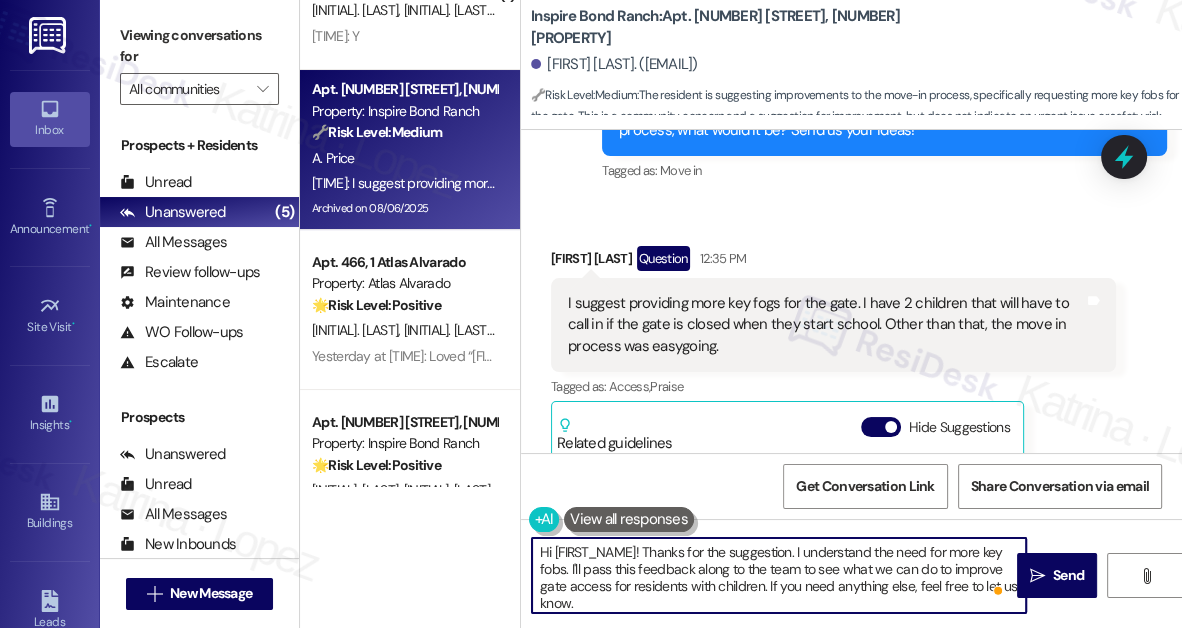click on "Hi [FIRST_NAME]! Thanks for the suggestion. I understand the need for more key fobs. I'll pass this feedback along to the team to see what we can do to improve gate access for residents with children. If you need anything else, feel free to let us know." at bounding box center [779, 575] 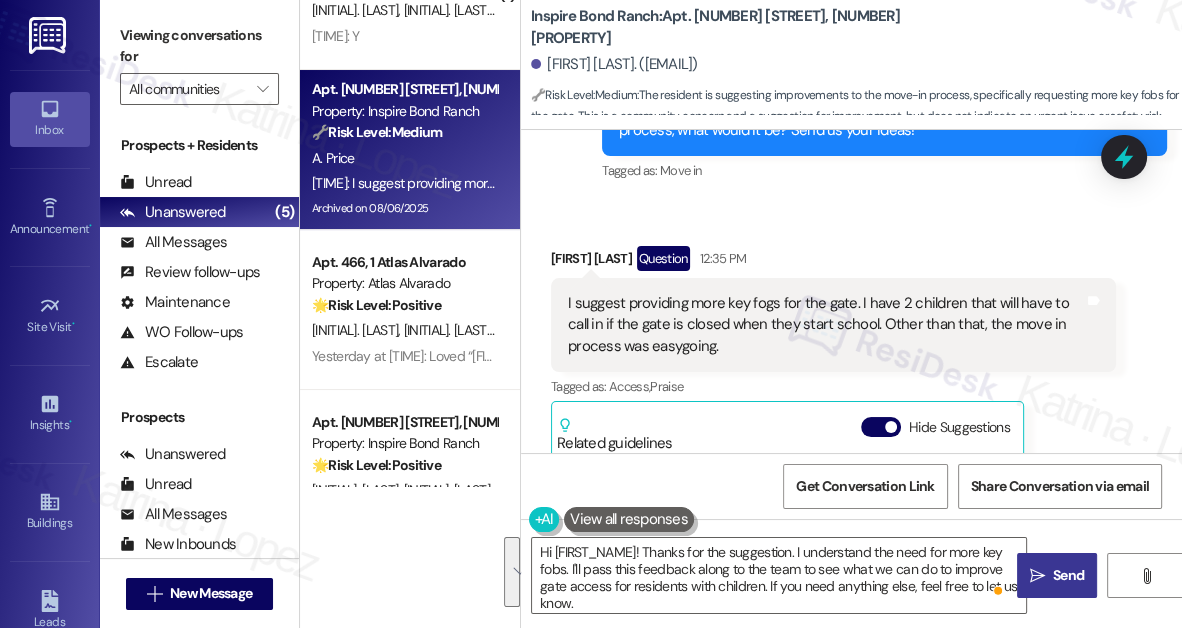 click on " Send" at bounding box center [1057, 575] 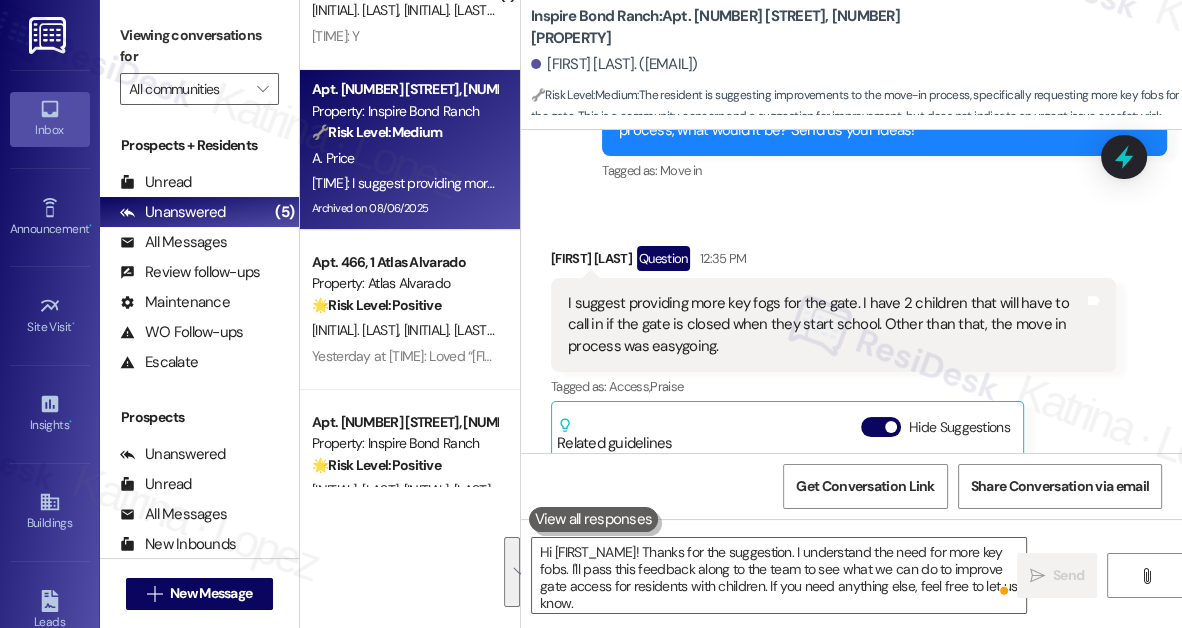 type 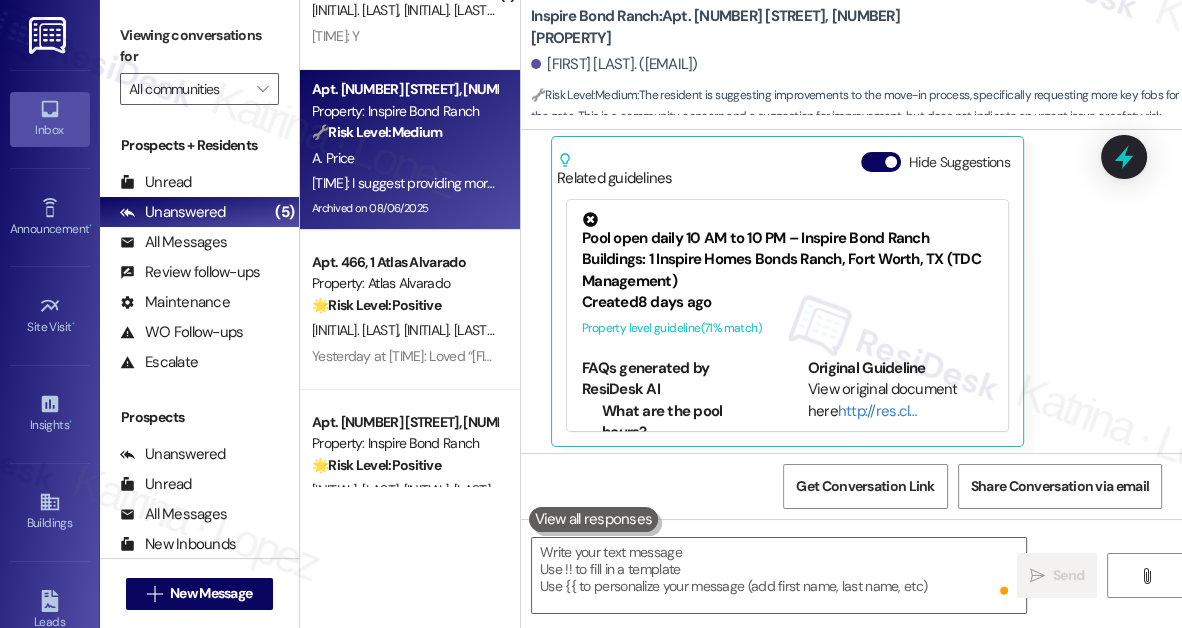 scroll, scrollTop: 2134, scrollLeft: 0, axis: vertical 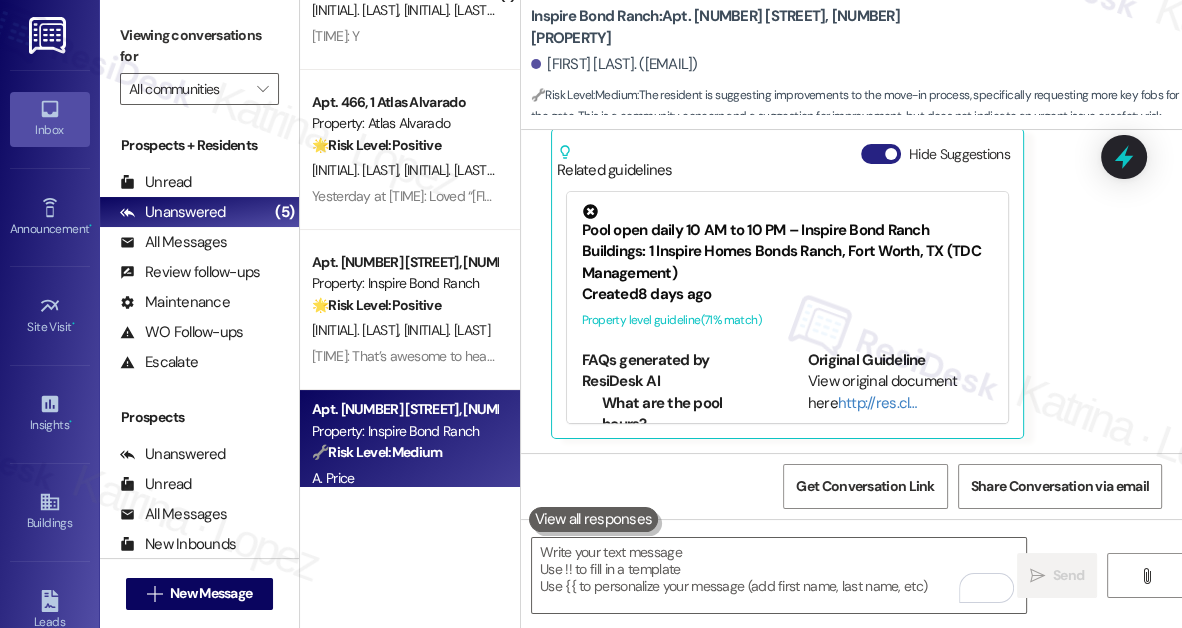 click on "Hide Suggestions" at bounding box center (881, 154) 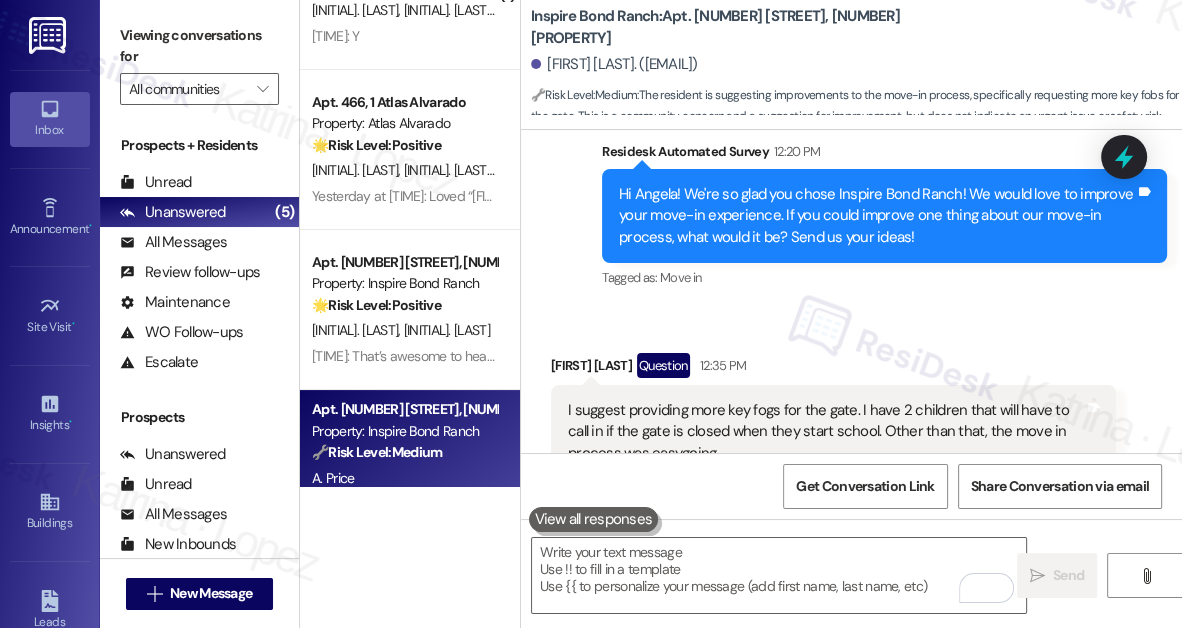 scroll, scrollTop: 1724, scrollLeft: 0, axis: vertical 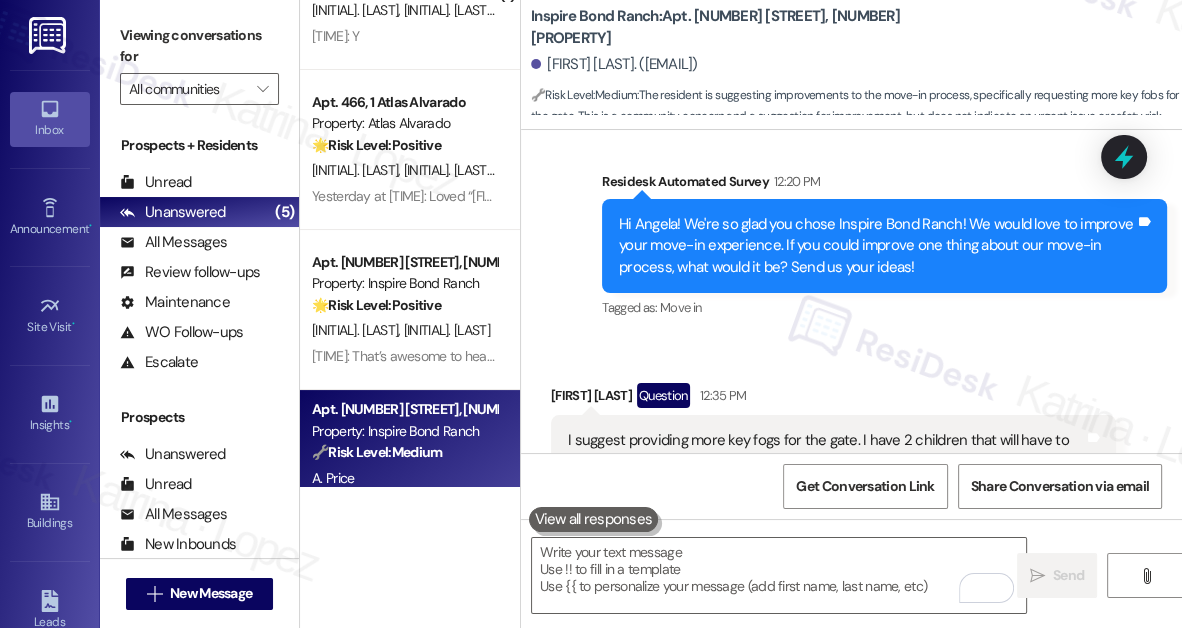 click on "Hi Angela! We're so glad you chose Inspire Bond Ranch! We would love to improve your move-in experience. If you could improve one thing about our move-in process, what would it be? Send us your ideas!" at bounding box center [877, 246] 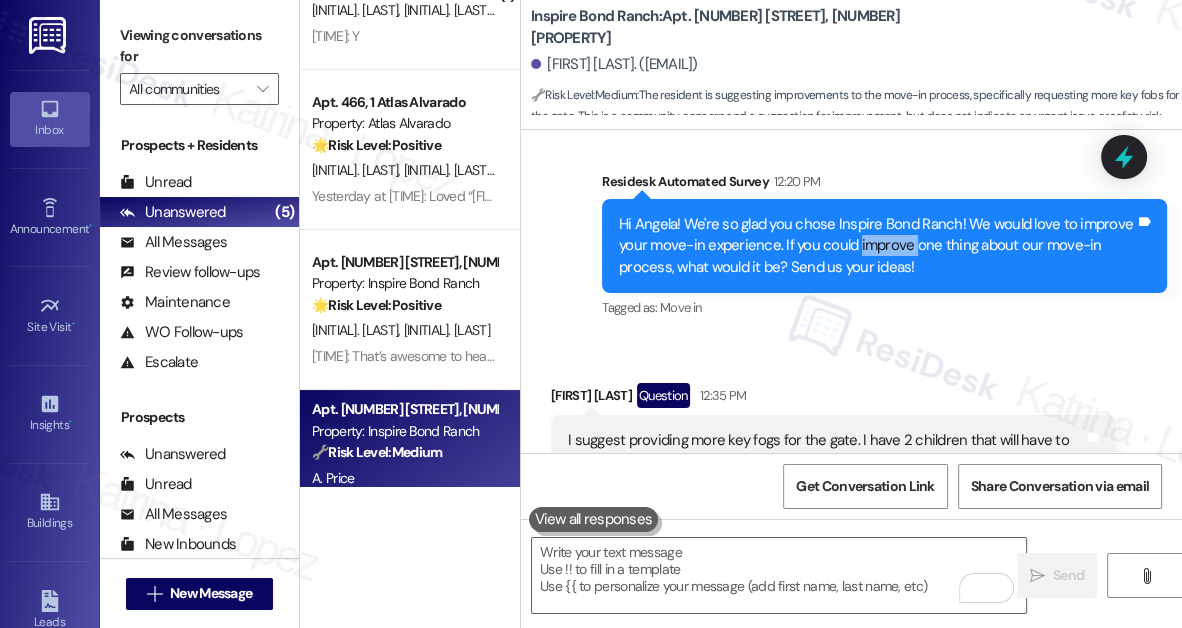 click on "Hi Angela! We're so glad you chose Inspire Bond Ranch! We would love to improve your move-in experience. If you could improve one thing about our move-in process, what would it be? Send us your ideas!" at bounding box center (877, 246) 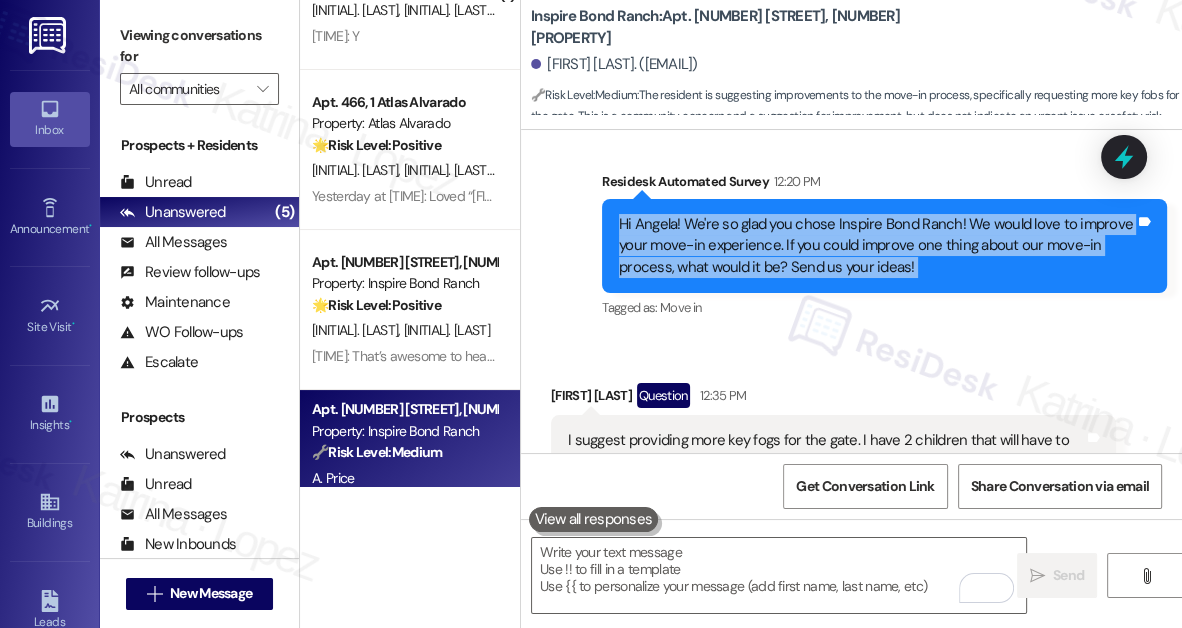 click on "Hi Angela! We're so glad you chose Inspire Bond Ranch! We would love to improve your move-in experience. If you could improve one thing about our move-in process, what would it be? Send us your ideas!" at bounding box center [877, 246] 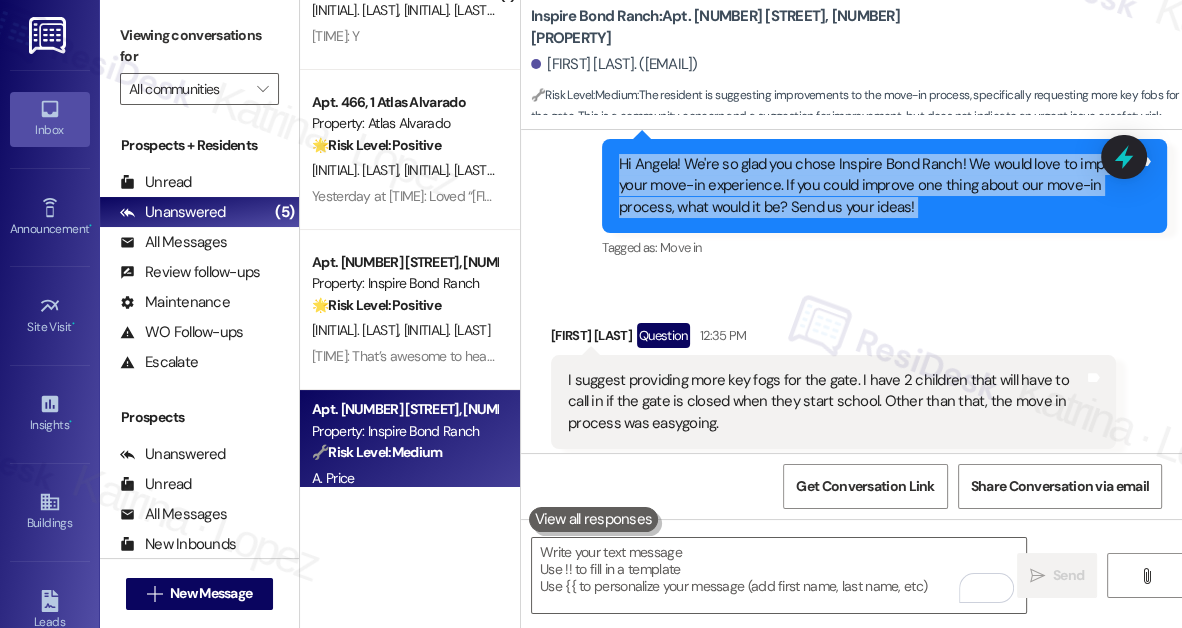scroll, scrollTop: 1815, scrollLeft: 0, axis: vertical 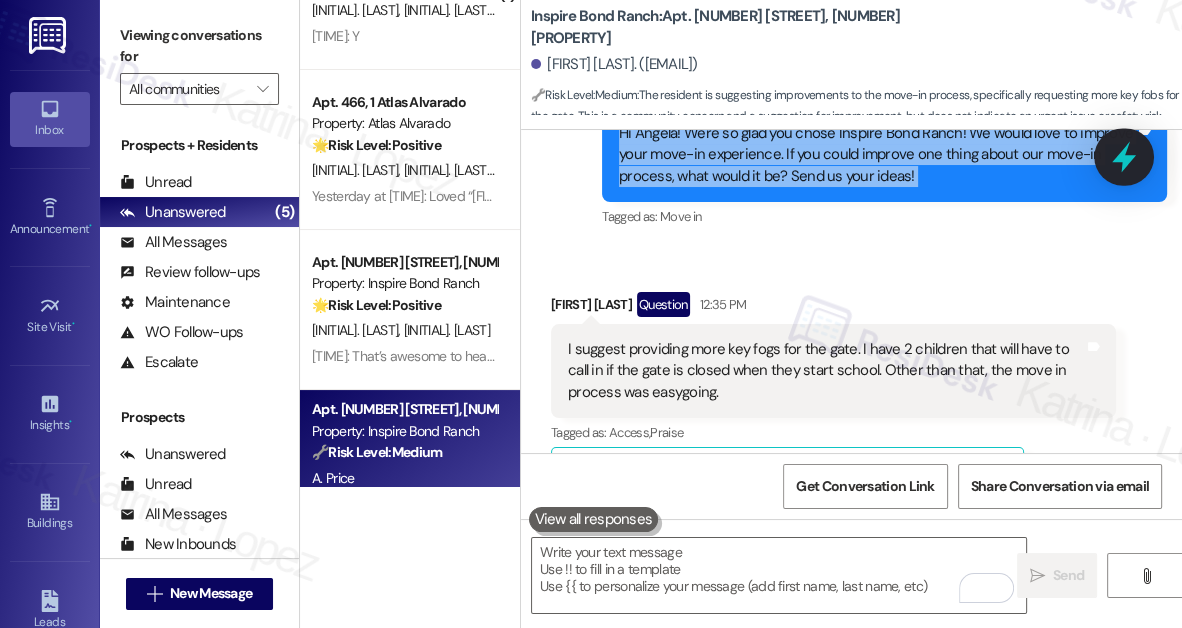 click 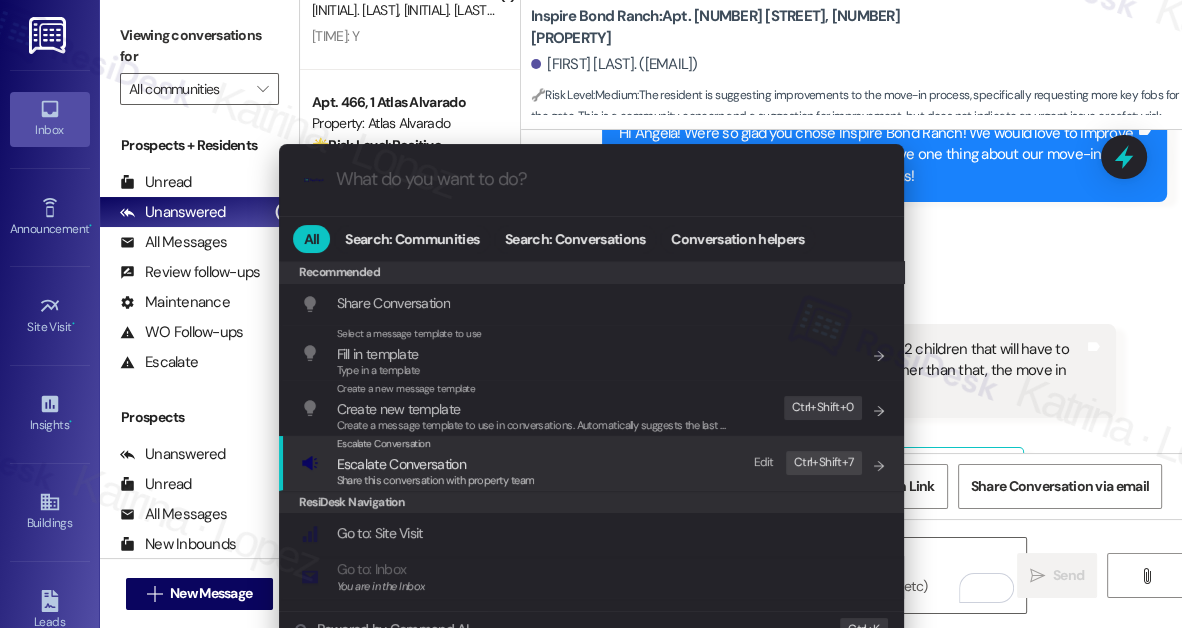 click on "Share this conversation with property team" at bounding box center (436, 481) 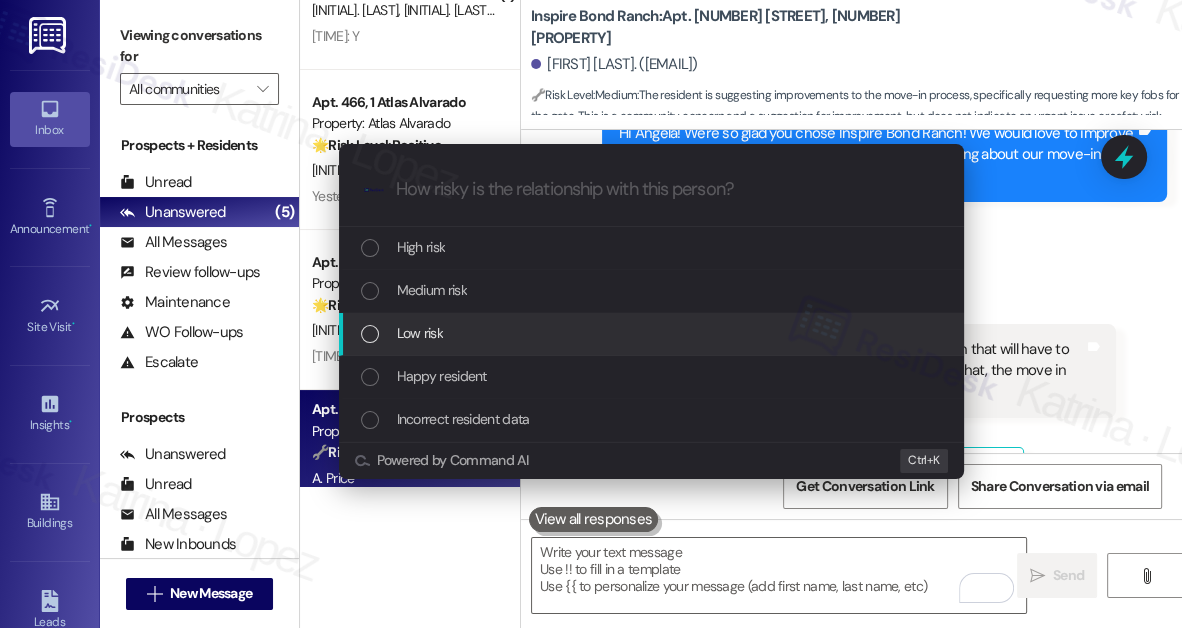 click on "Low risk" at bounding box center (653, 333) 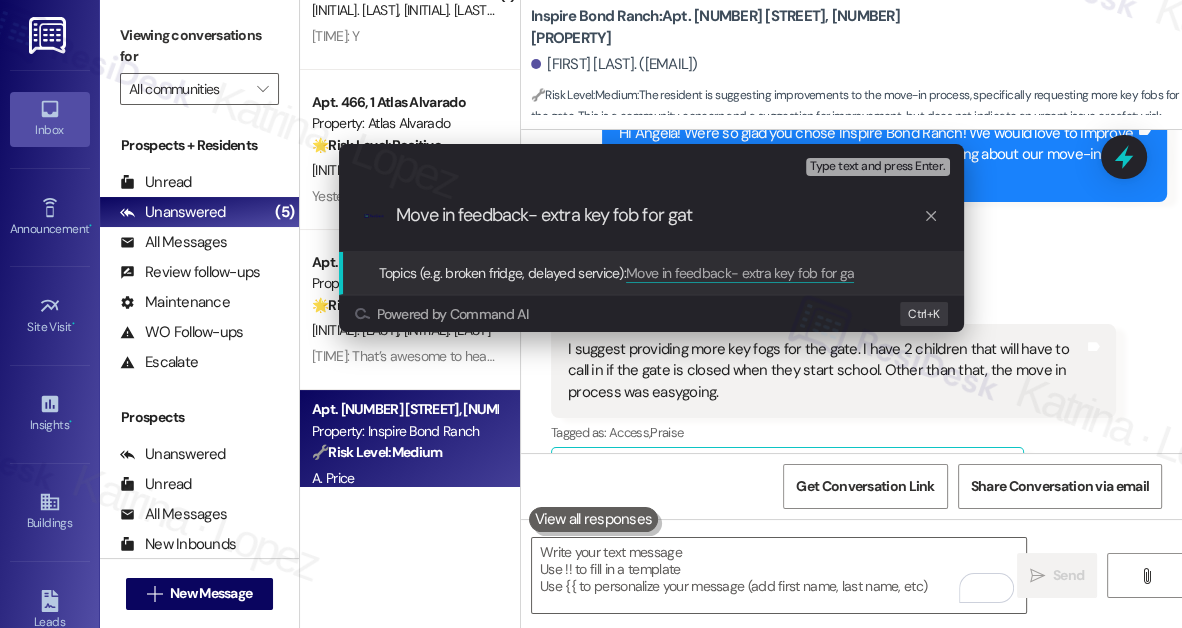 type on "Move in feedback- extra key fob for gate" 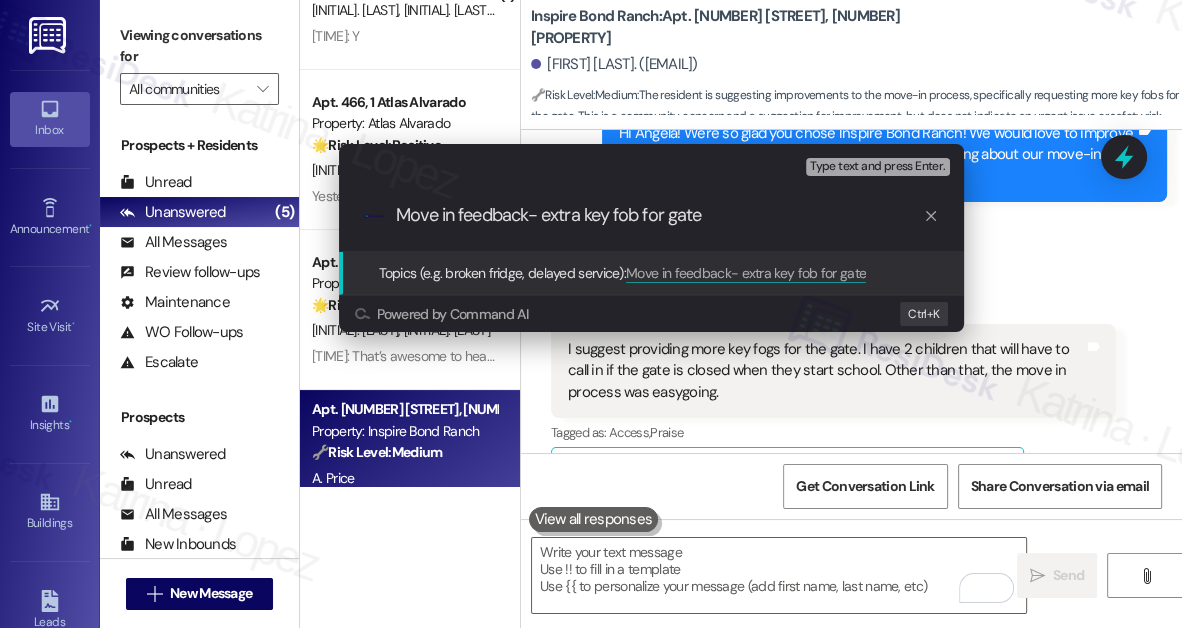 type 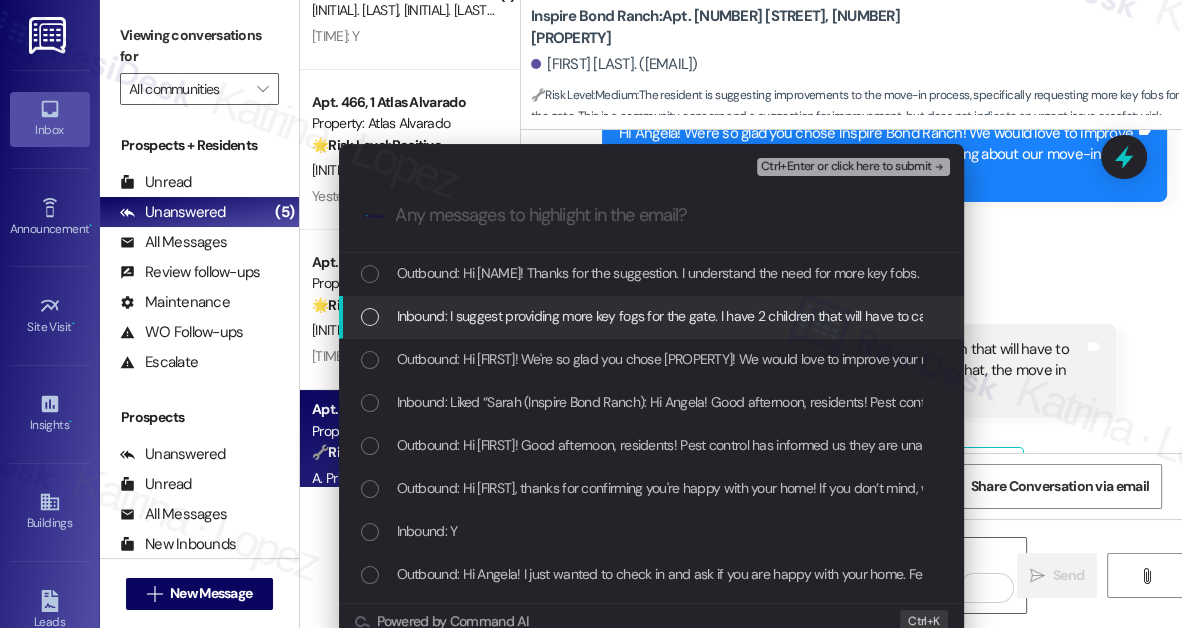 click on "Inbound: I suggest providing more key fogs for the gate. I have 2 children that will have to call in if the gate is closed when they start school. Other than that, the move in process was easygoing." at bounding box center [952, 316] 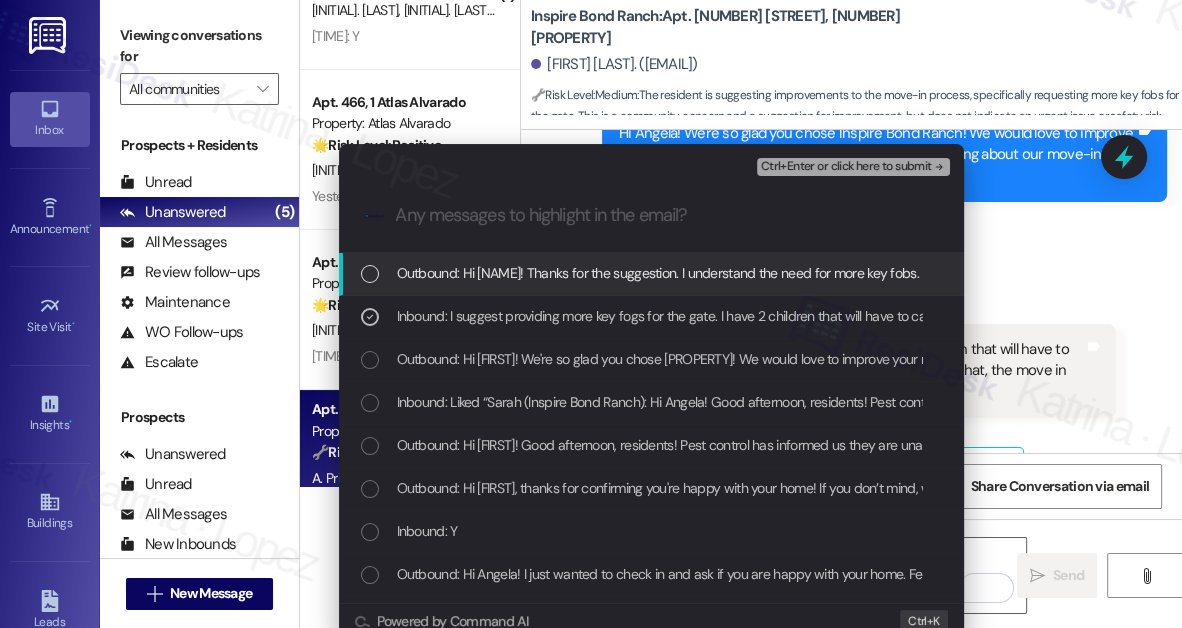 click on "Ctrl+Enter or click here to submit" at bounding box center [846, 167] 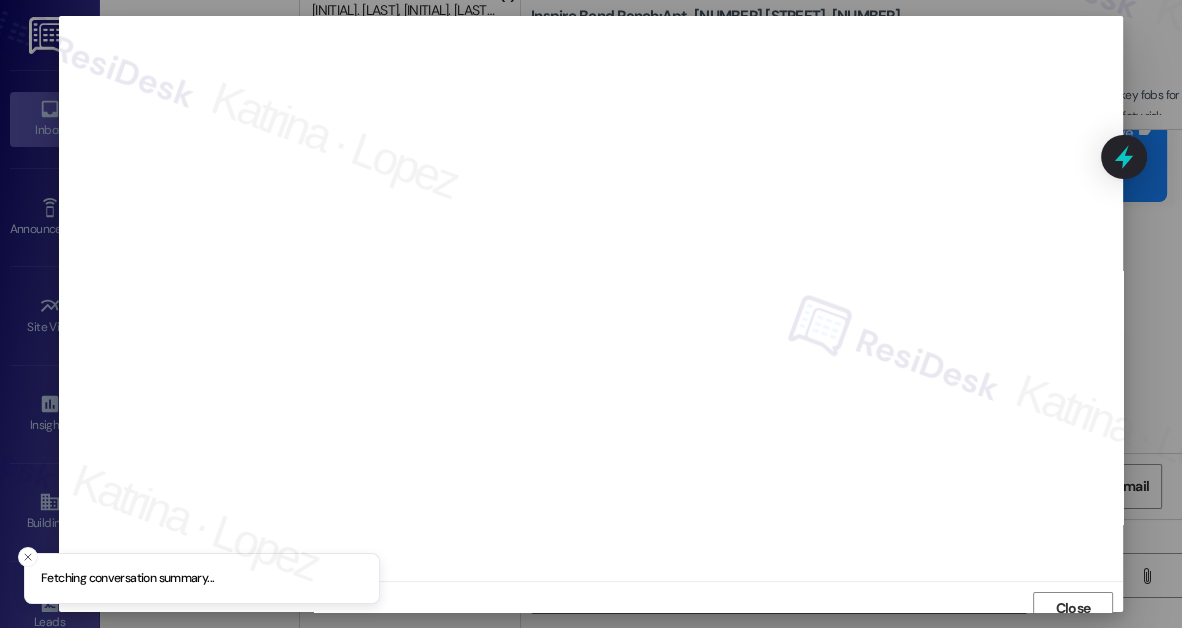 scroll, scrollTop: 11, scrollLeft: 0, axis: vertical 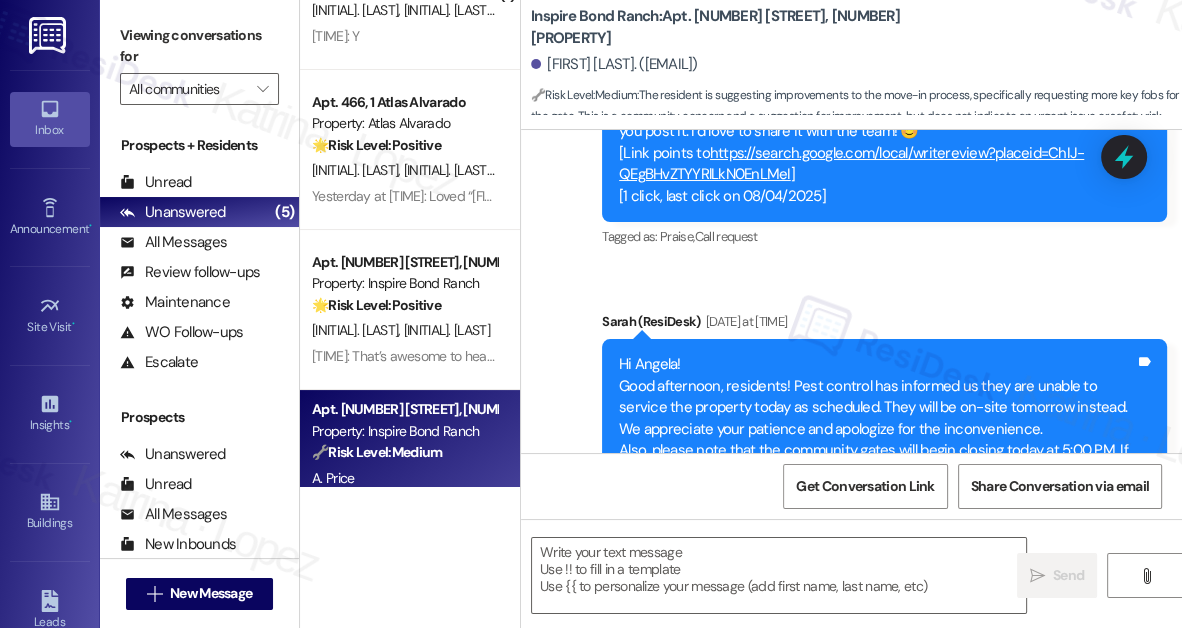type on "Fetching suggested responses. Please feel free to read through the conversation in the meantime." 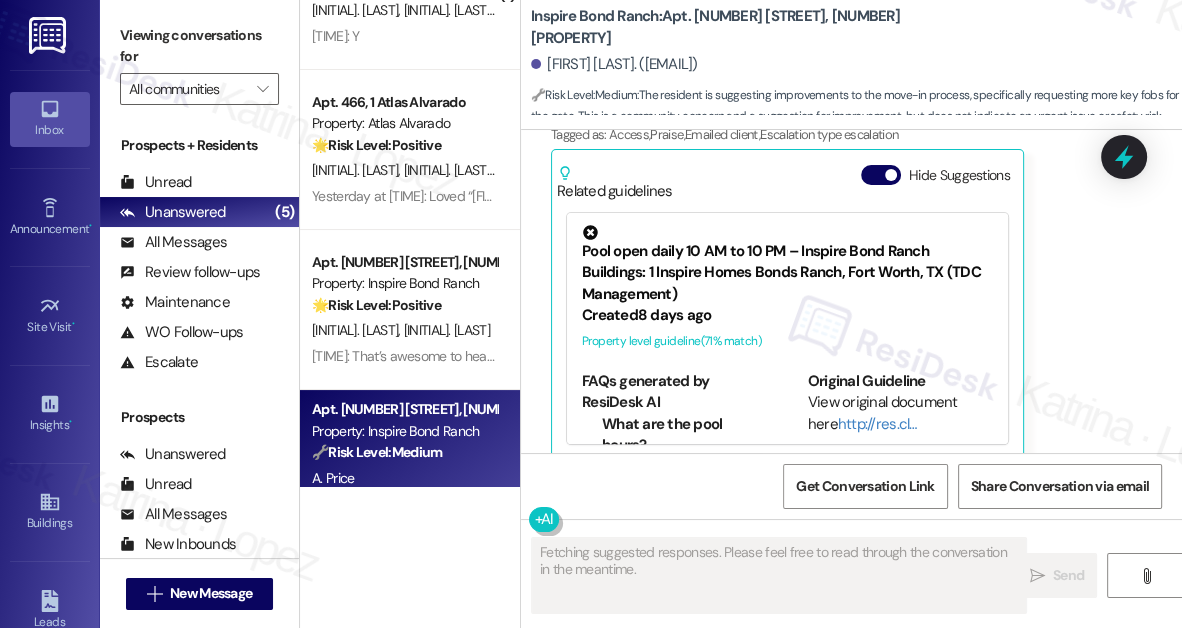 scroll, scrollTop: 2134, scrollLeft: 0, axis: vertical 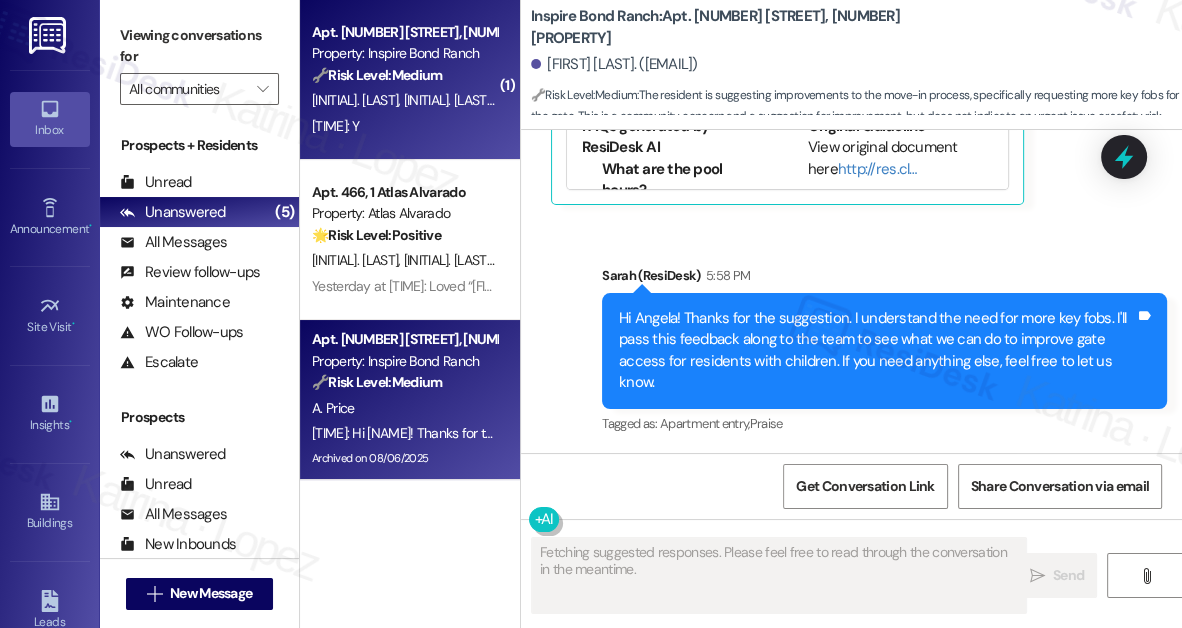 click on "[TIME]: Y [TIME]: Y" at bounding box center [404, 126] 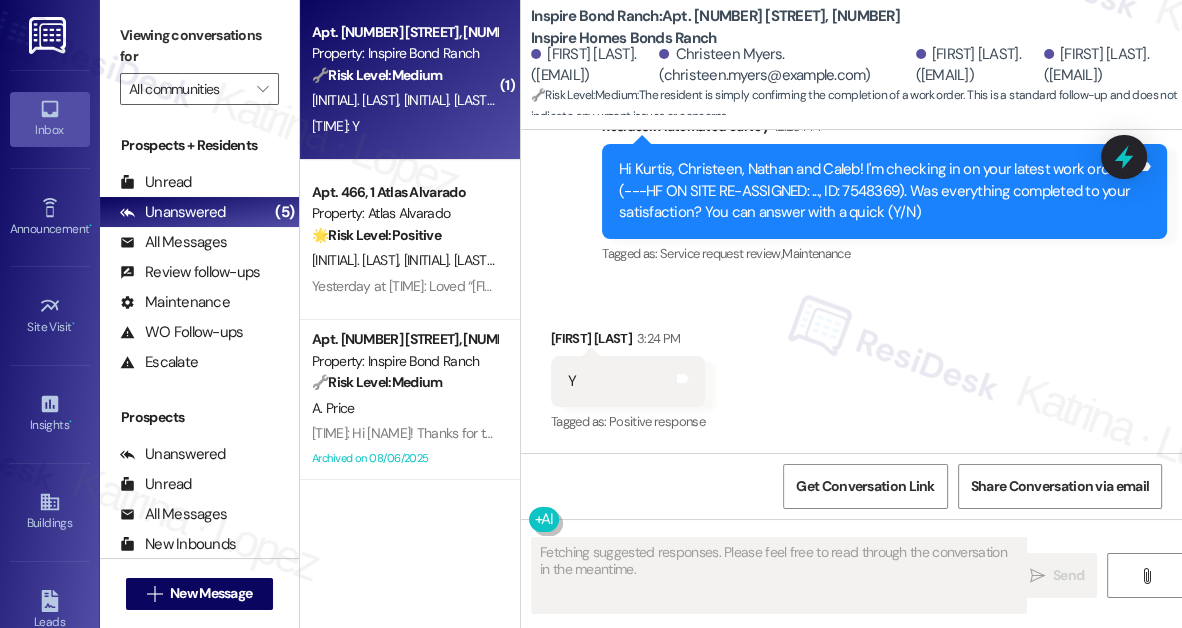 scroll, scrollTop: 1189, scrollLeft: 0, axis: vertical 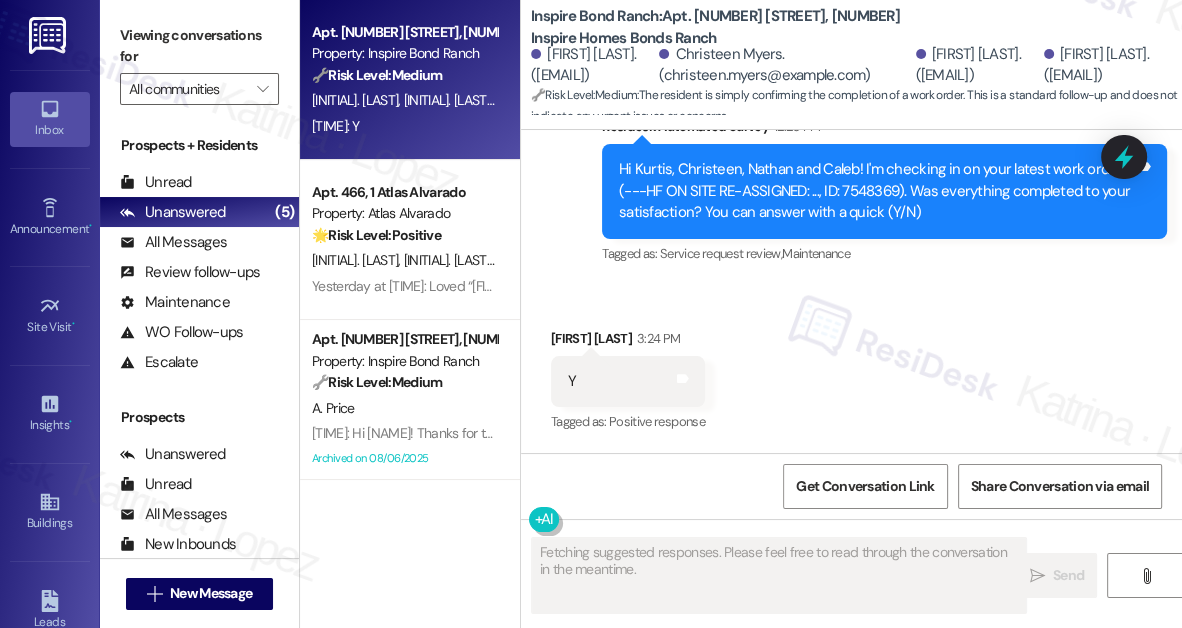 click on "Hi Kurtis, Christeen, Nathan and Caleb! I'm checking in on your latest work order (---HF ON SITE RE-ASSIGNED: ..., ID: 7548369). Was everything completed to your satisfaction? You can answer with a quick (Y/N)" at bounding box center (877, 191) 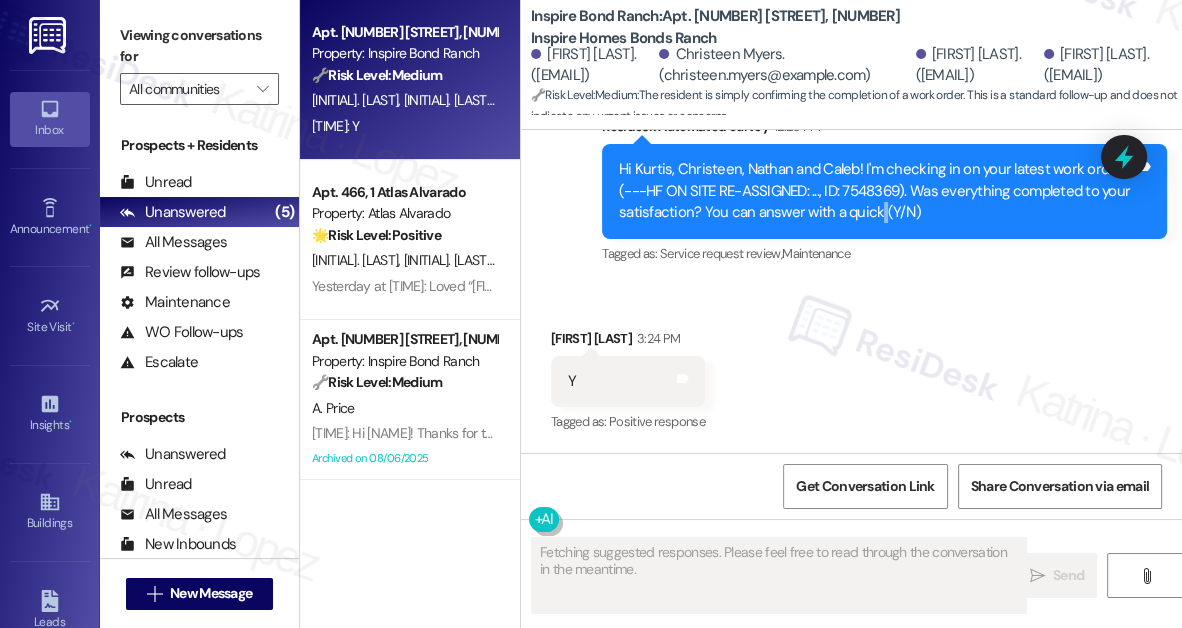 click on "Hi Kurtis, Christeen, Nathan and Caleb! I'm checking in on your latest work order (---HF ON SITE RE-ASSIGNED: ..., ID: 7548369). Was everything completed to your satisfaction? You can answer with a quick (Y/N)" at bounding box center [877, 191] 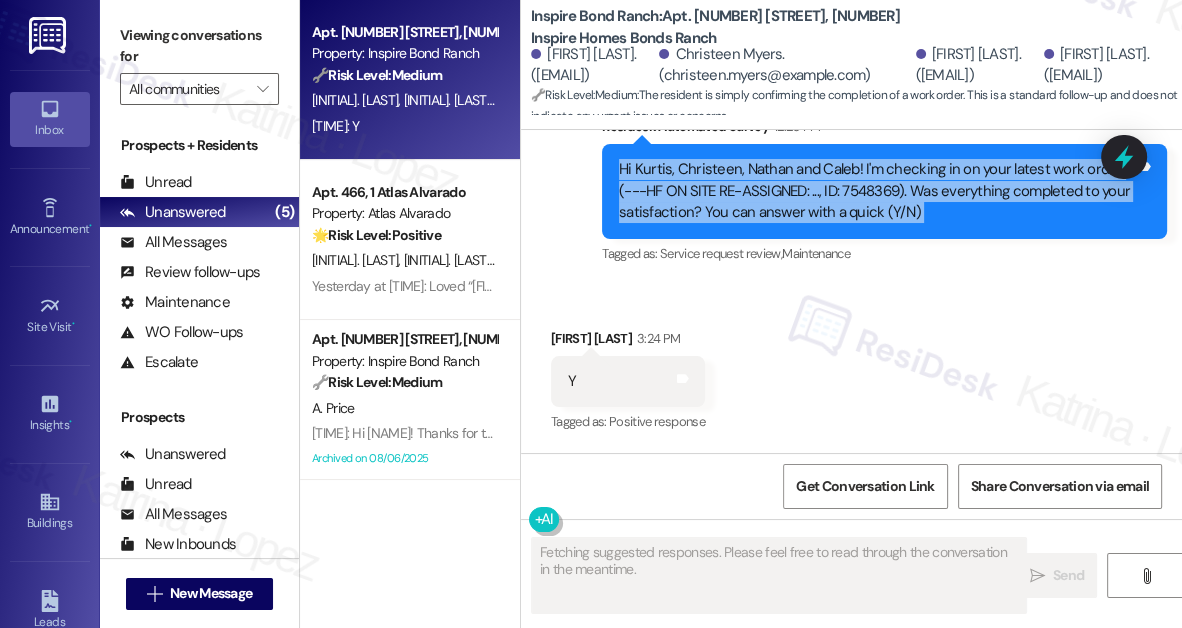 click on "Hi Kurtis, Christeen, Nathan and Caleb! I'm checking in on your latest work order (---HF ON SITE RE-ASSIGNED: ..., ID: 7548369). Was everything completed to your satisfaction? You can answer with a quick (Y/N)" at bounding box center (877, 191) 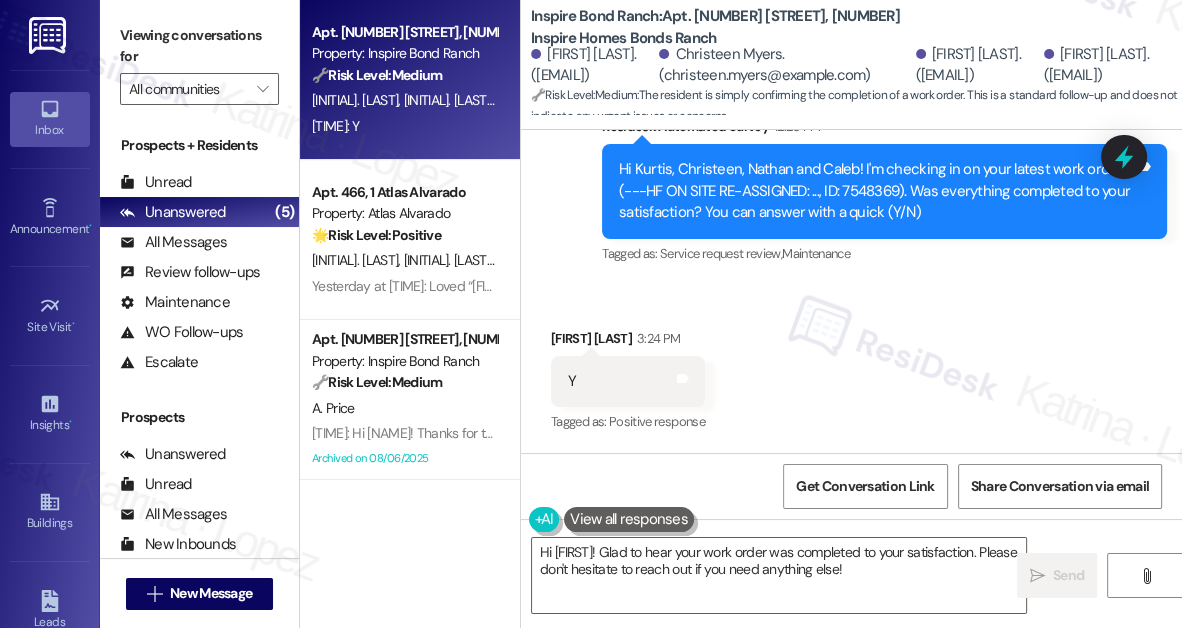 click on "Viewing conversations for" at bounding box center (199, 46) 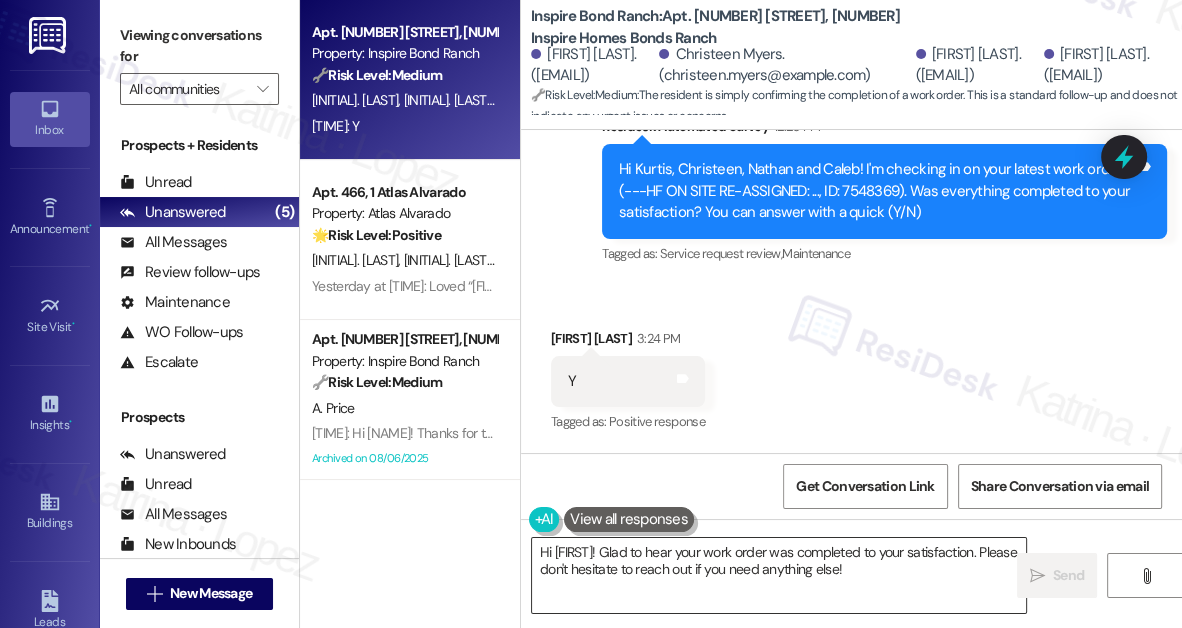 click on "Hi [FIRST]! Glad to hear your work order was completed to your satisfaction. Please don't hesitate to reach out if you need anything else!" at bounding box center (779, 575) 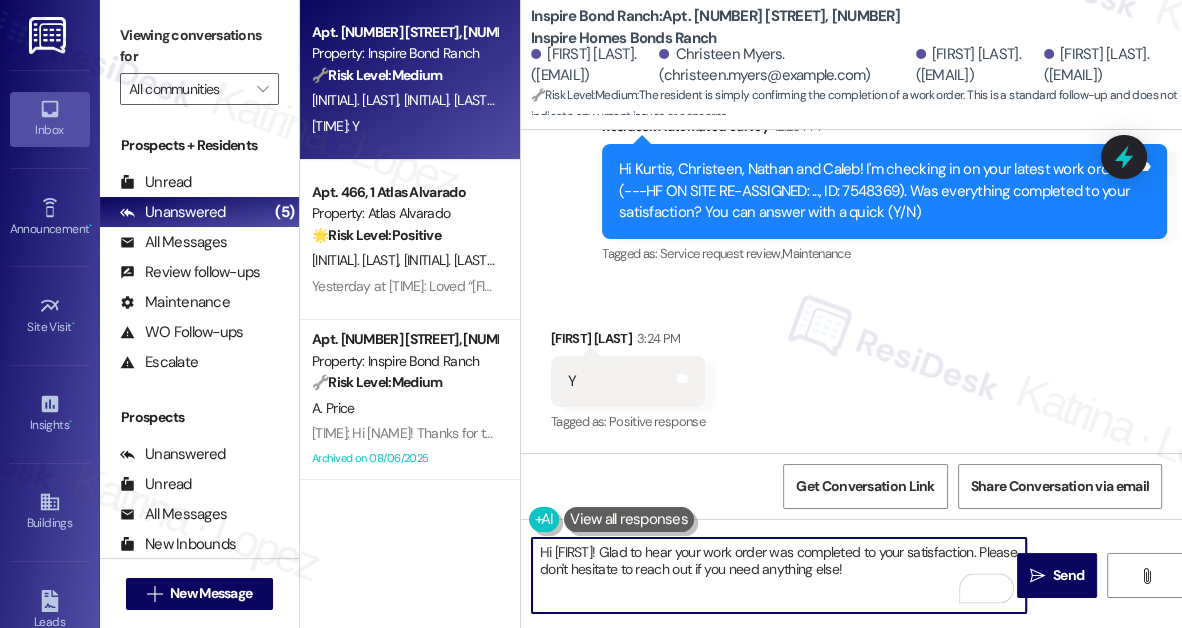 paste on "I'm glad to hear that the latest work order was completed to your satisfaction. Could I also take this chance to ask if has {{property}} lived up to your expectations?" 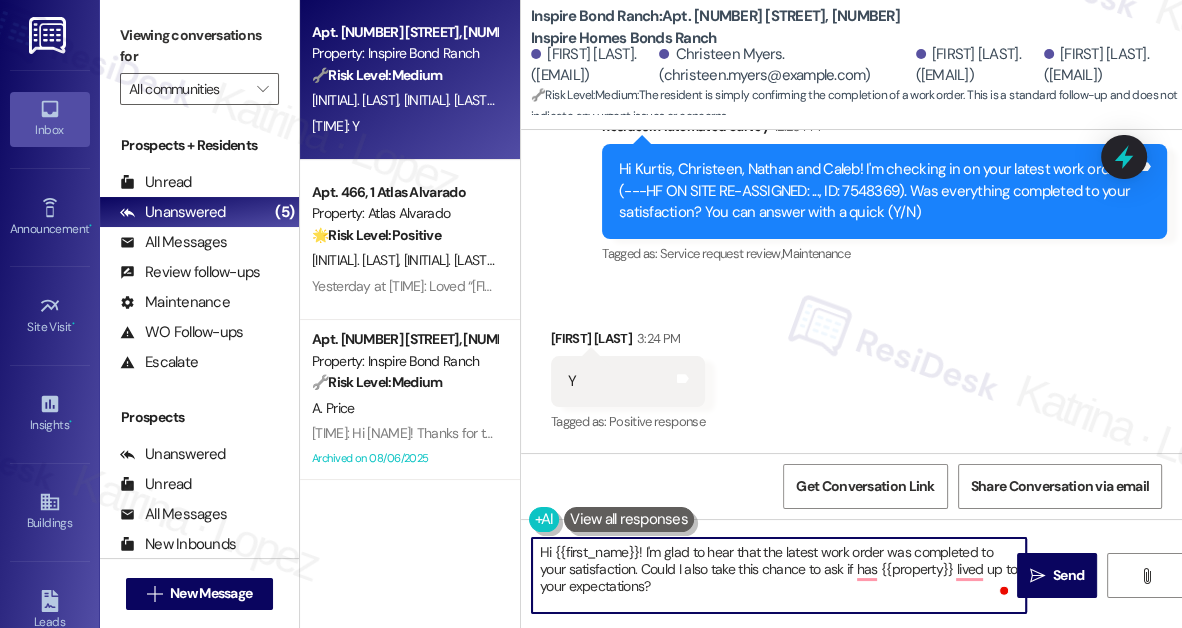 click on "Kurtis Myers [TIME]" at bounding box center [628, 342] 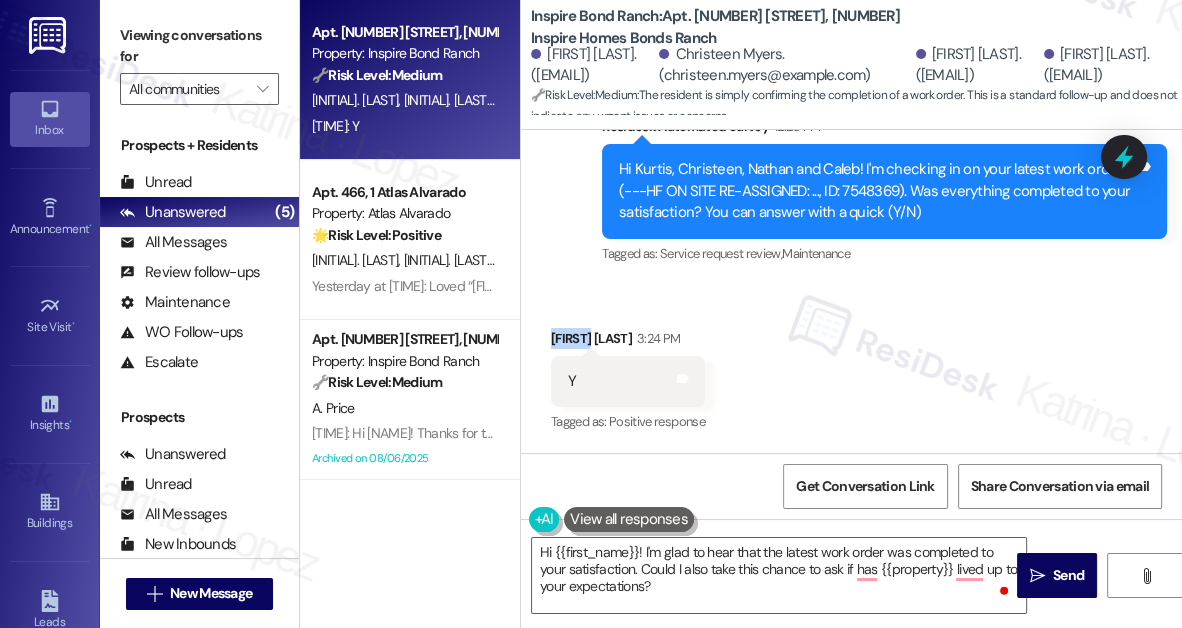 click on "Kurtis Myers [TIME]" at bounding box center (628, 342) 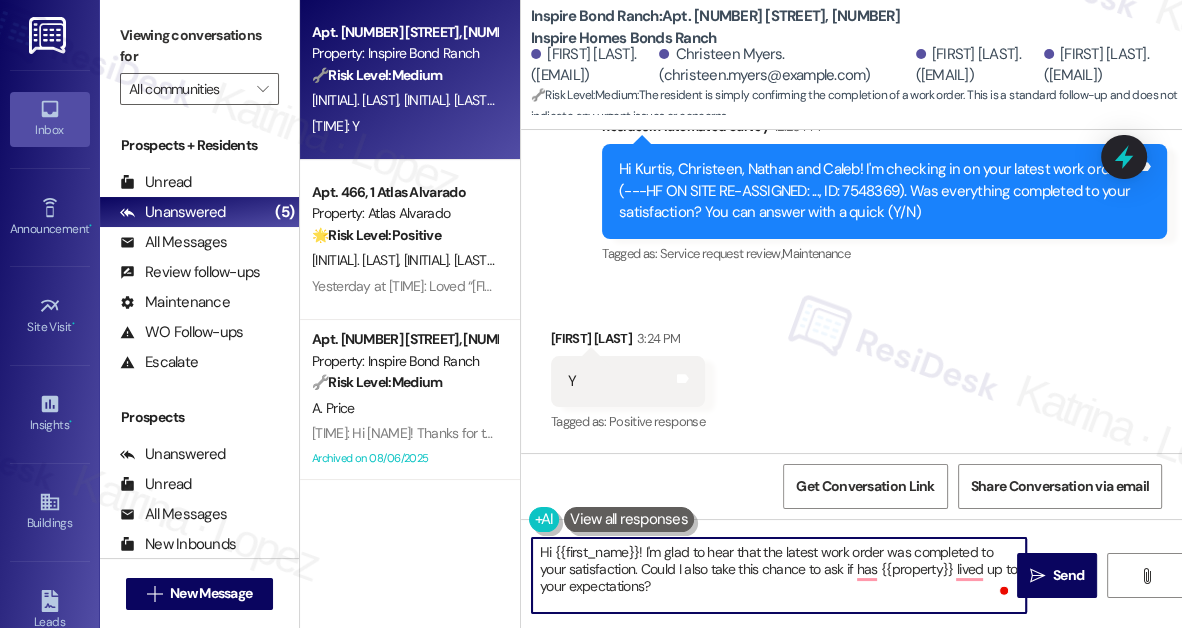 drag, startPoint x: 554, startPoint y: 547, endPoint x: 637, endPoint y: 544, distance: 83.0542 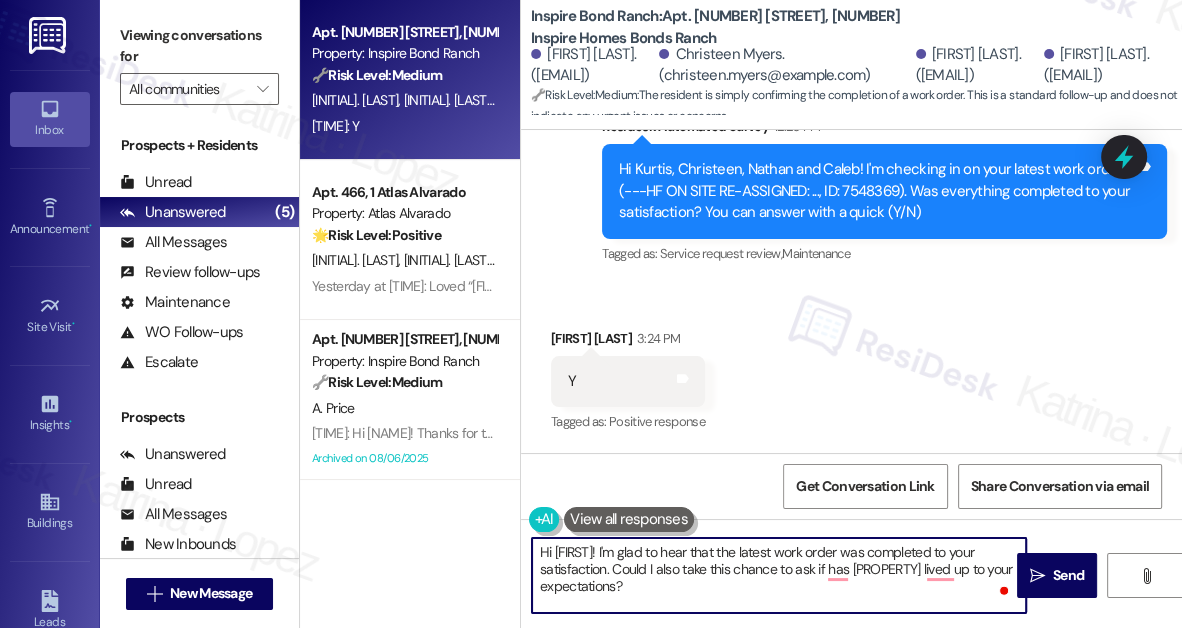 click on "Hi [FIRST]! I'm glad to hear that the latest work order was completed to your satisfaction. Could I also take this chance to ask if has [PROPERTY] lived up to your expectations?" at bounding box center [779, 575] 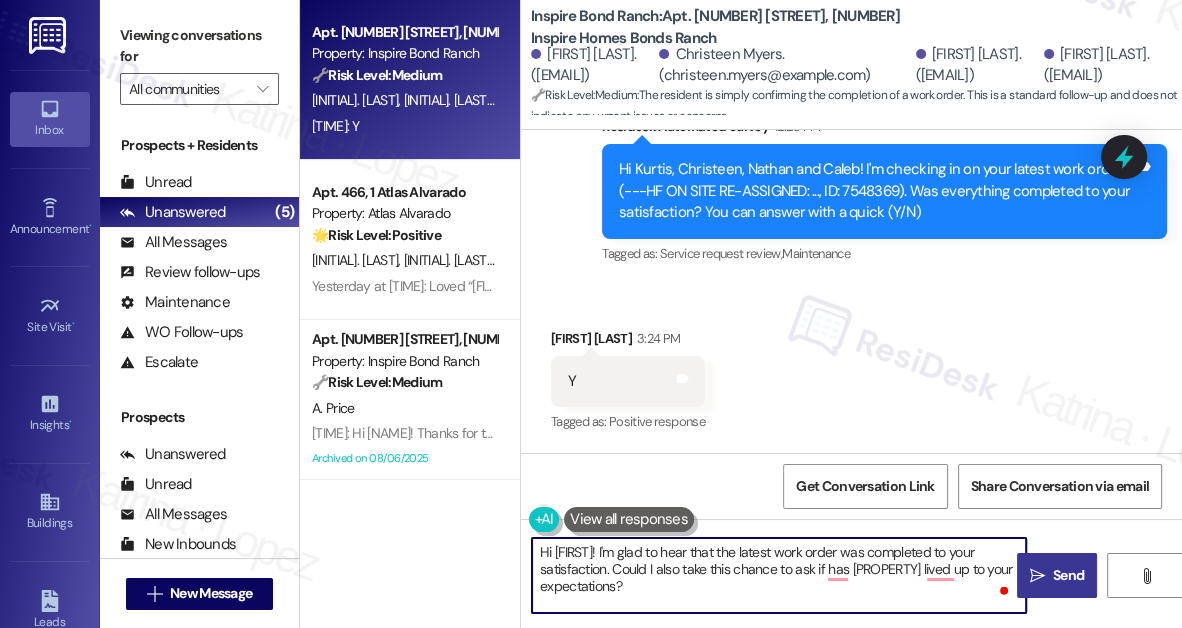 type on "Hi [FIRST]! I'm glad to hear that the latest work order was completed to your satisfaction. Could I also take this chance to ask if has [PROPERTY] lived up to your expectations?" 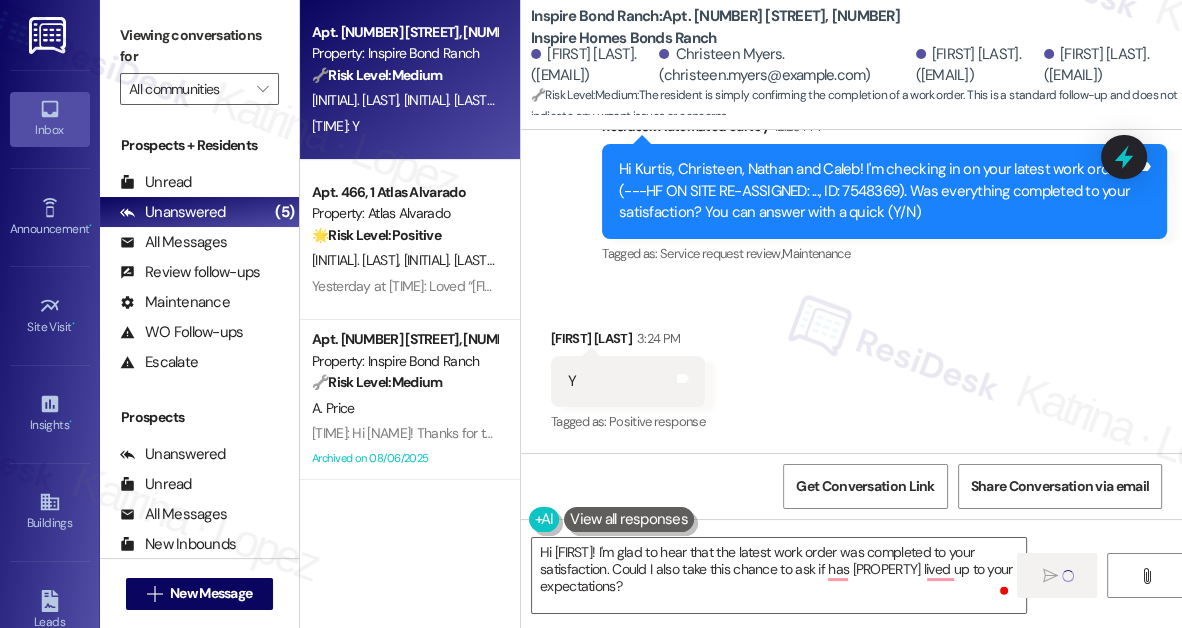 type 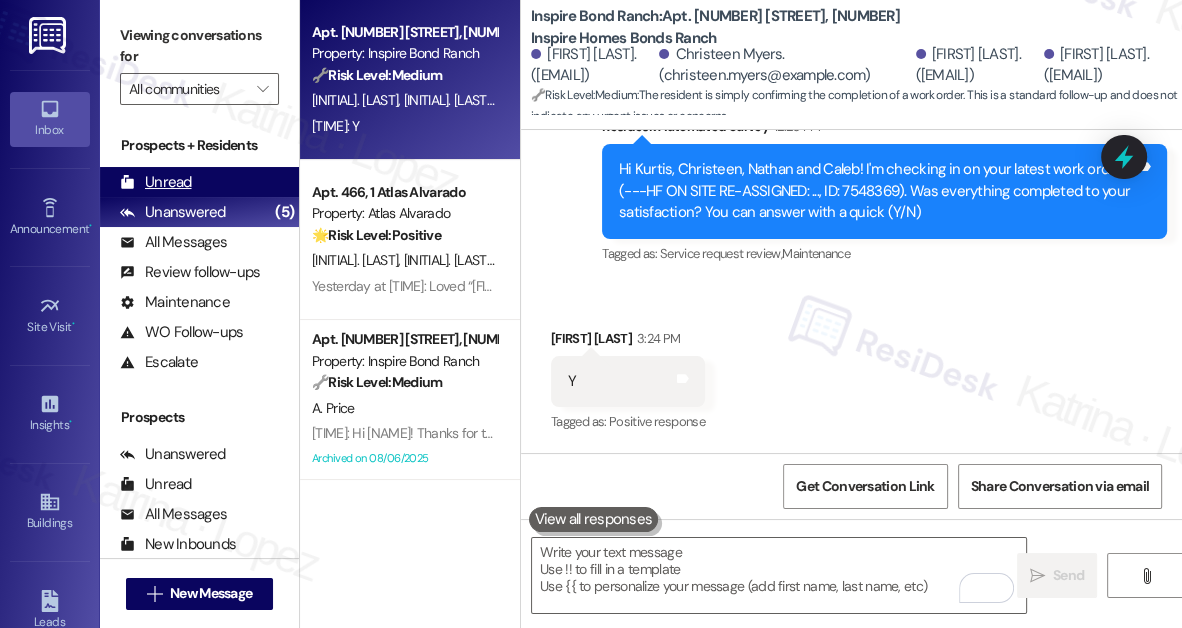 click on "Unread (0)" at bounding box center [199, 182] 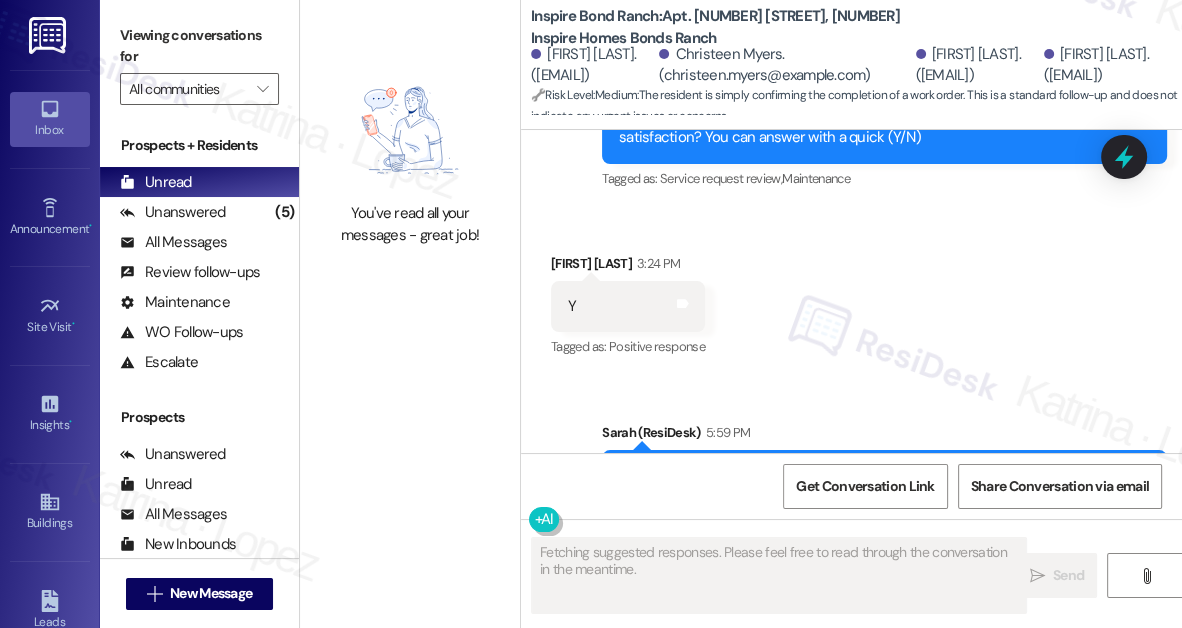 scroll, scrollTop: 1400, scrollLeft: 0, axis: vertical 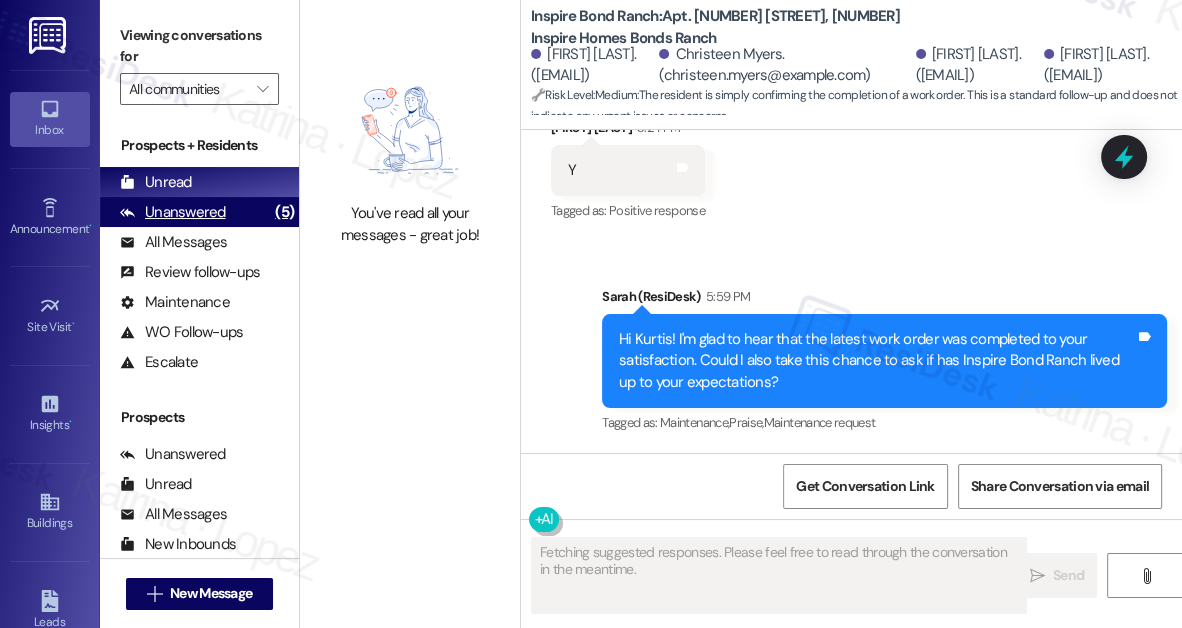 click on "(5)" at bounding box center (284, 212) 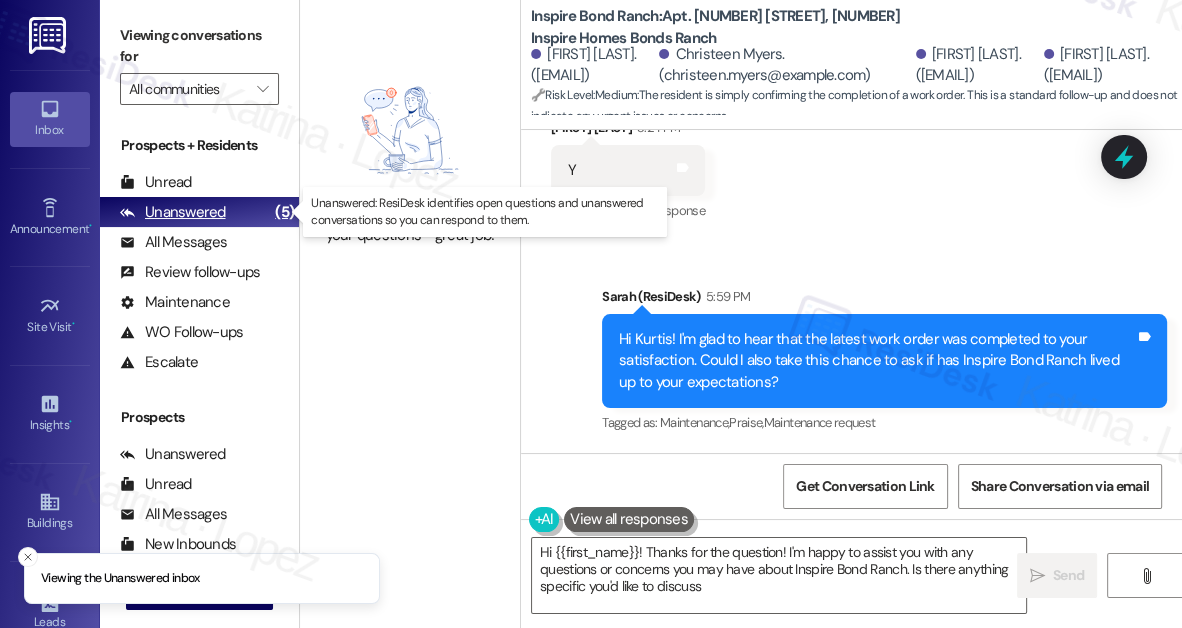 type on "Hi [FIRST_NAME]! Thanks for the question! I'm happy to assist you with any questions or concerns you may have about Inspire Bond Ranch. Is there anything specific you'd like to discuss?" 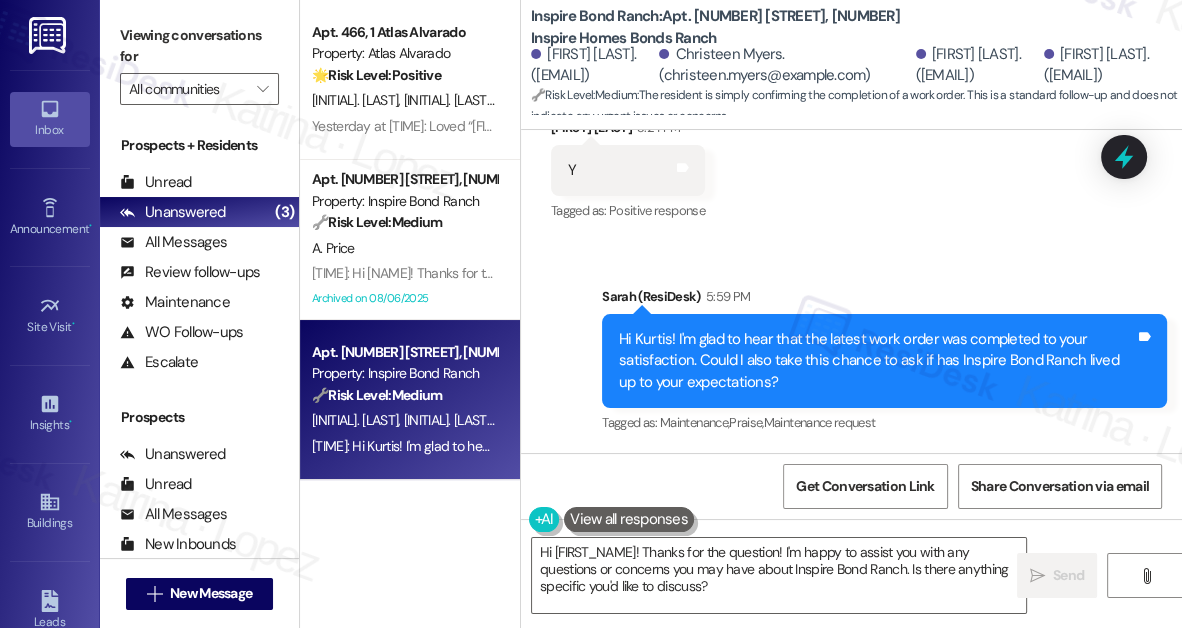 click on "Hi Kurtis! I'm glad to hear that the latest work order was completed to your satisfaction. Could I also take this chance to ask if has Inspire Bond Ranch lived up to your expectations?" at bounding box center [877, 361] 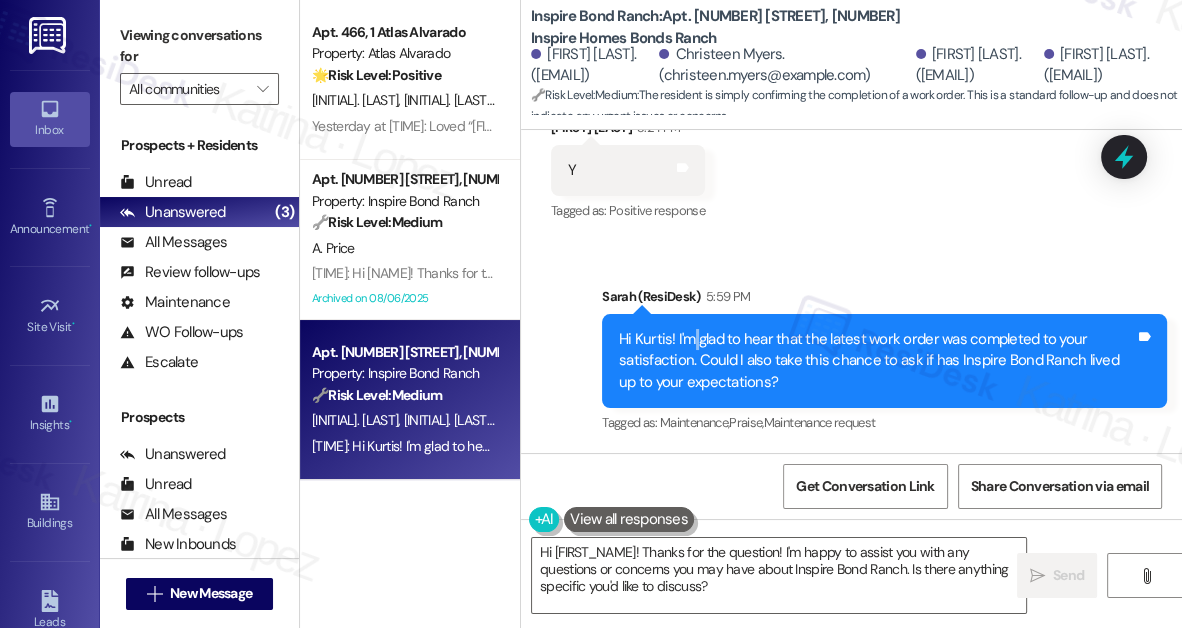 click on "Hi Kurtis! I'm glad to hear that the latest work order was completed to your satisfaction. Could I also take this chance to ask if has Inspire Bond Ranch lived up to your expectations?" at bounding box center [877, 361] 